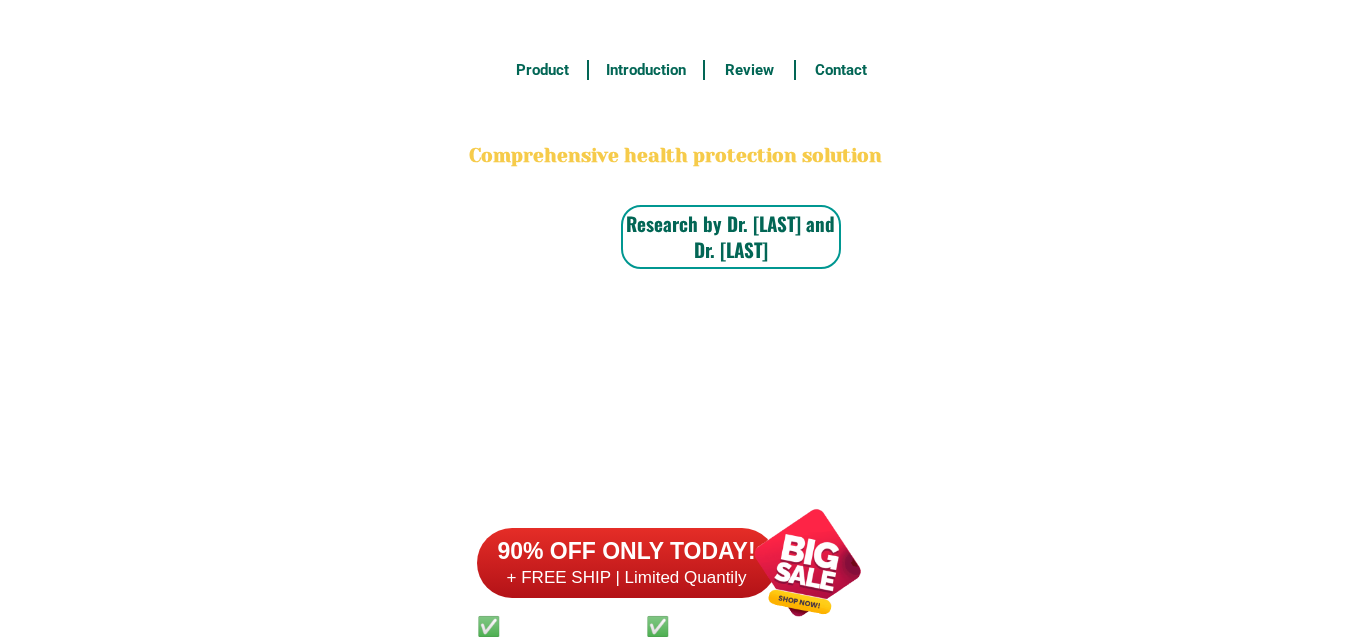 scroll, scrollTop: 15616, scrollLeft: 0, axis: vertical 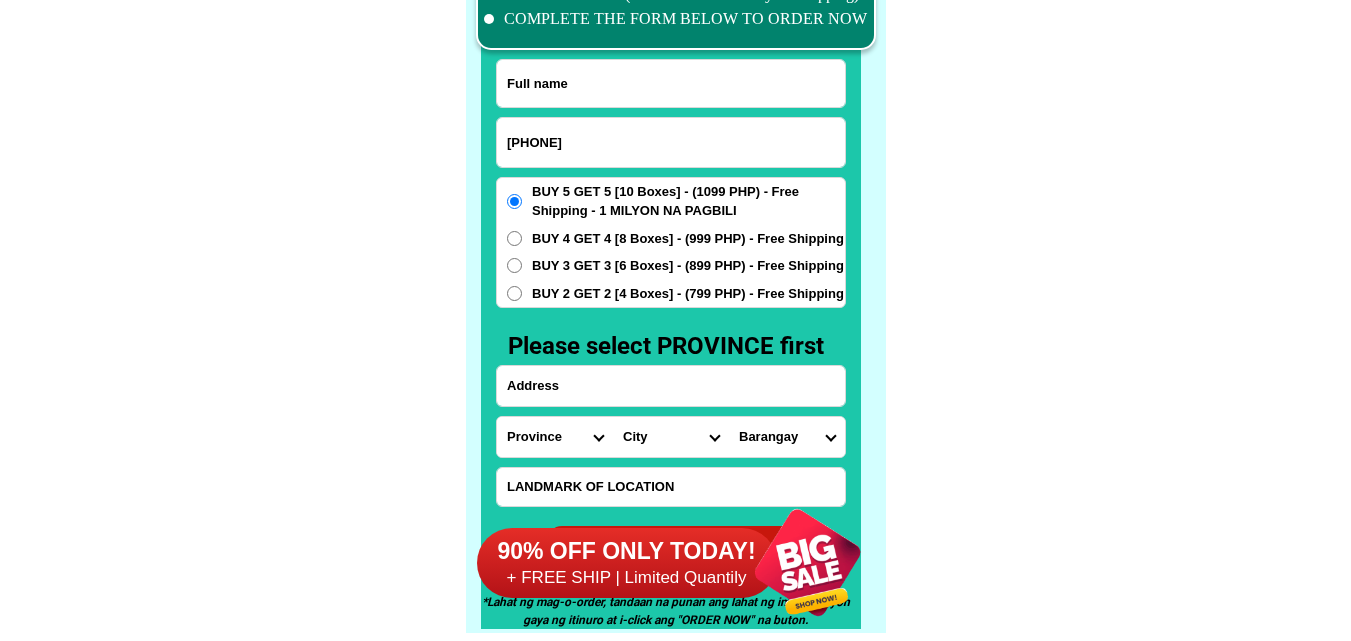 type on "[PHONE]" 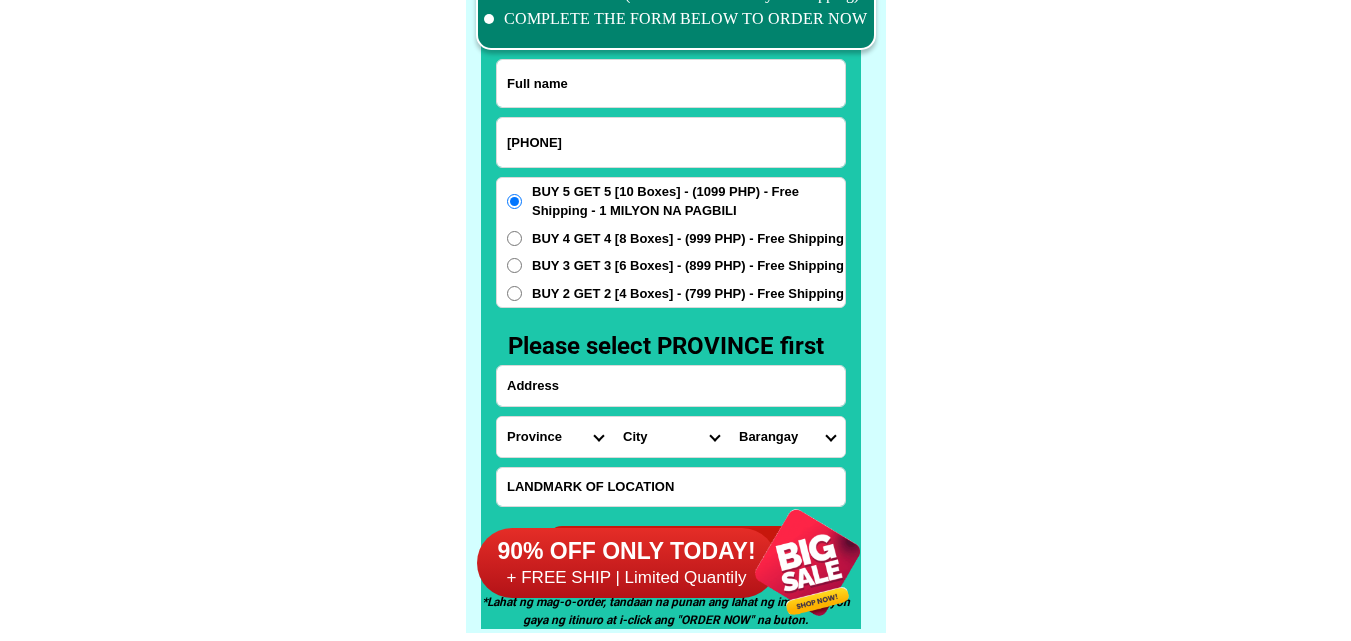 paste on "[FIRST] [LAST]" 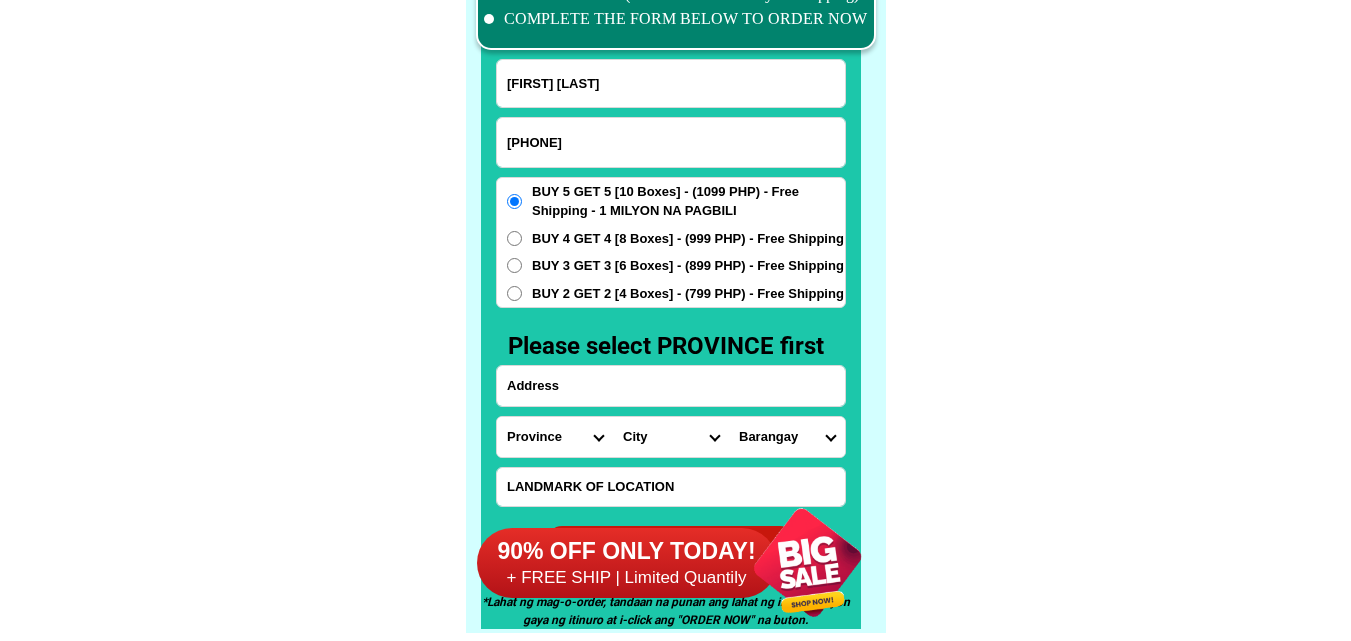 drag, startPoint x: 644, startPoint y: 94, endPoint x: 606, endPoint y: 84, distance: 39.293766 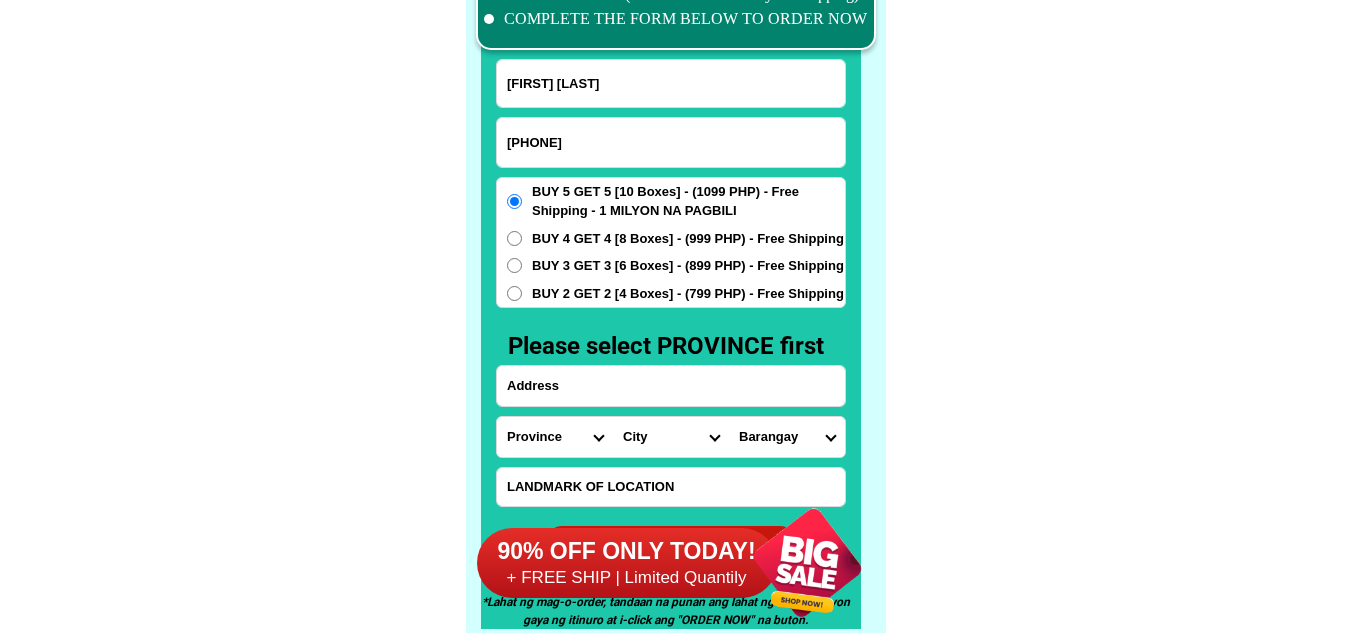 click on "[FIRST] [LAST]" at bounding box center [671, 83] 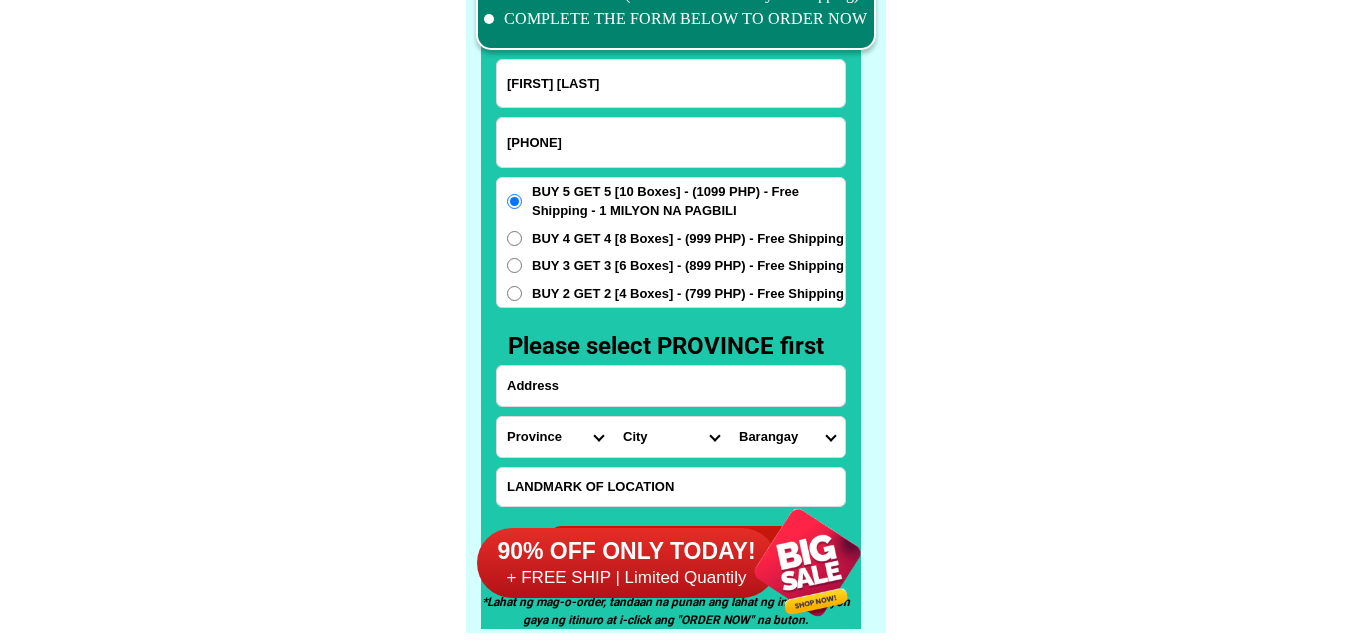 type on "[FIRST] [LAST]" 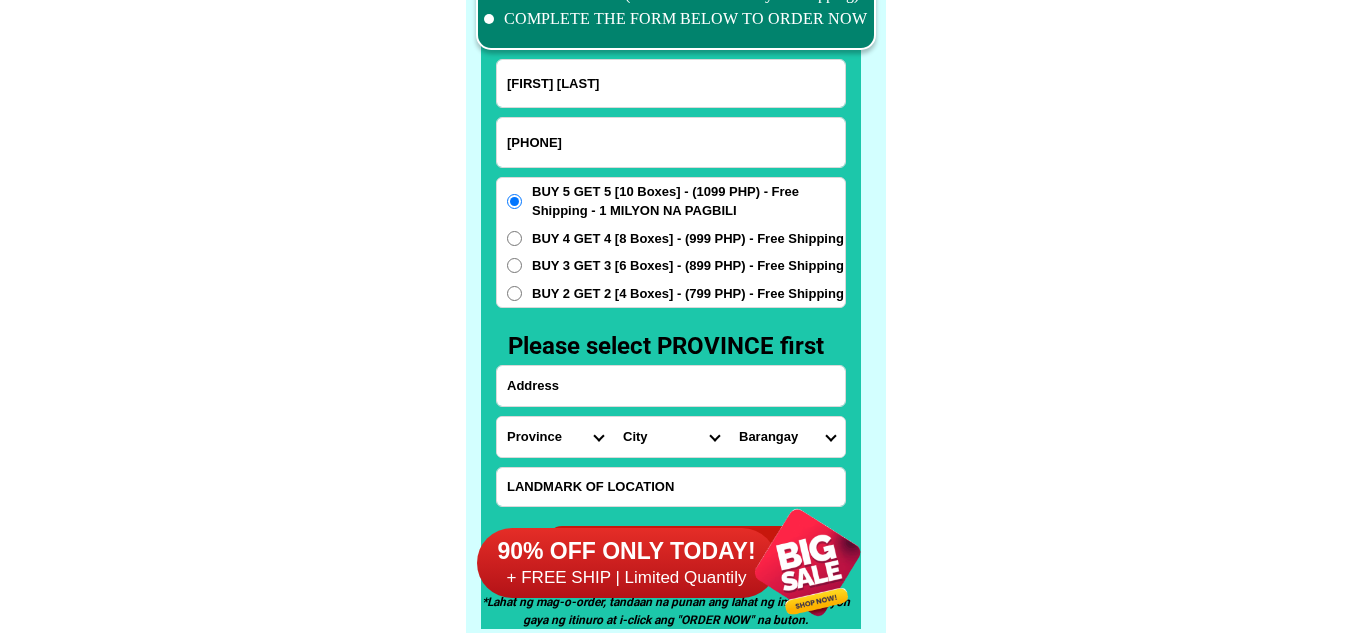 drag, startPoint x: 611, startPoint y: 137, endPoint x: 541, endPoint y: 101, distance: 78.714676 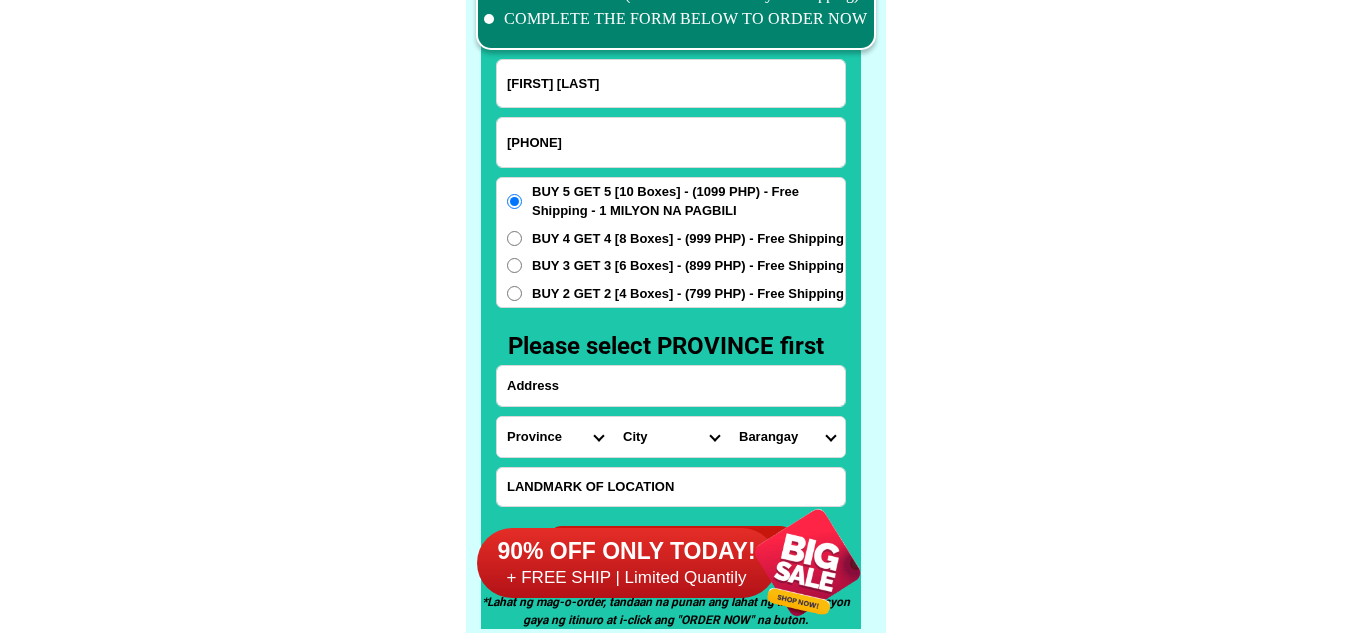 click on "09707909092" at bounding box center (671, 142) 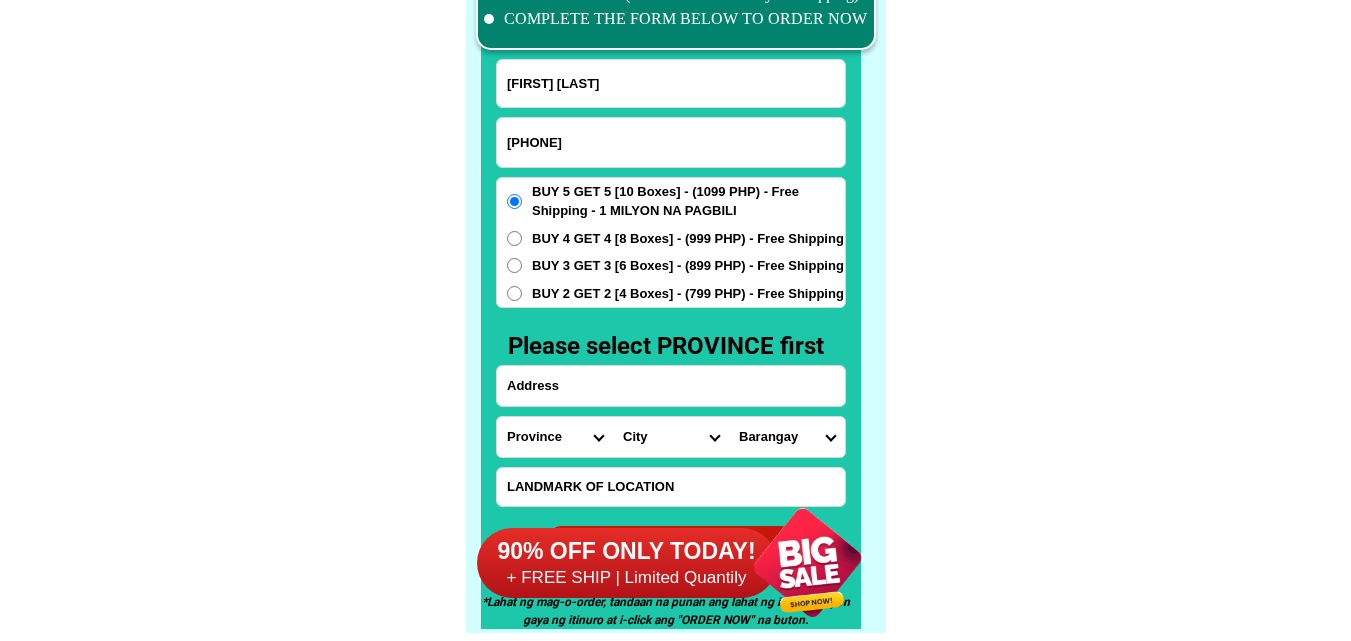 paste on "664235584" 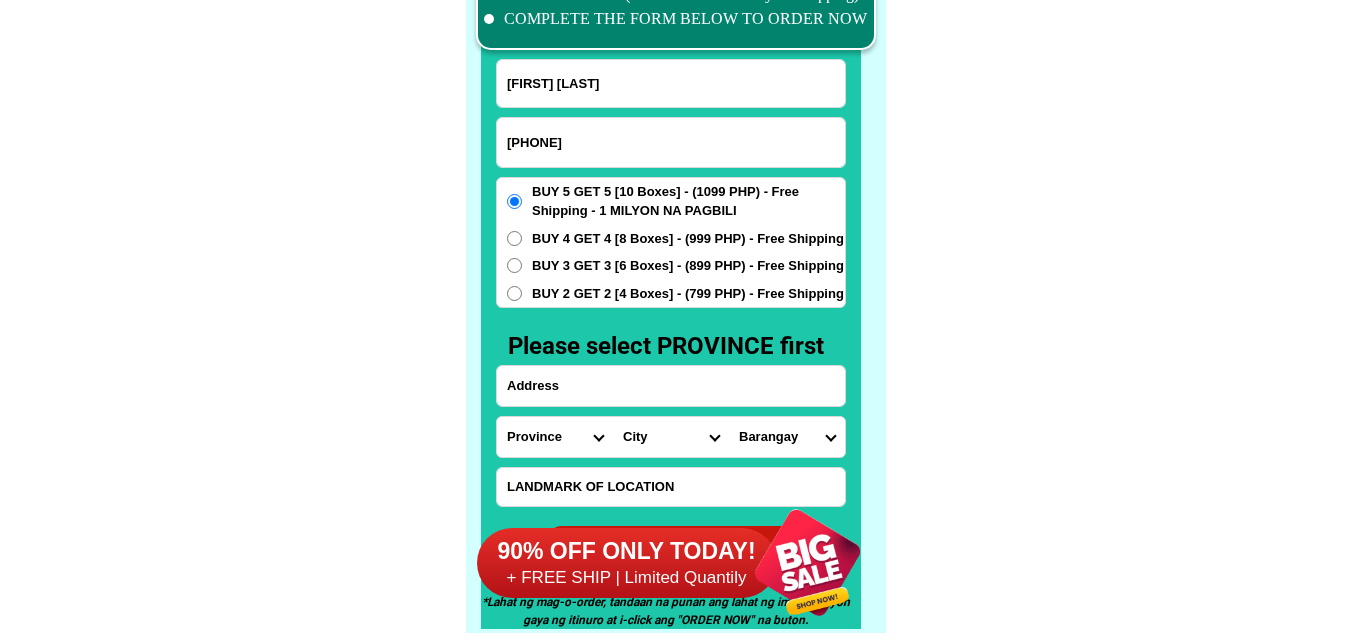type on "09664235584" 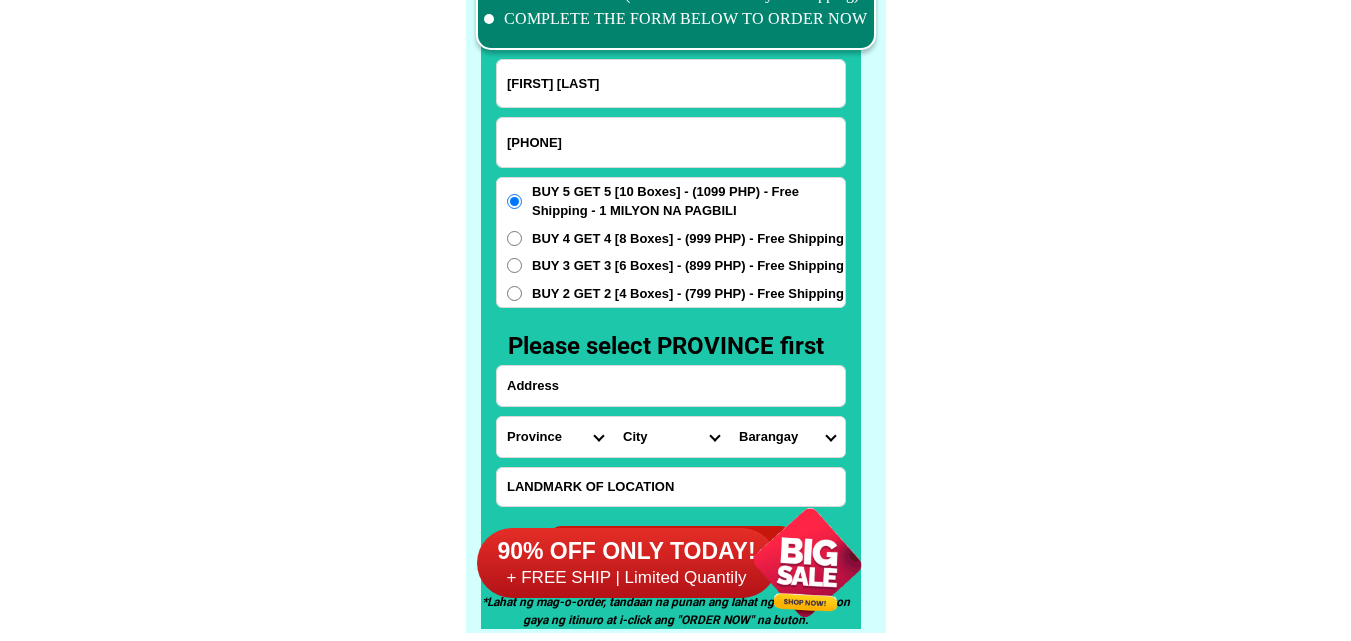 click on "AMALIA A NAPOLES" at bounding box center (671, 83) 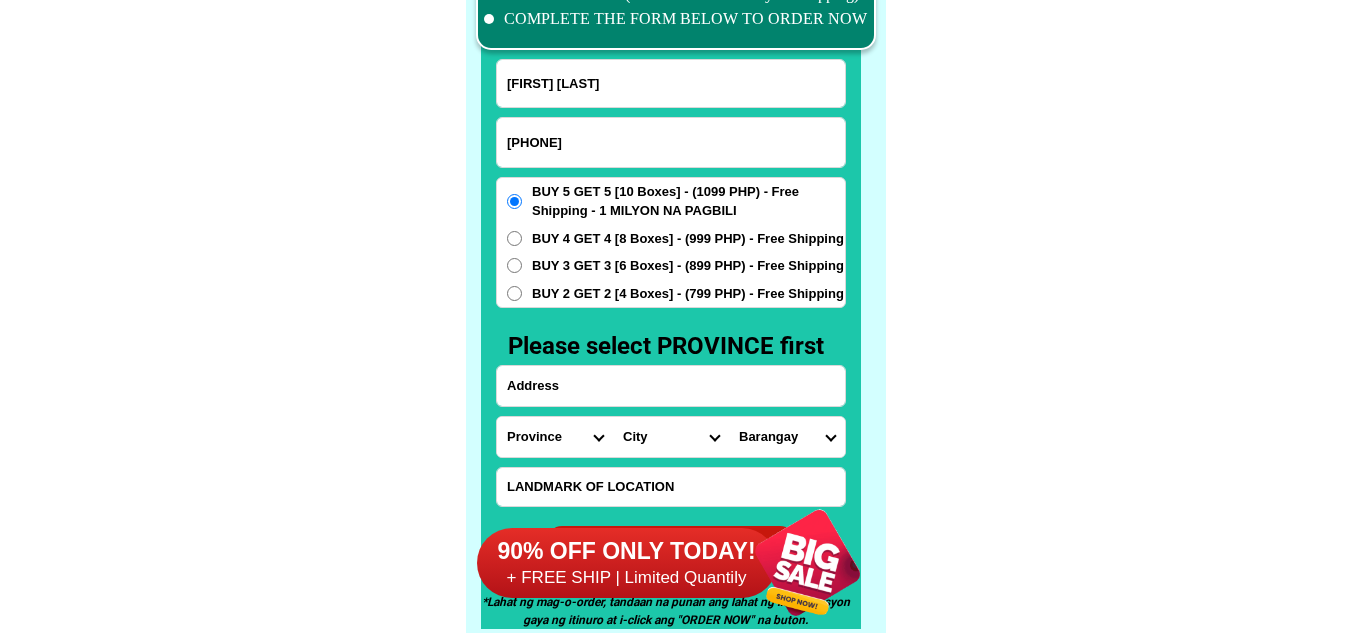 paste on "Inday Legaspi Pagas Tan" 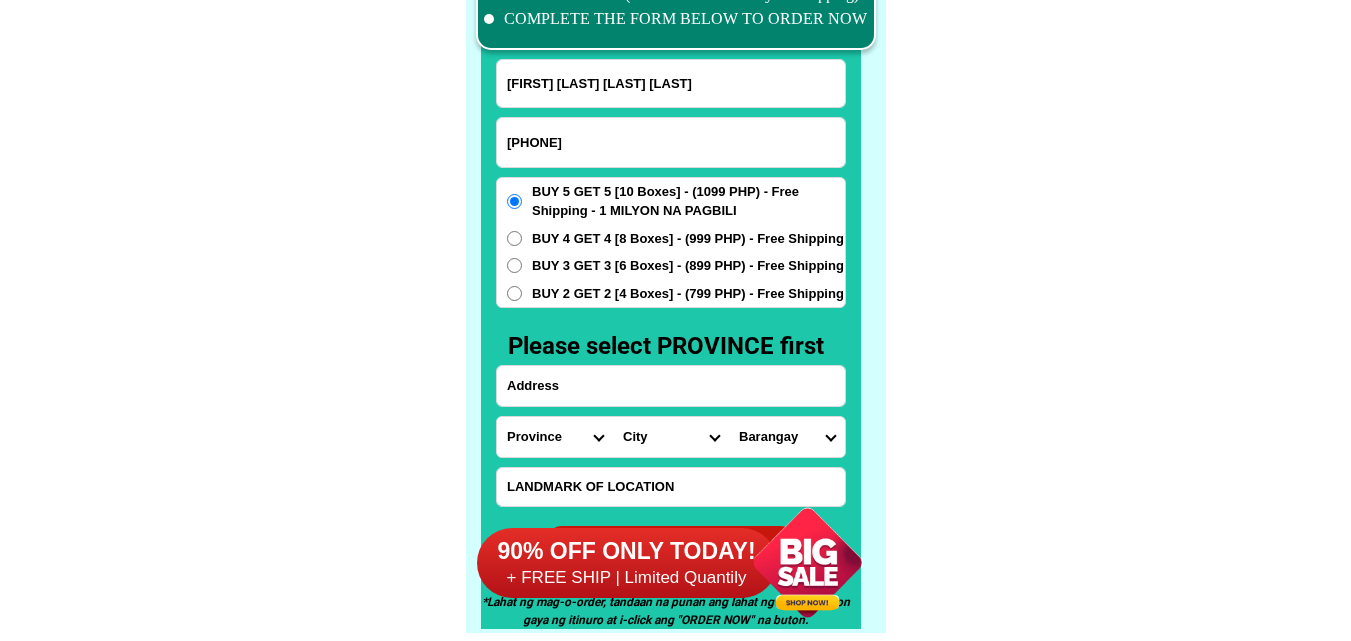 paste 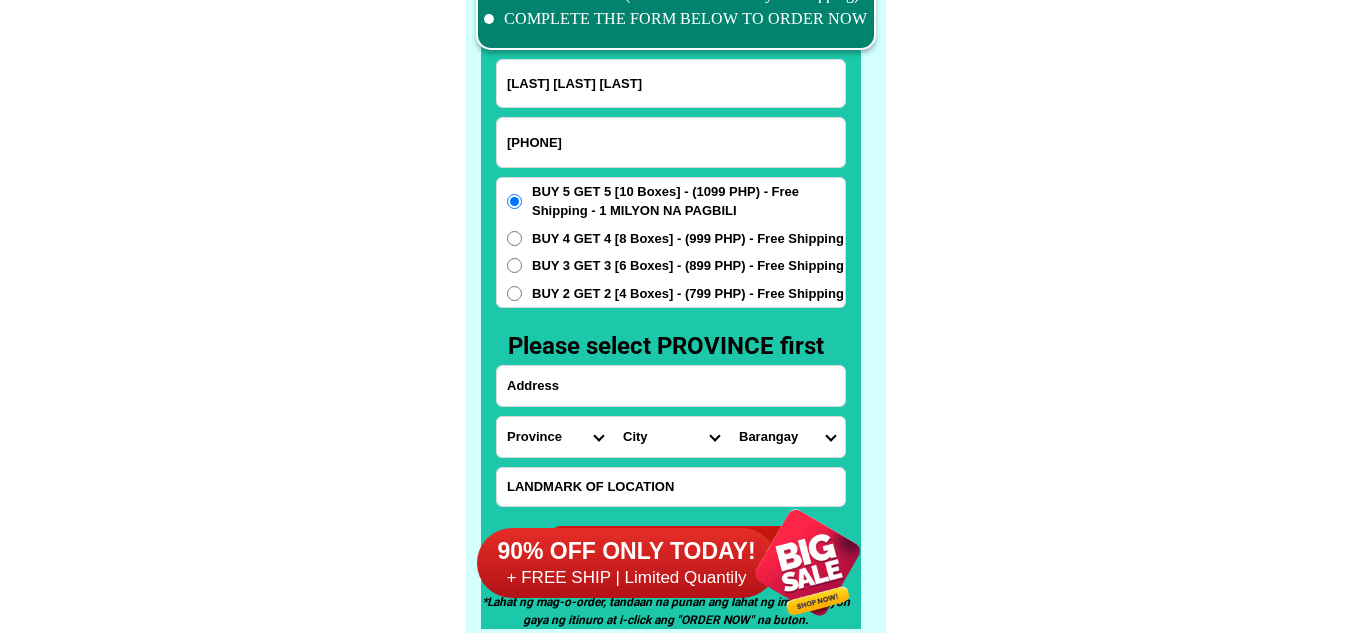 type on "Inday Legaspi Pagas Tan" 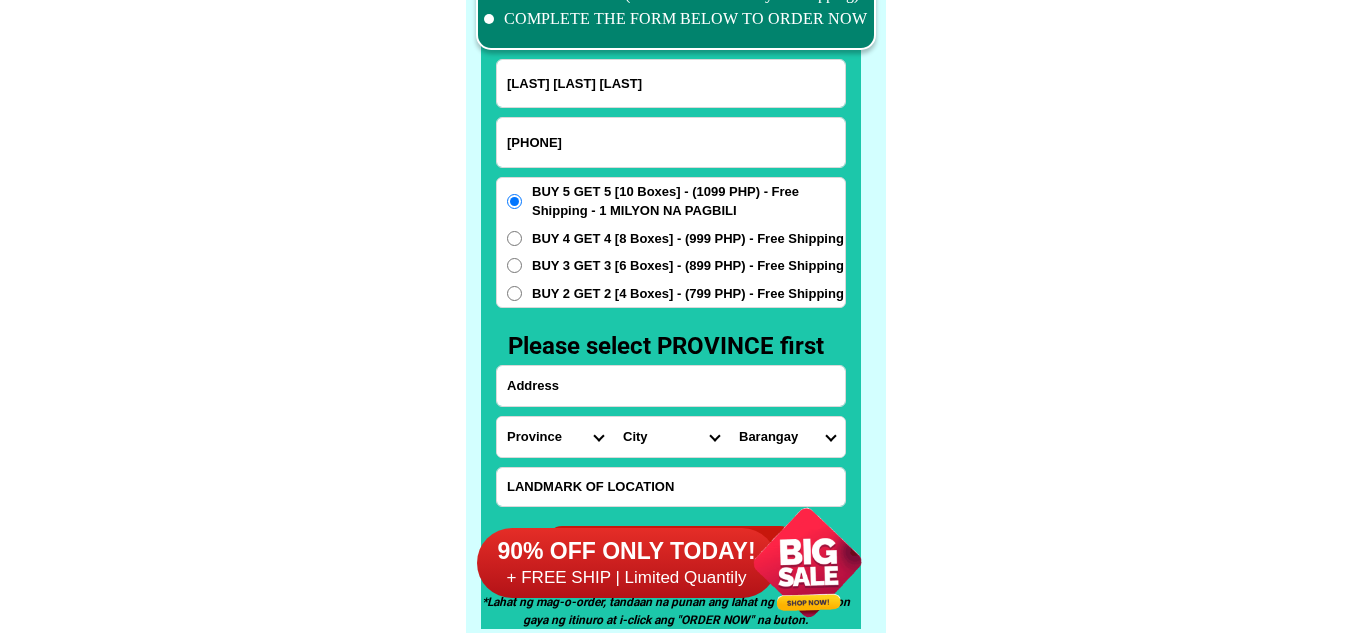 click at bounding box center [671, 386] 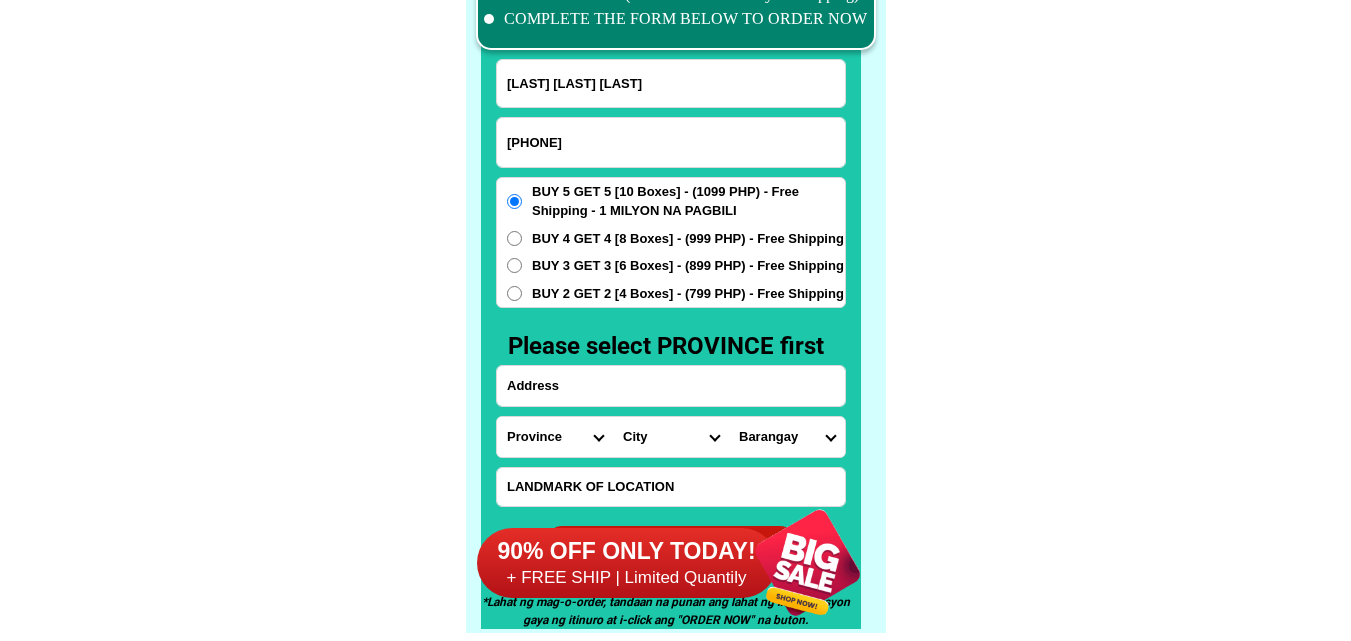 paste on "purok 3A sto.niño poblacion tagbina surigao del sur" 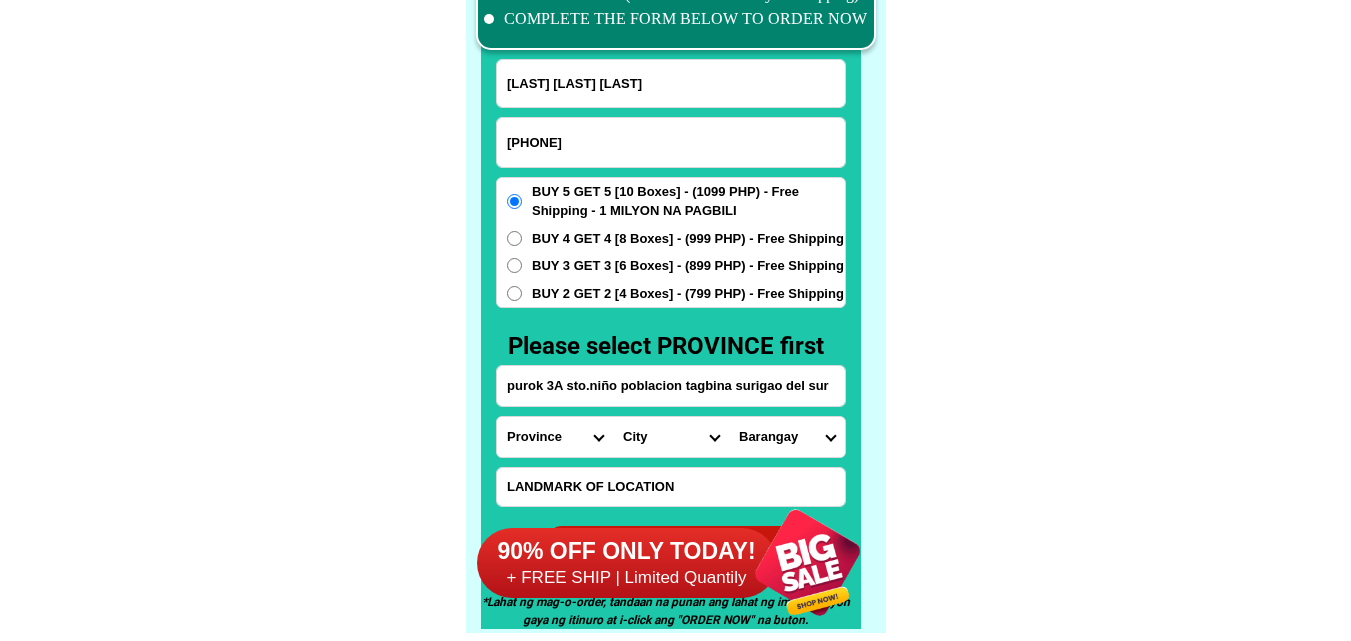 type on "purok 3A sto.niño poblacion tagbina surigao del sur" 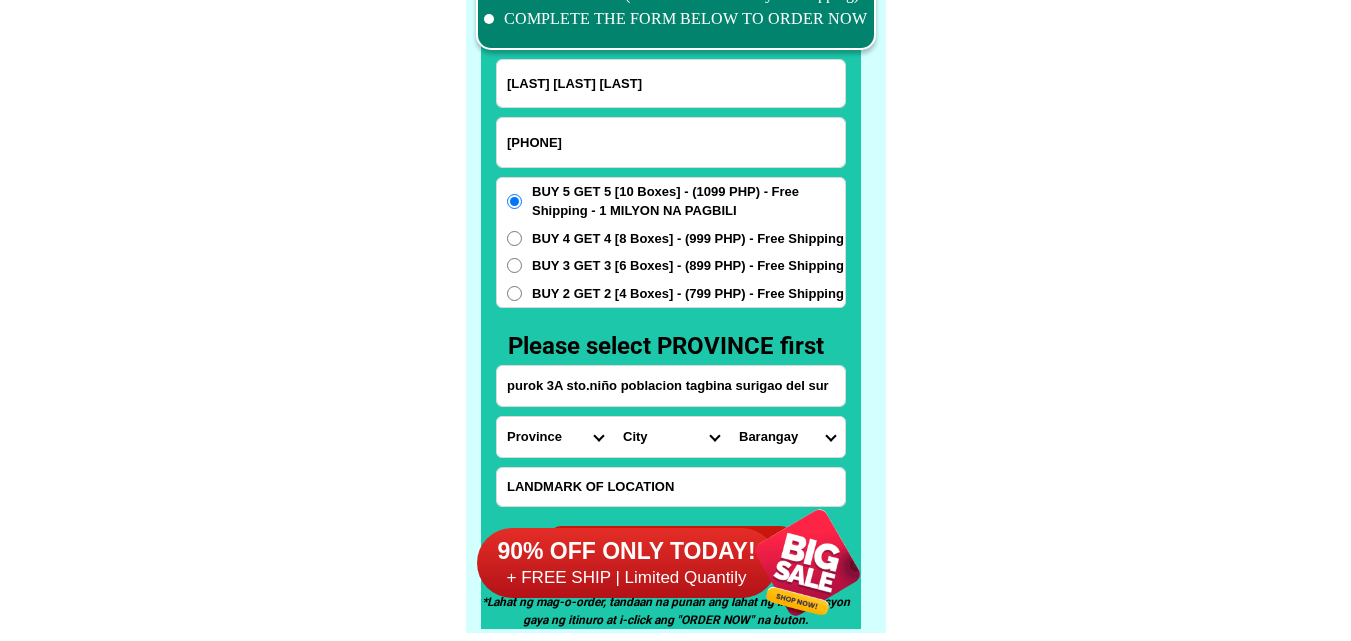 click on "BUY 2 GET 2 [4 Boxes] - (799 PHP) - Free Shipping" at bounding box center [688, 294] 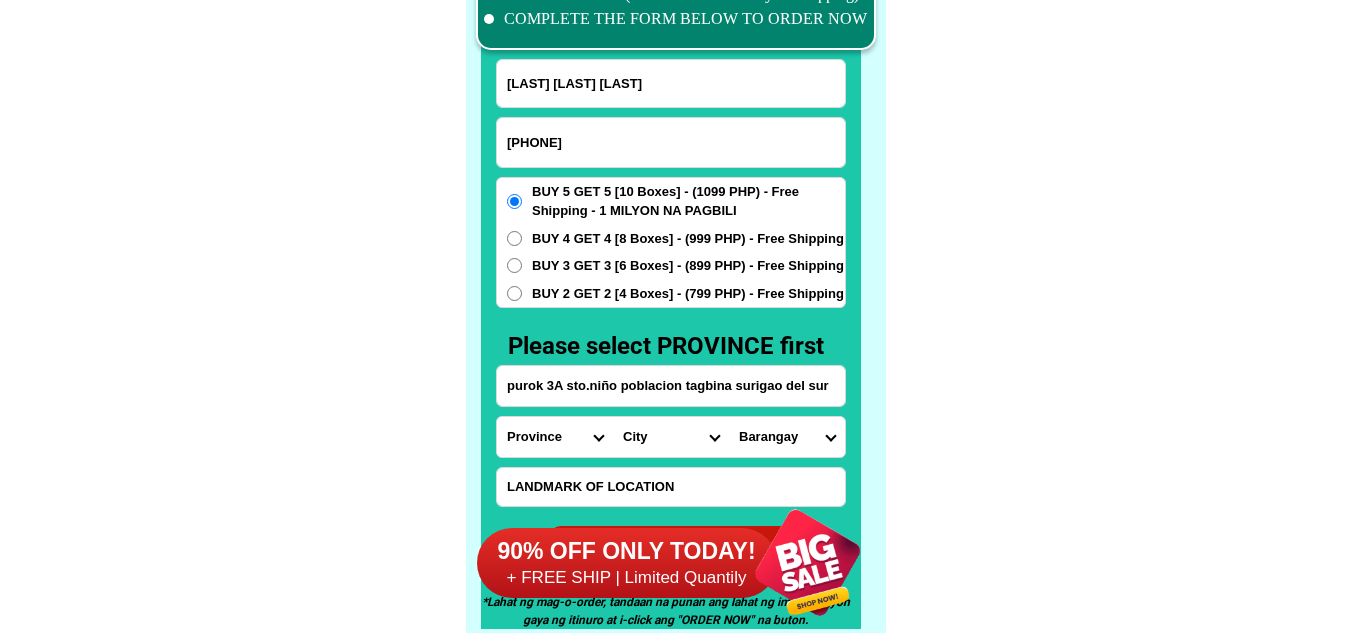click on "BUY 2 GET 2 [4 Boxes] - (799 PHP) - Free Shipping" at bounding box center (514, 293) 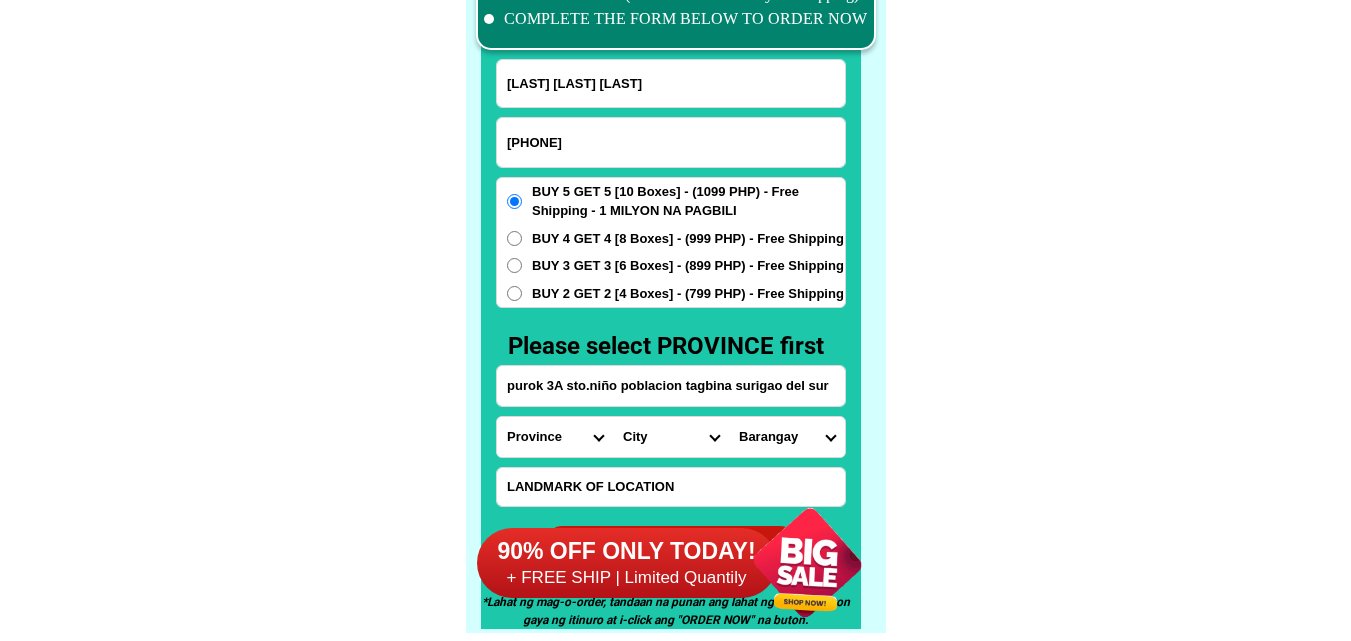 radio on "true" 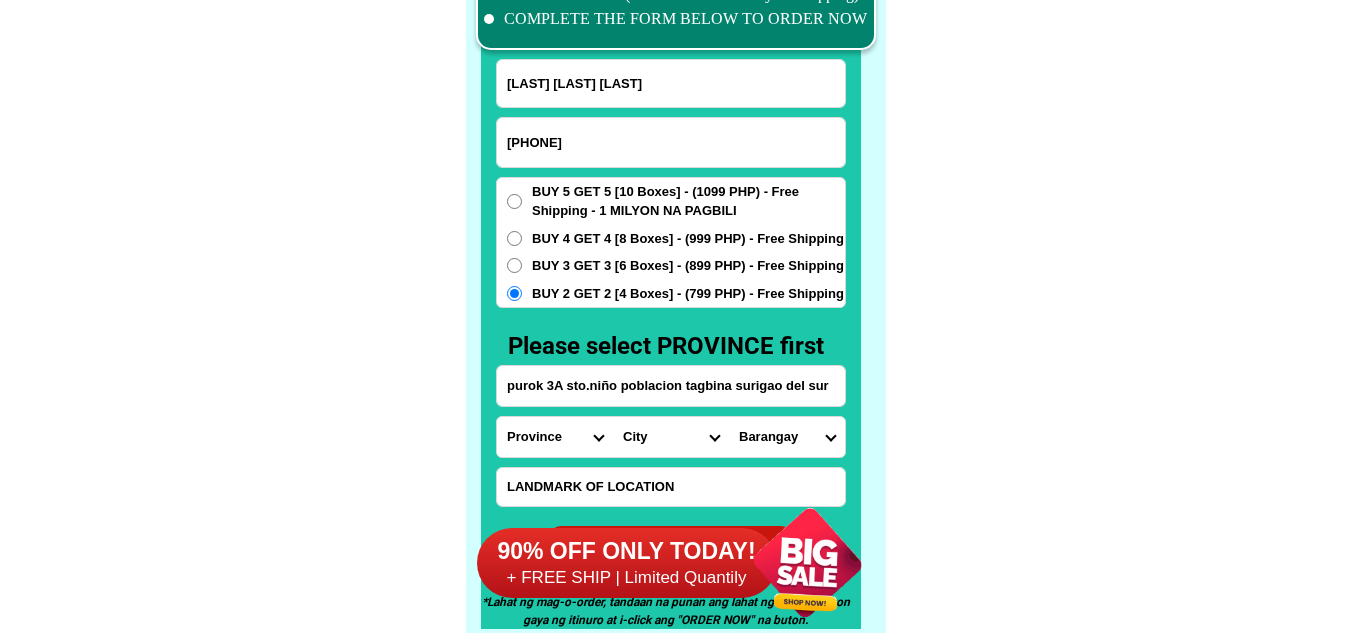 click on "Province Abra Agusan-del-norte Agusan-del-sur Aklan Albay Antique Apayao Aurora Basilan Bataan Batanes Batangas Benguet Biliran Bohol Bukidnon Bulacan Cagayan Camarines-norte Camarines-sur Camiguin Capiz Catanduanes Cavite Cebu Cotabato Davao-de-oro Davao-del-norte Davao-del-sur Davao-occidental Davao-oriental Dinagat-islands Eastern-samar Guimaras Ifugao Ilocos-norte Ilocos-sur Iloilo Isabela Kalinga La-union Laguna Lanao-del-norte Lanao-del-sur Leyte Maguindanao Marinduque Masbate Metro-manila Misamis-occidental Misamis-oriental Mountain-province Negros-occidental Negros-oriental Northern-samar Nueva-ecija Nueva-vizcaya Occidental-mindoro Oriental-mindoro Palawan Pampanga Pangasinan Quezon Quirino Rizal Romblon Sarangani Siquijor Sorsogon South-cotabato Southern-leyte Sultan-kudarat Sulu Surigao-del-norte Surigao-del-sur Tarlac Tawi-tawi Western-samar Zambales Zamboanga-del-norte Zamboanga-del-sur Zamboanga-sibugay" at bounding box center [555, 437] 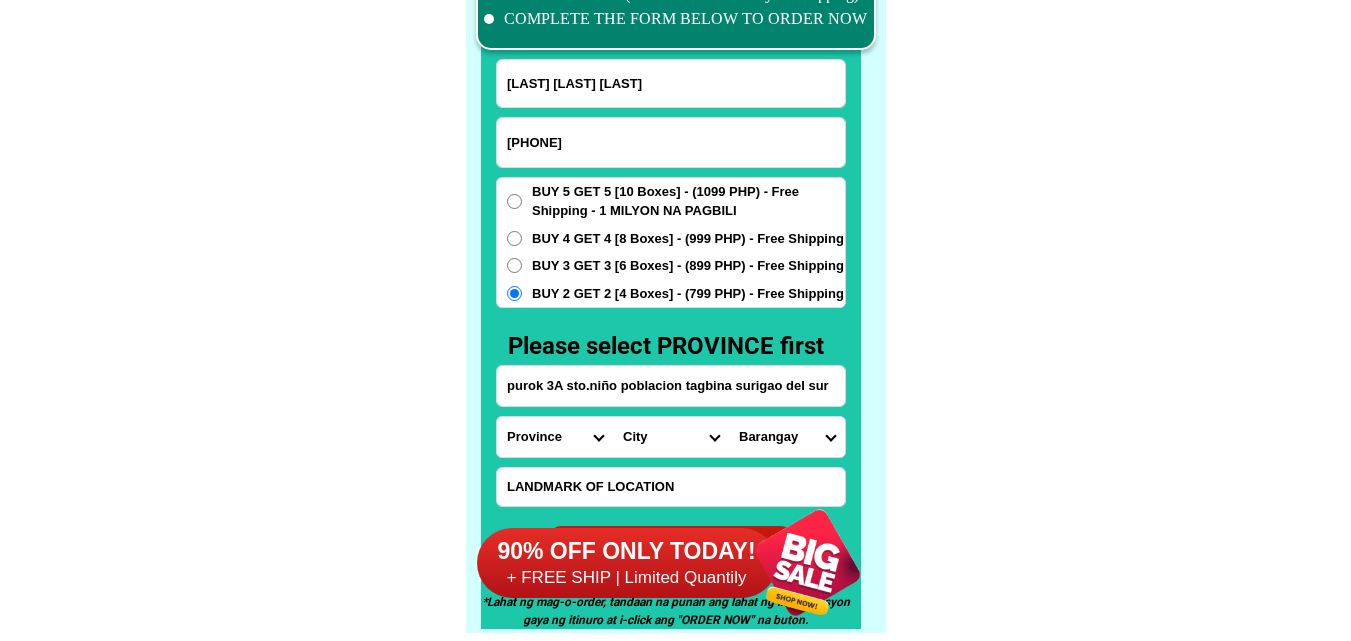 select on "63_115" 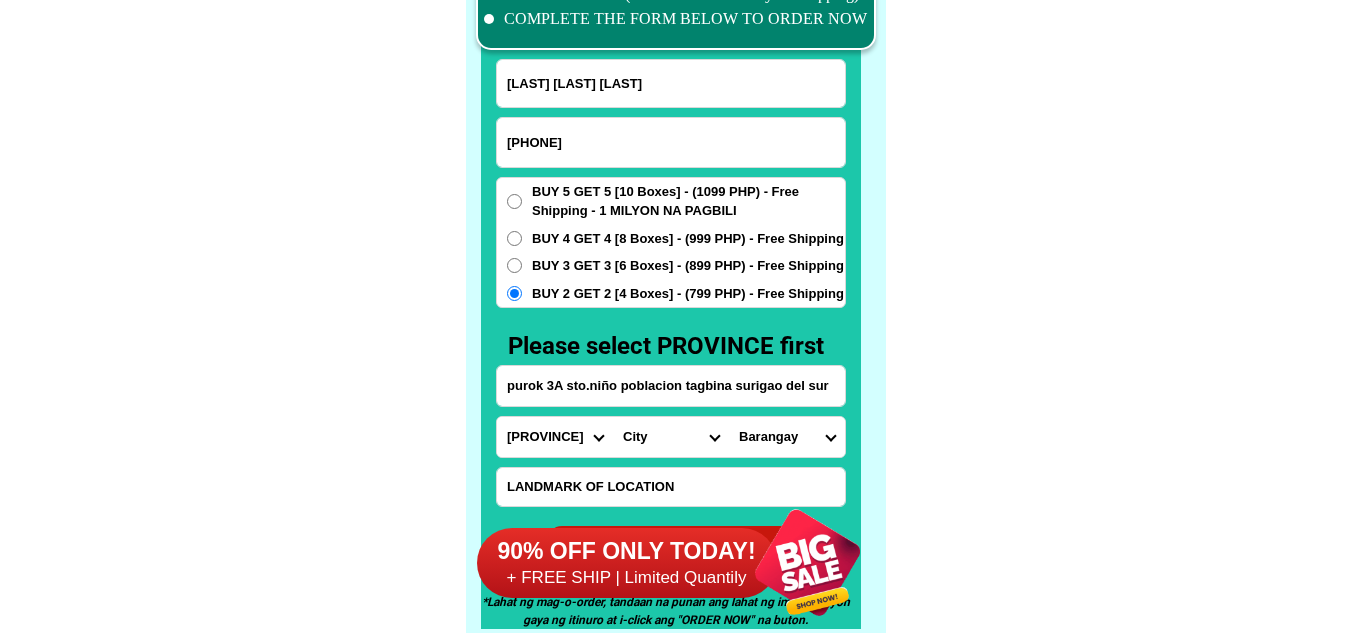 click on "Province Abra Agusan-del-norte Agusan-del-sur Aklan Albay Antique Apayao Aurora Basilan Bataan Batanes Batangas Benguet Biliran Bohol Bukidnon Bulacan Cagayan Camarines-norte Camarines-sur Camiguin Capiz Catanduanes Cavite Cebu Cotabato Davao-de-oro Davao-del-norte Davao-del-sur Davao-occidental Davao-oriental Dinagat-islands Eastern-samar Guimaras Ifugao Ilocos-norte Ilocos-sur Iloilo Isabela Kalinga La-union Laguna Lanao-del-norte Lanao-del-sur Leyte Maguindanao Marinduque Masbate Metro-manila Misamis-occidental Misamis-oriental Mountain-province Negros-occidental Negros-oriental Northern-samar Nueva-ecija Nueva-vizcaya Occidental-mindoro Oriental-mindoro Palawan Pampanga Pangasinan Quezon Quirino Rizal Romblon Sarangani Siquijor Sorsogon South-cotabato Southern-leyte Sultan-kudarat Sulu Surigao-del-norte Surigao-del-sur Tarlac Tawi-tawi Western-samar Zambales Zamboanga-del-norte Zamboanga-del-sur Zamboanga-sibugay" at bounding box center (555, 437) 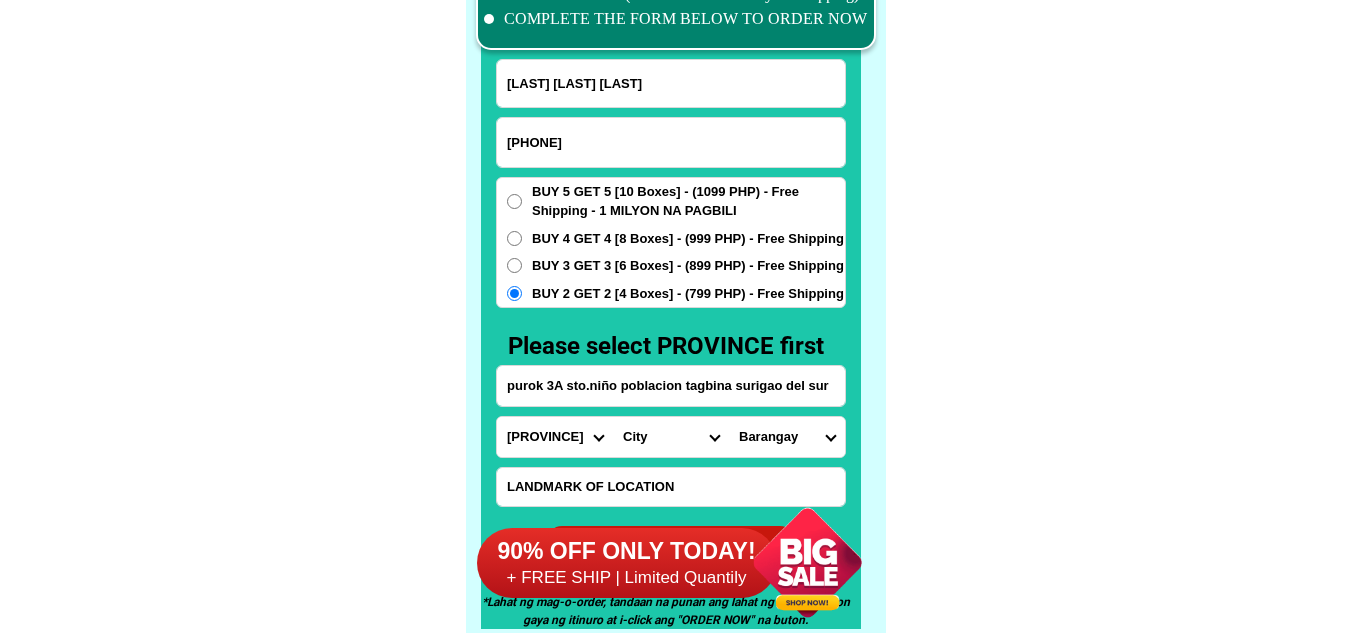 click on "Inday Legaspi Pagas Tan 09664235584 ORDER NOW purok 3A sto.niño poblacion tagbina surigao del sur Province Abra Agusan-del-norte Agusan-del-sur Aklan Albay Antique Apayao Aurora Basilan Bataan Batanes Batangas Benguet Biliran Bohol Bukidnon Bulacan Cagayan Camarines-norte Camarines-sur Camiguin Capiz Catanduanes Cavite Cebu Cotabato Davao-de-oro Davao-del-norte Davao-del-sur Davao-occidental Davao-oriental Dinagat-islands Eastern-samar Guimaras Ifugao Ilocos-norte Ilocos-sur Iloilo Isabela Kalinga La-union Laguna Lanao-del-norte Lanao-del-sur Leyte Maguindanao Marinduque Masbate Metro-manila Misamis-occidental Misamis-oriental Mountain-province Negros-occidental Negros-oriental Northern-samar Nueva-ecija Nueva-vizcaya Occidental-mindoro Oriental-mindoro Palawan Pampanga Pangasinan Quezon Quirino Rizal Romblon Sarangani Siquijor Sorsogon South-cotabato Southern-leyte Sultan-kudarat Sulu Surigao-del-norte Surigao-del-sur Tarlac Tawi-tawi Western-samar Zambales Zamboanga-del-norte Zamboanga-del-sur City Barobo" at bounding box center (671, 316) 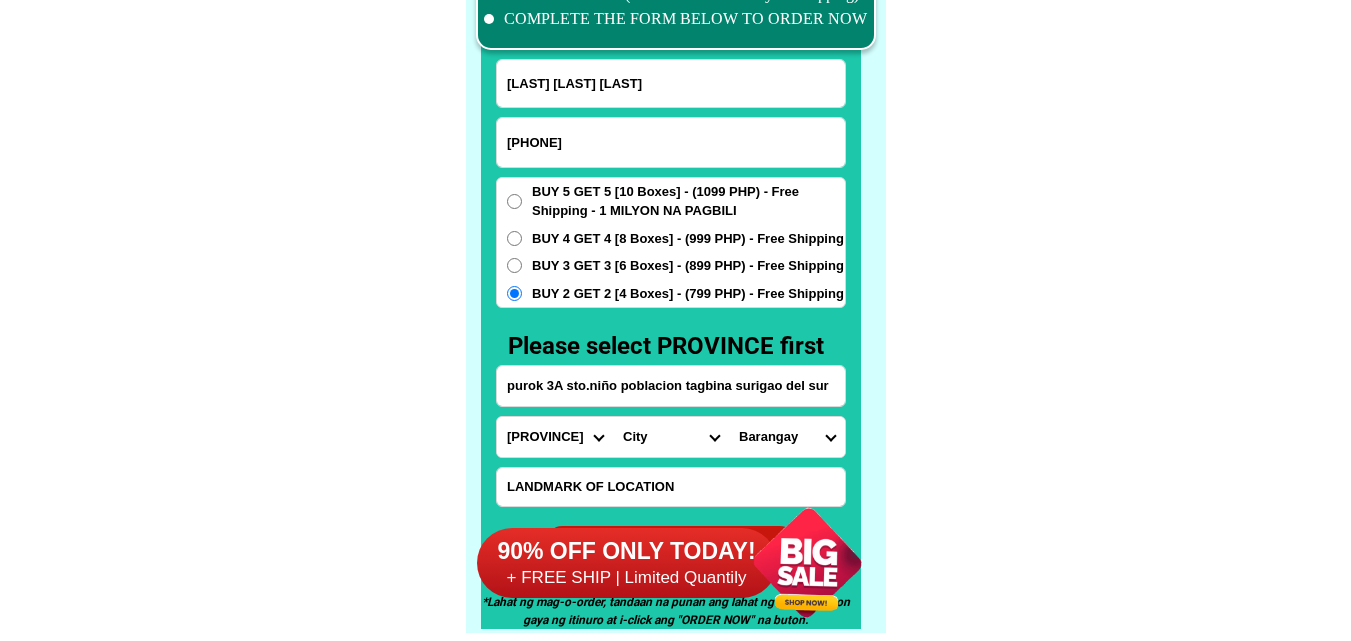 click on "City Barobo Bayabas Bislig-city Cagwait Cantilan Carrascal Hinatuan Lanuza Lianga Lingig Madrid Marihatag Surigao-del-sur-carmen Surigao-del-sur-cortes Surigao-del-sur-san-agustin Surigao-del-sur-san-miguel Tagbina Tago Tandag-city" at bounding box center (671, 437) 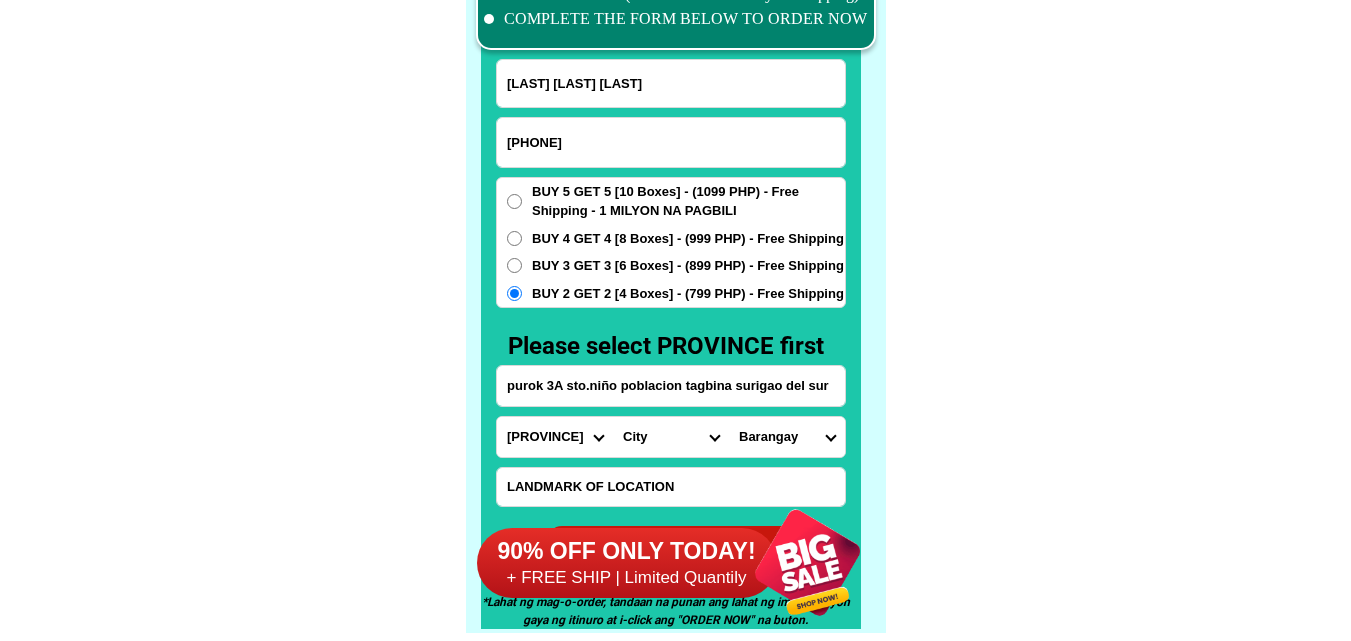 select on "63_115559" 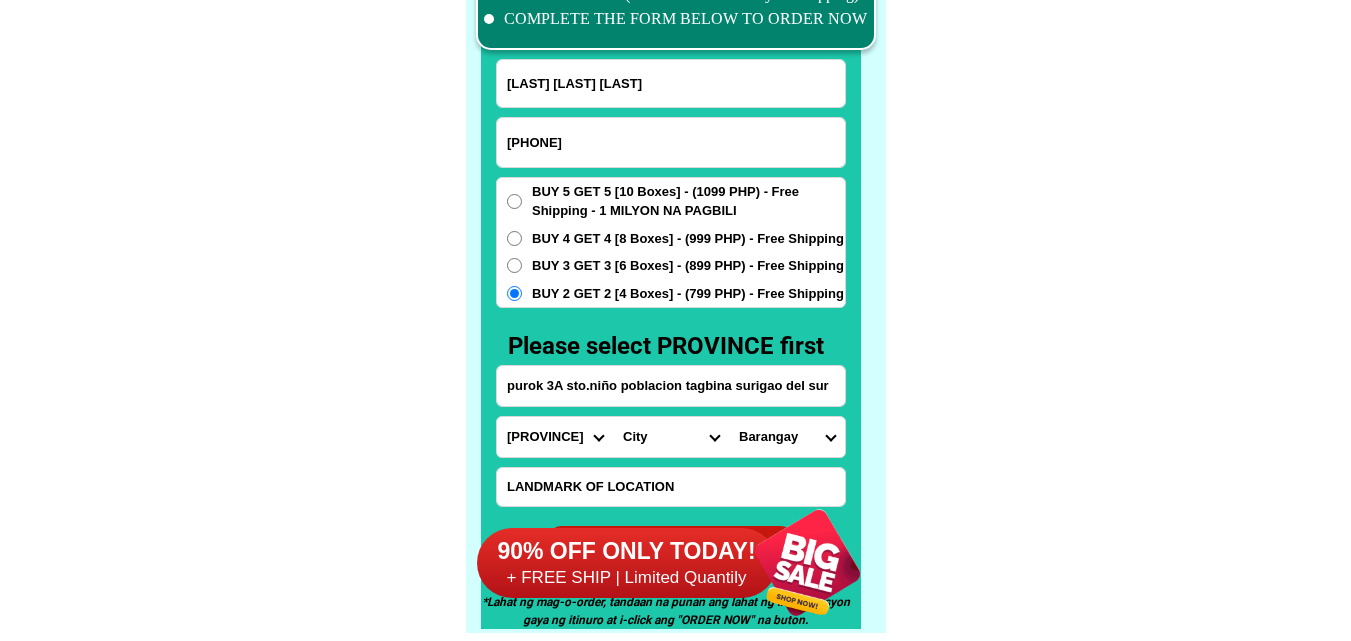 click on "City Barobo Bayabas Bislig-city Cagwait Cantilan Carrascal Hinatuan Lanuza Lianga Lingig Madrid Marihatag Surigao-del-sur-carmen Surigao-del-sur-cortes Surigao-del-sur-san-agustin Surigao-del-sur-san-miguel Tagbina Tago Tandag-city" at bounding box center [671, 437] 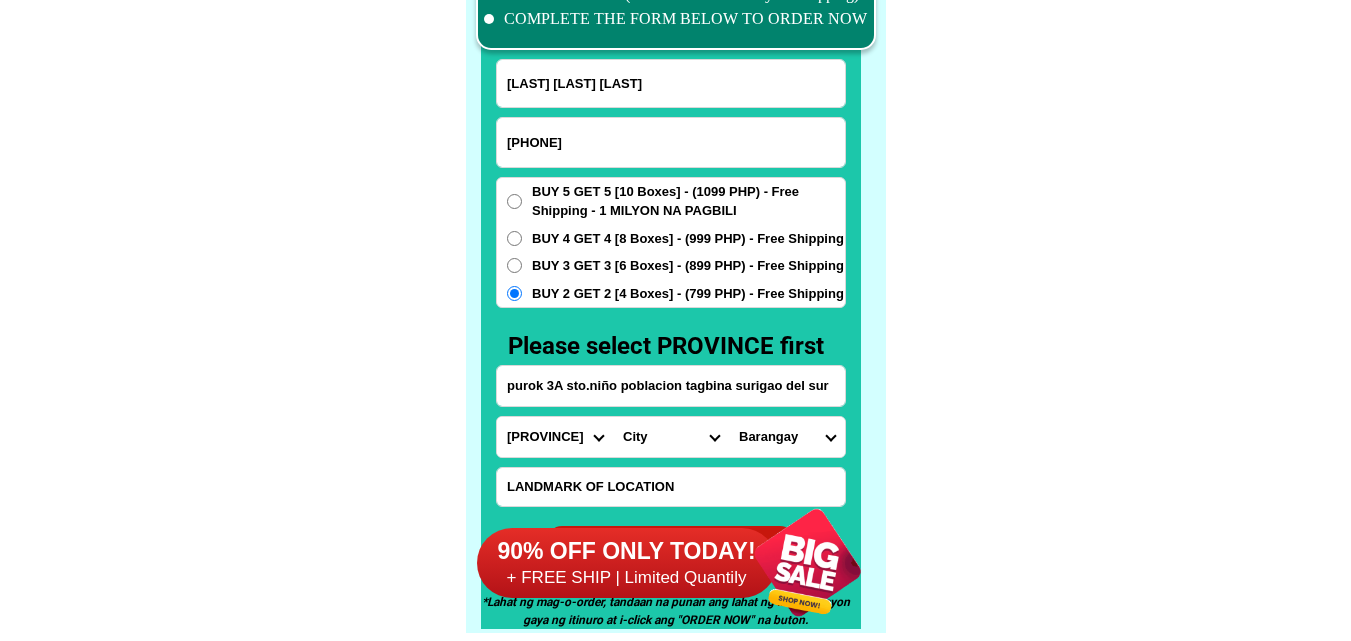 click on "Barangay Batunan Carpenito Dona carmen Hinagdanan Kahayagan Lago Maglambing Maglatab Magsaysay Malixi Manambia Osmena Poblacion Quezon San vicente Santa cruz Santa fe Santa juana Santa maria Sayon Soriano Tagongon Trinidad Ugoban Villaverde" at bounding box center [787, 437] 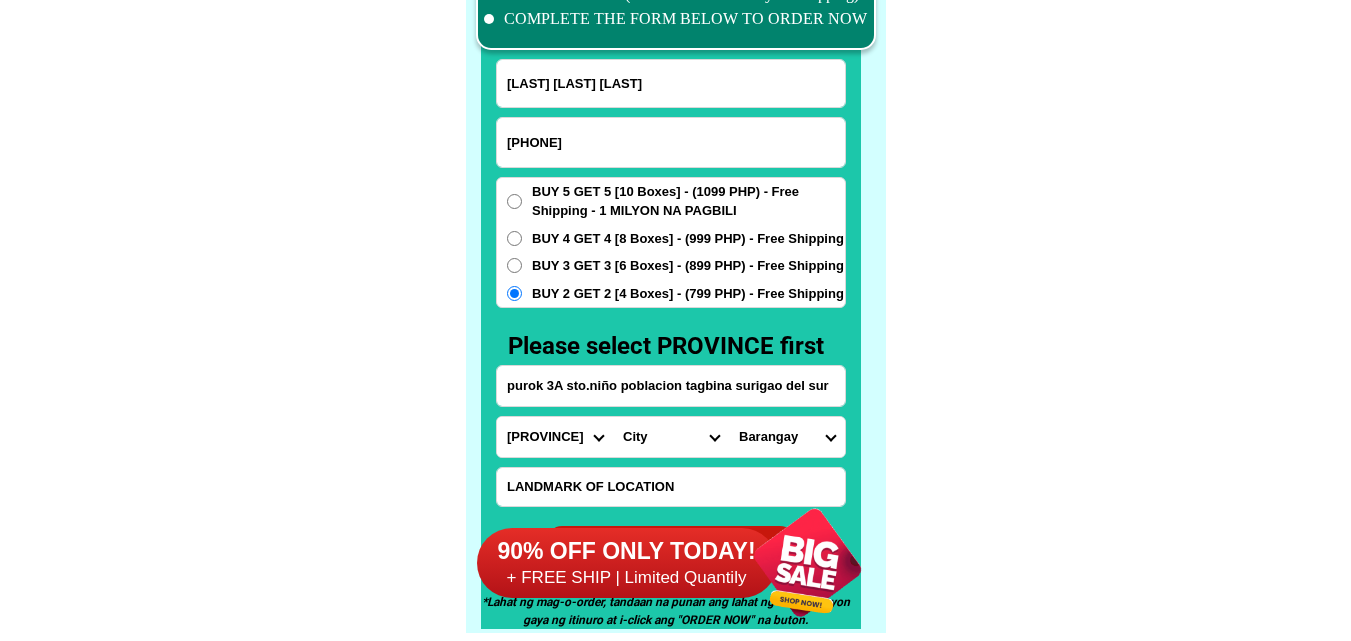 select on "63_1155592479" 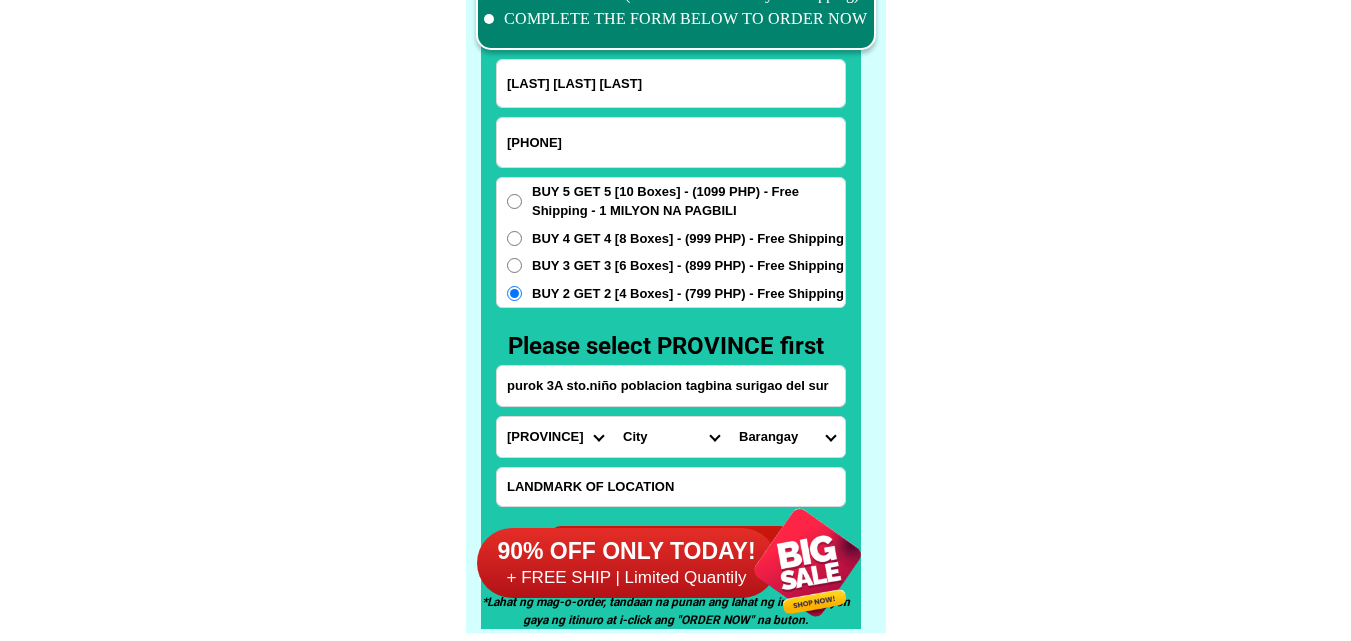 click on "Barangay Batunan Carpenito Dona carmen Hinagdanan Kahayagan Lago Maglambing Maglatab Magsaysay Malixi Manambia Osmena Poblacion Quezon San vicente Santa cruz Santa fe Santa juana Santa maria Sayon Soriano Tagongon Trinidad Ugoban Villaverde" at bounding box center [787, 437] 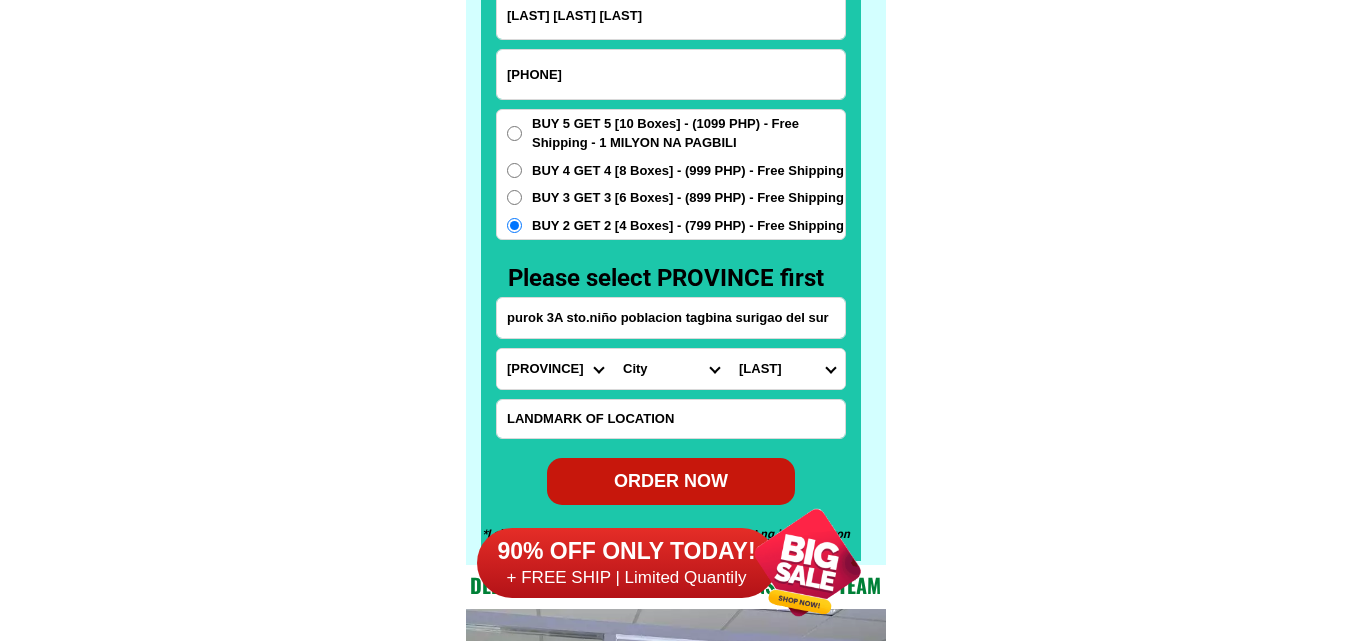 scroll, scrollTop: 15716, scrollLeft: 0, axis: vertical 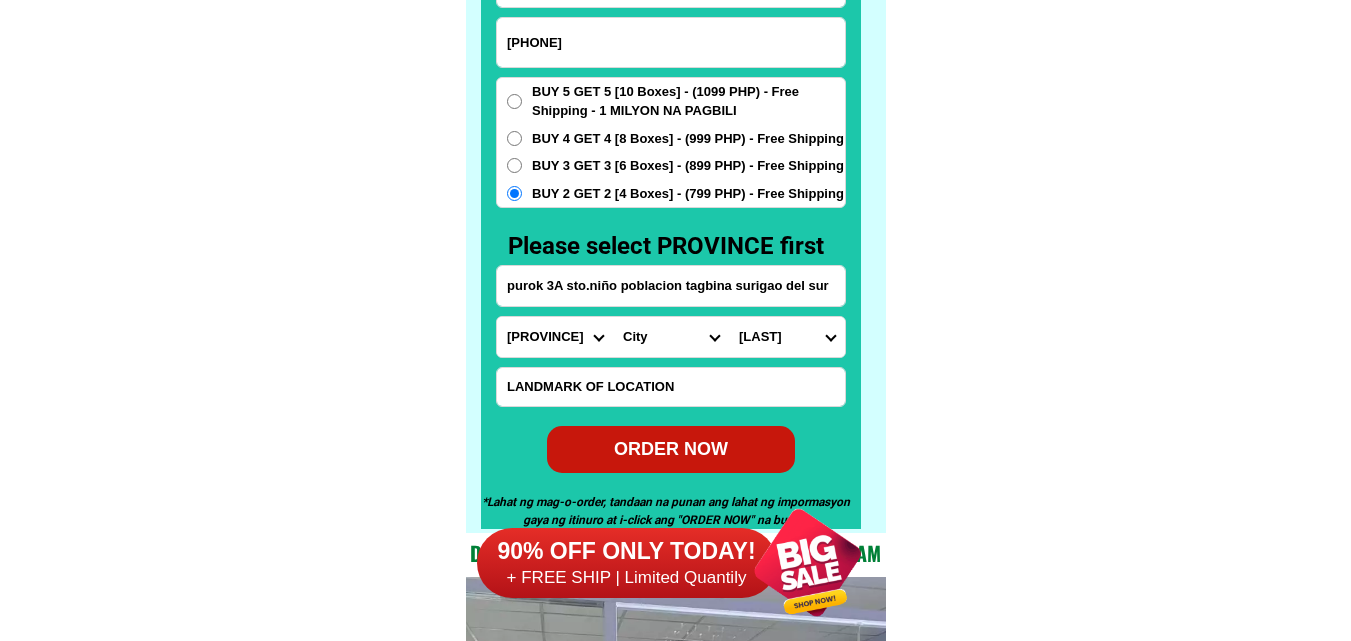 click on "ORDER NOW" at bounding box center (671, 449) 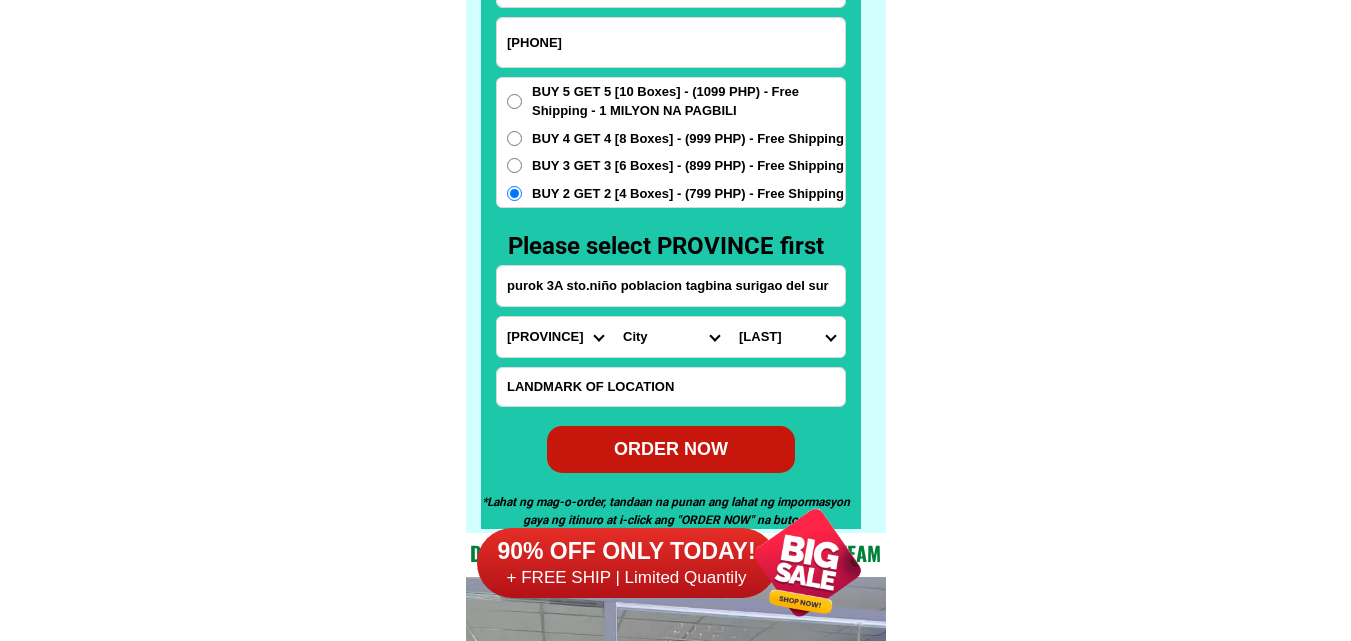 type on "09664235584" 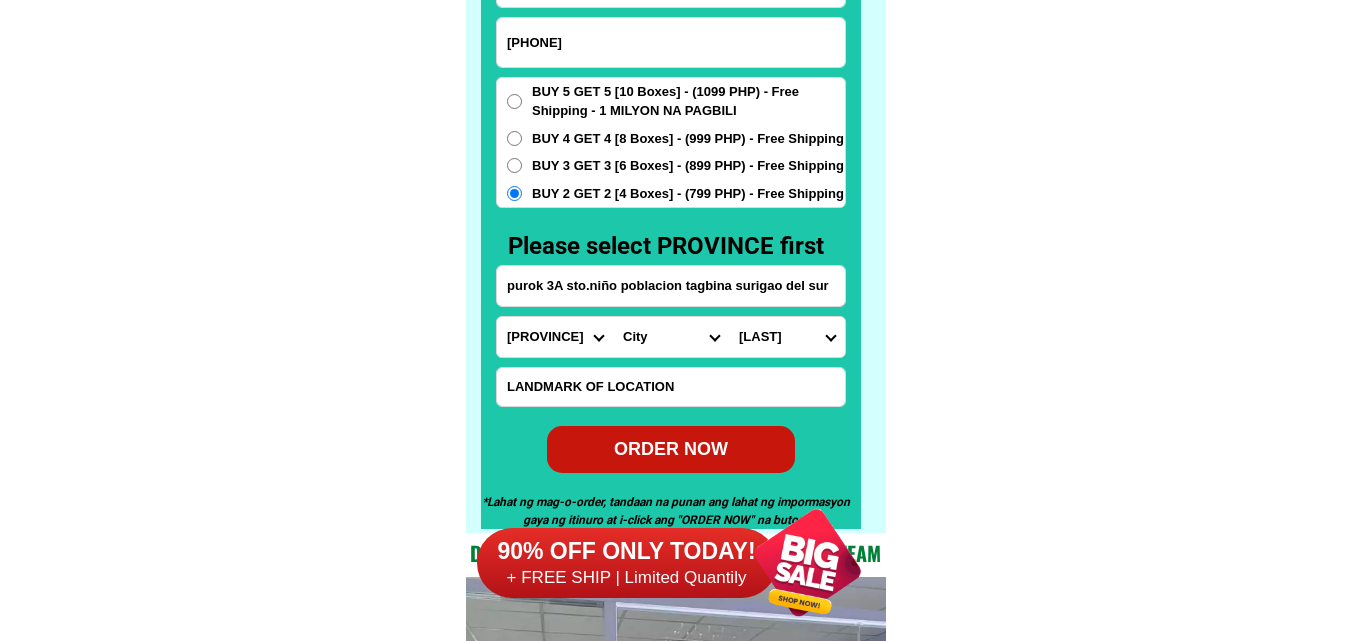 type on "purok 3A sto.niño poblacion tagbina surigao del sur" 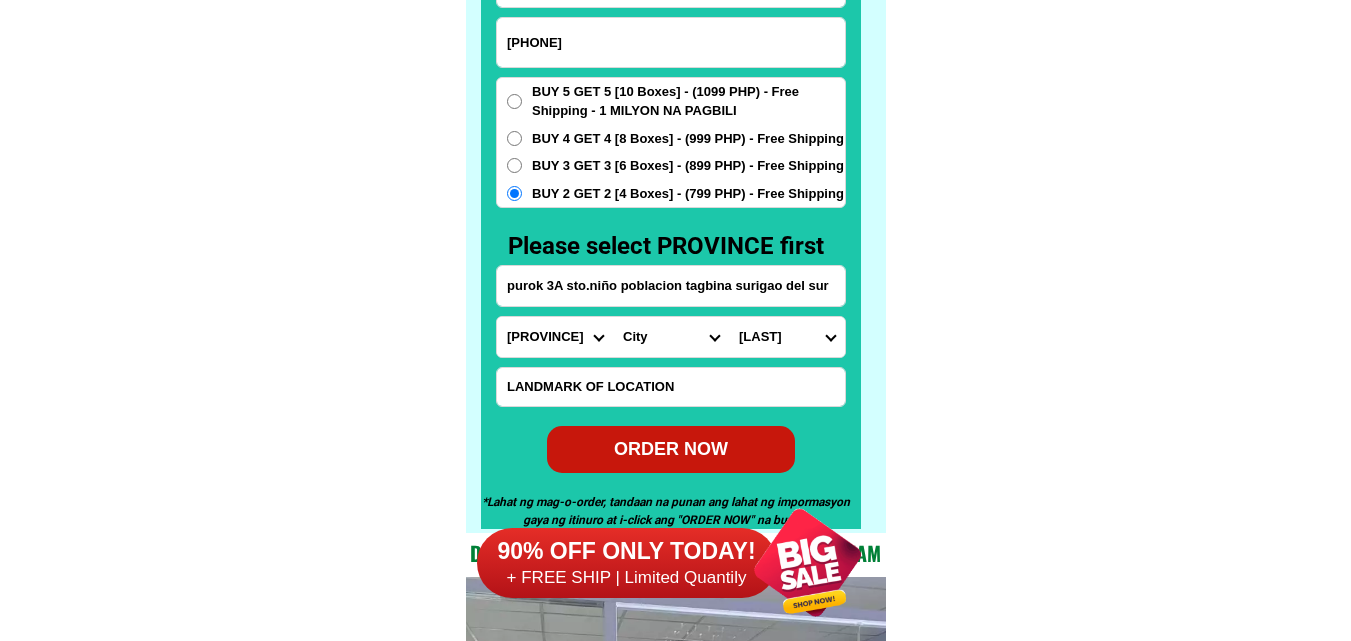 radio on "true" 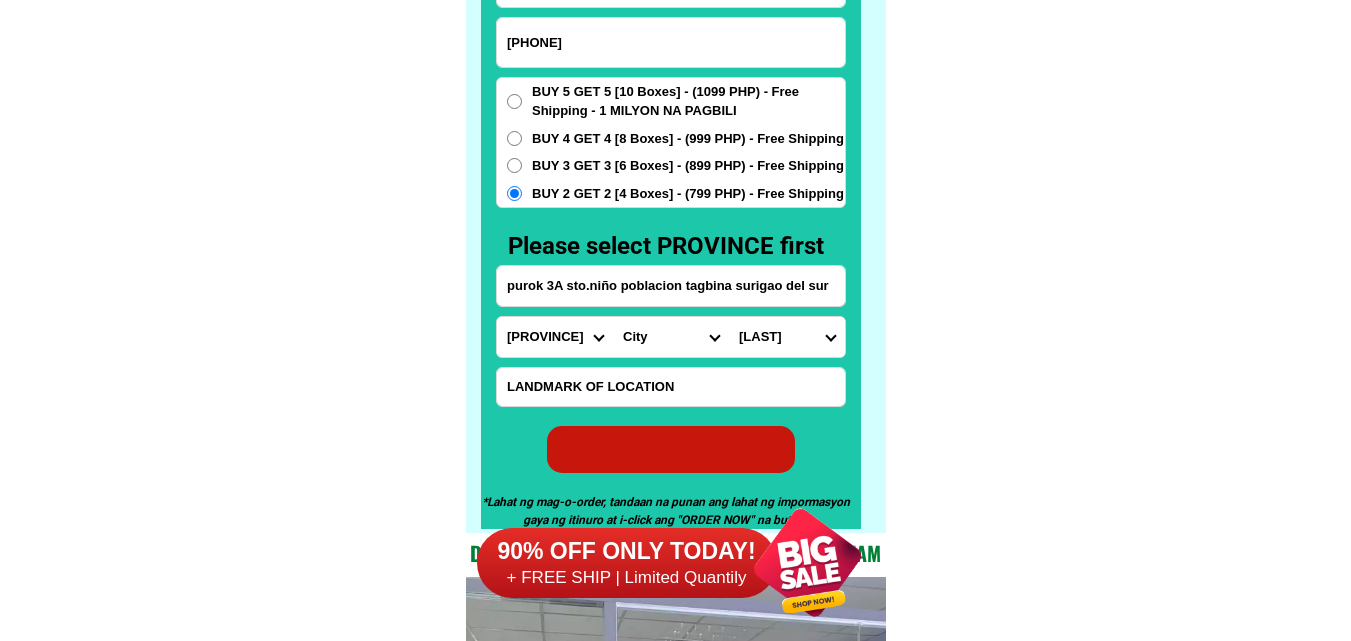 radio on "true" 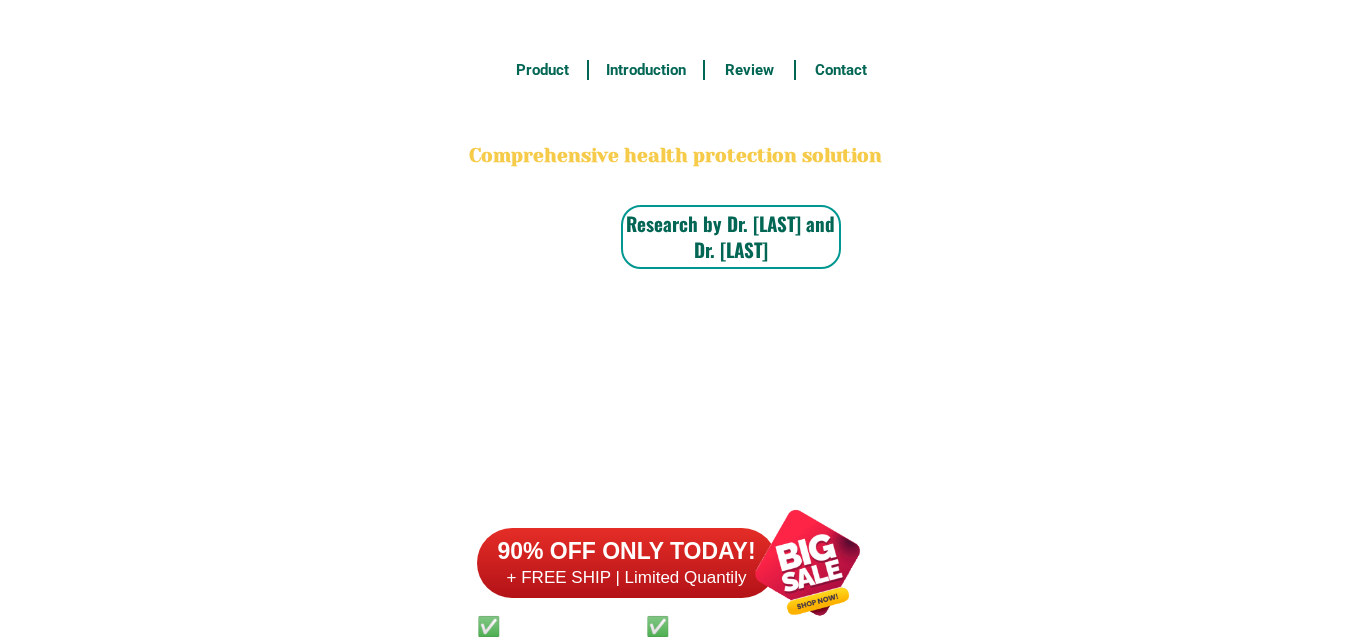 type on "[PHONE]" 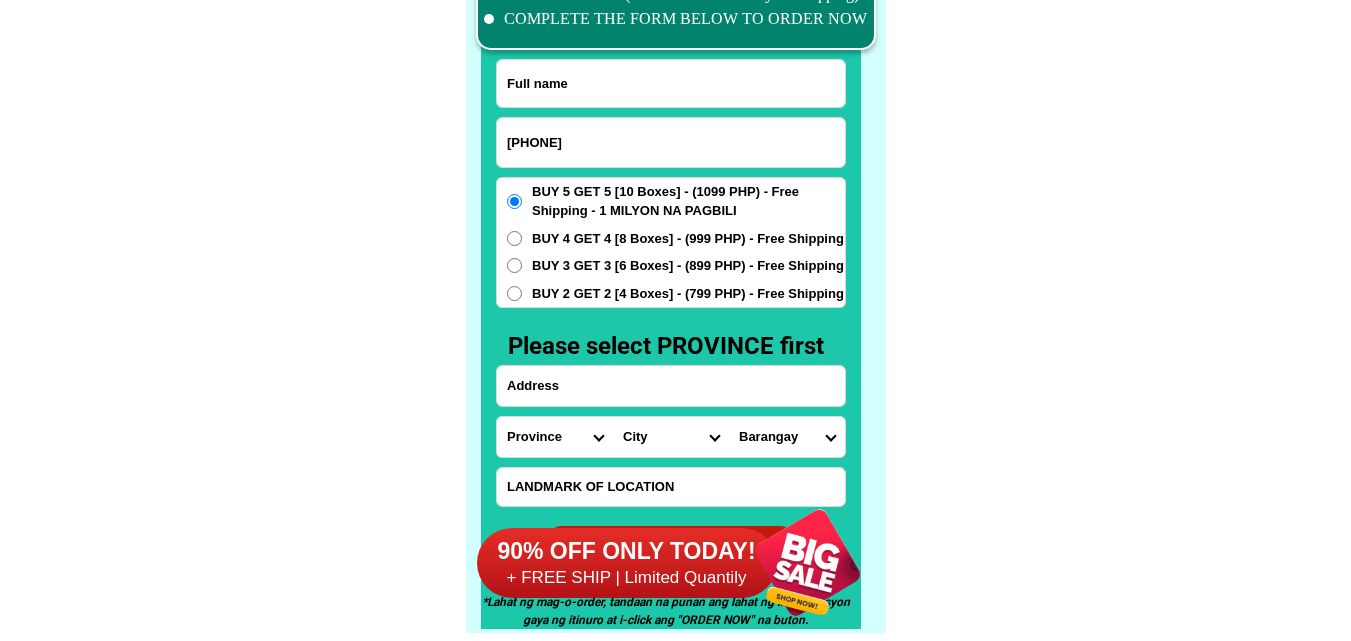 scroll, scrollTop: 15616, scrollLeft: 0, axis: vertical 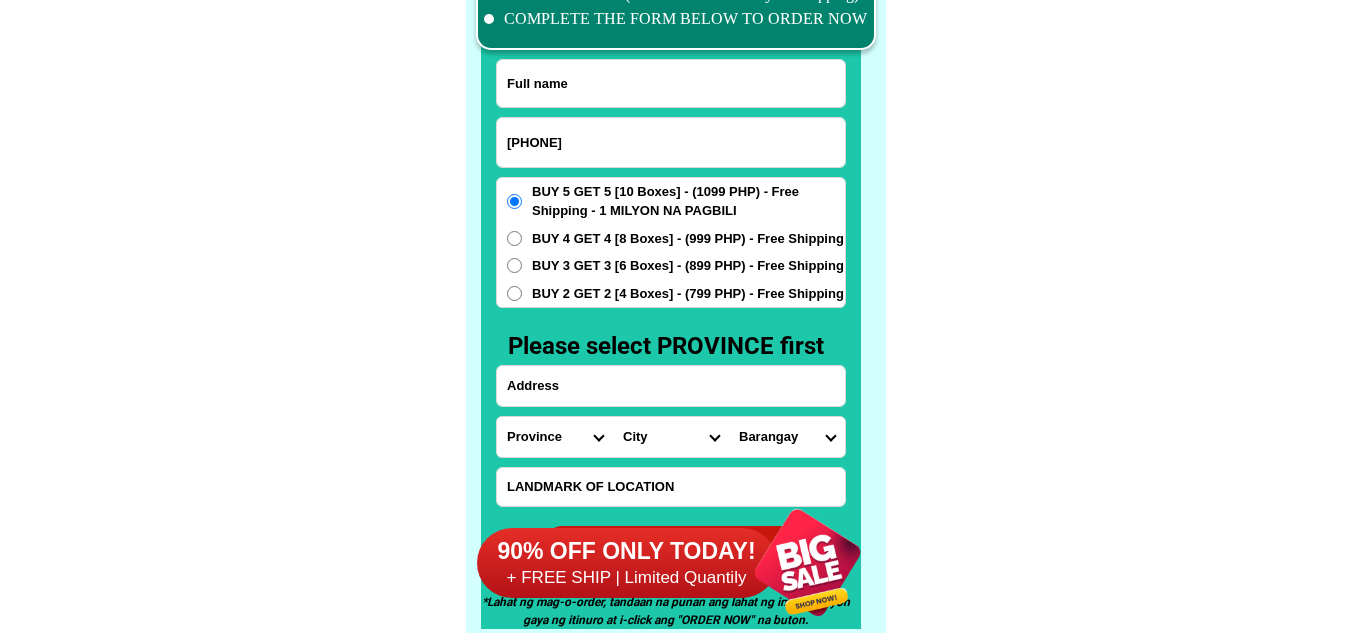 click at bounding box center [671, 83] 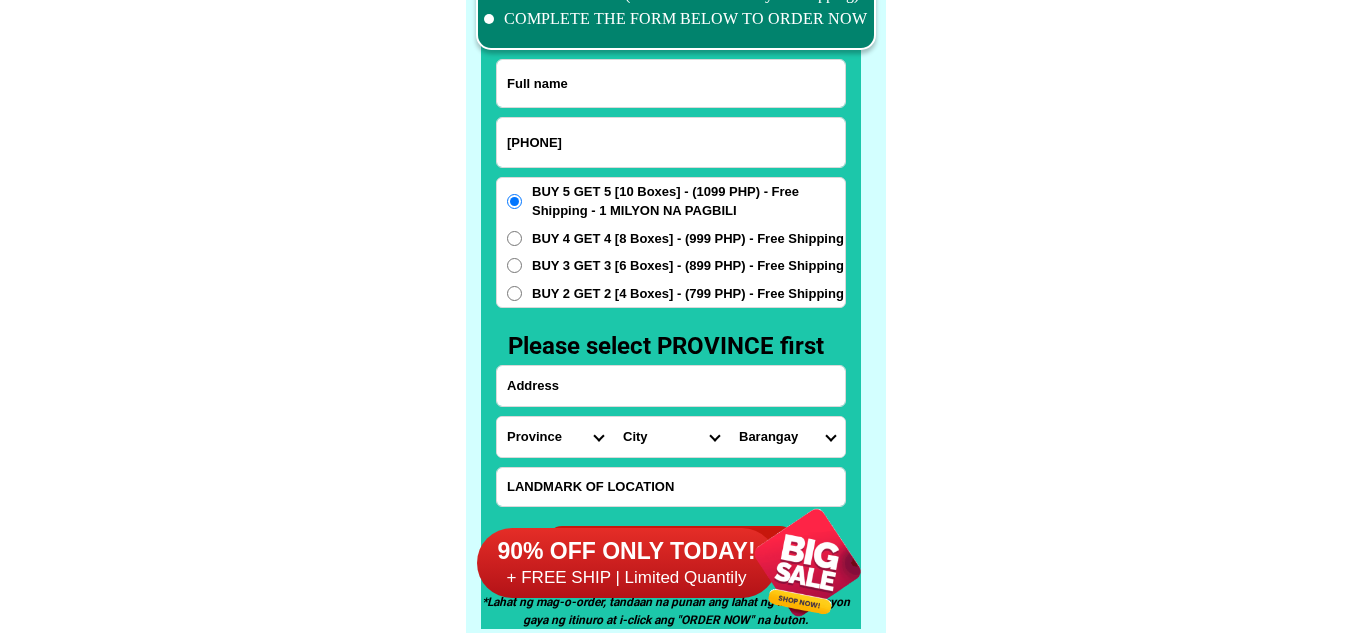 paste on "[FIRST] [LAST]" 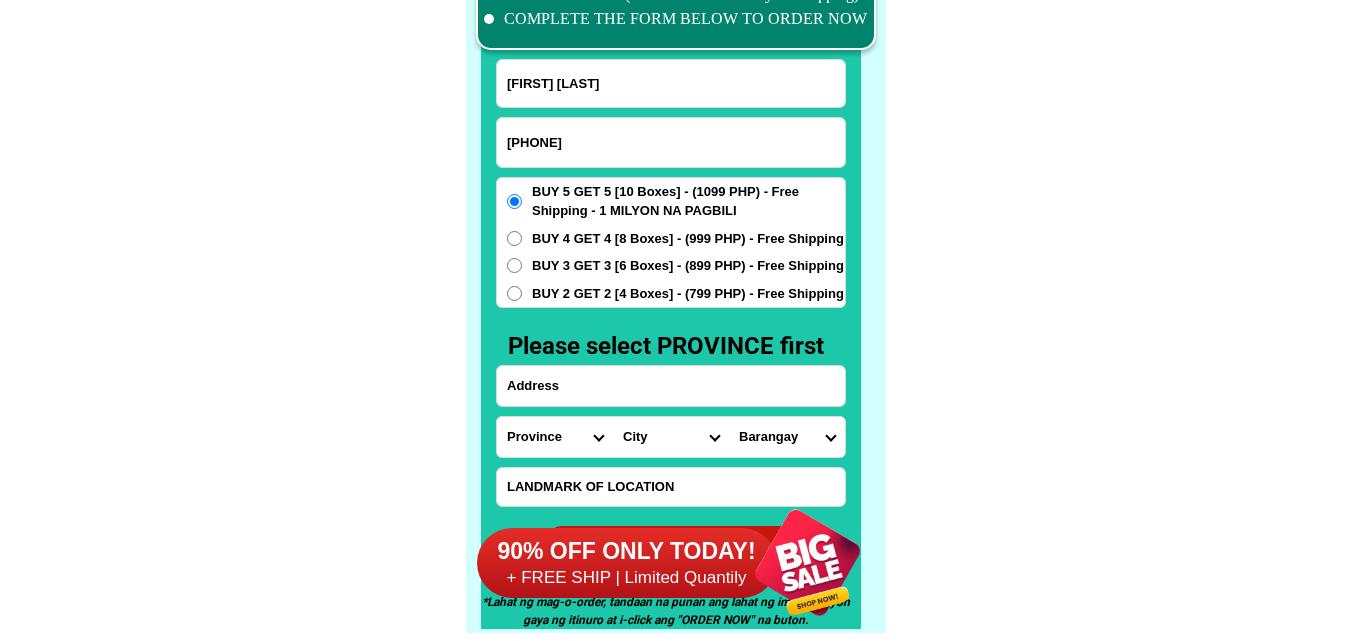 type on "[FIRST] [LAST]" 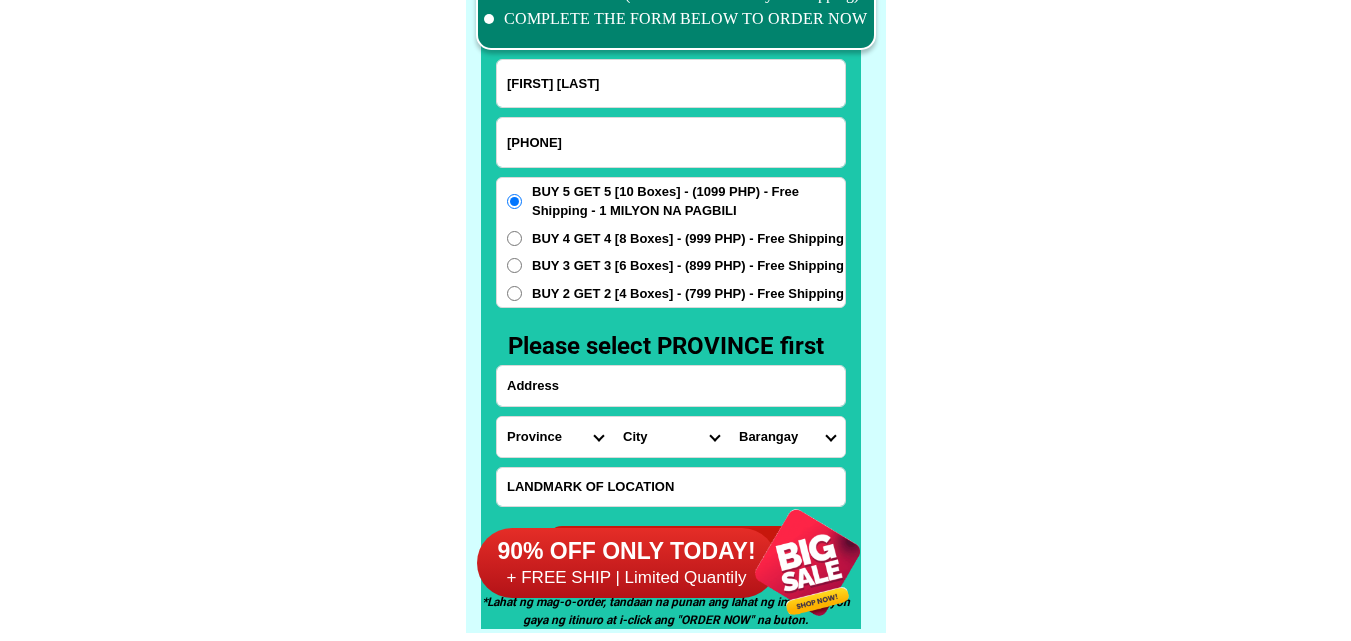 paste on "Sitio Cuarenta Barangay Diaz Bautista [CITY]" 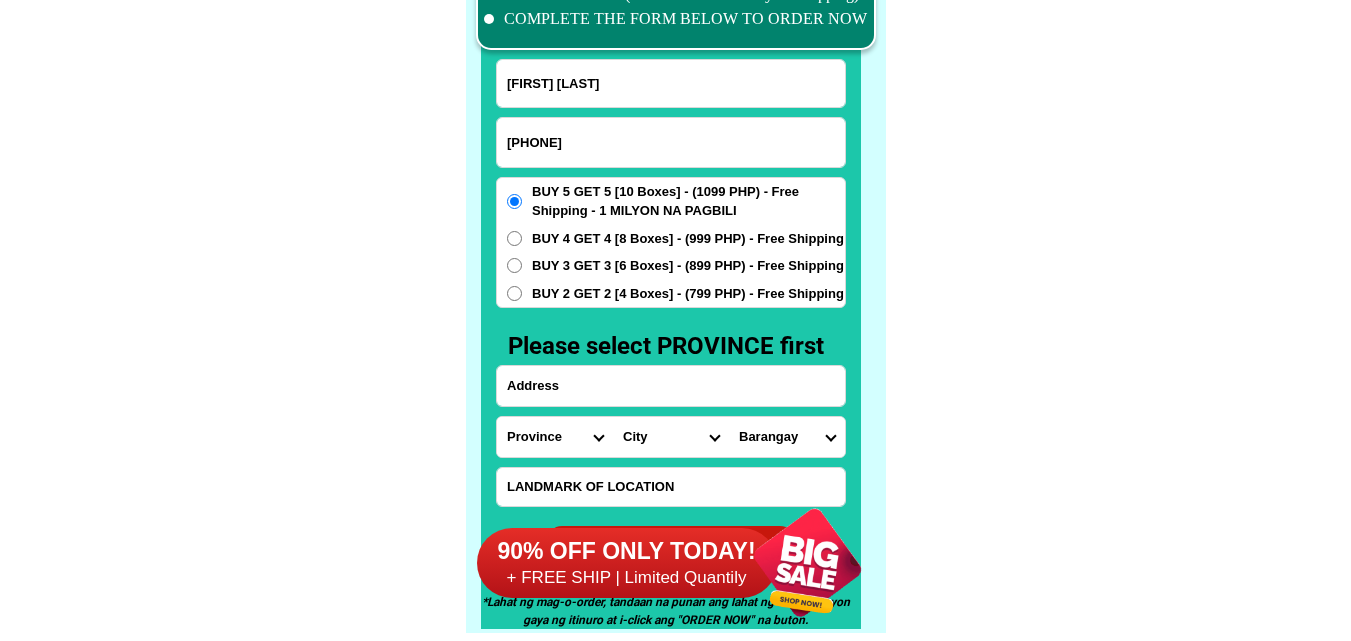 click at bounding box center (671, 386) 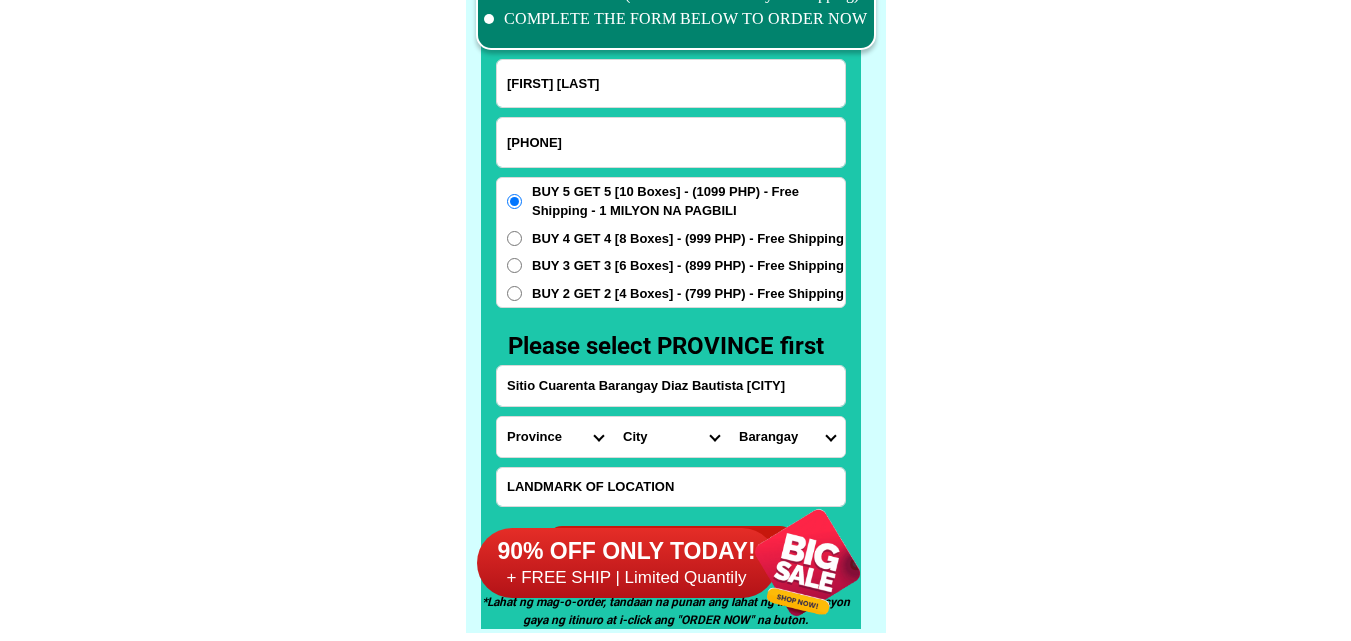 type on "Sitio Cuarenta Barangay Diaz Bautista [CITY]" 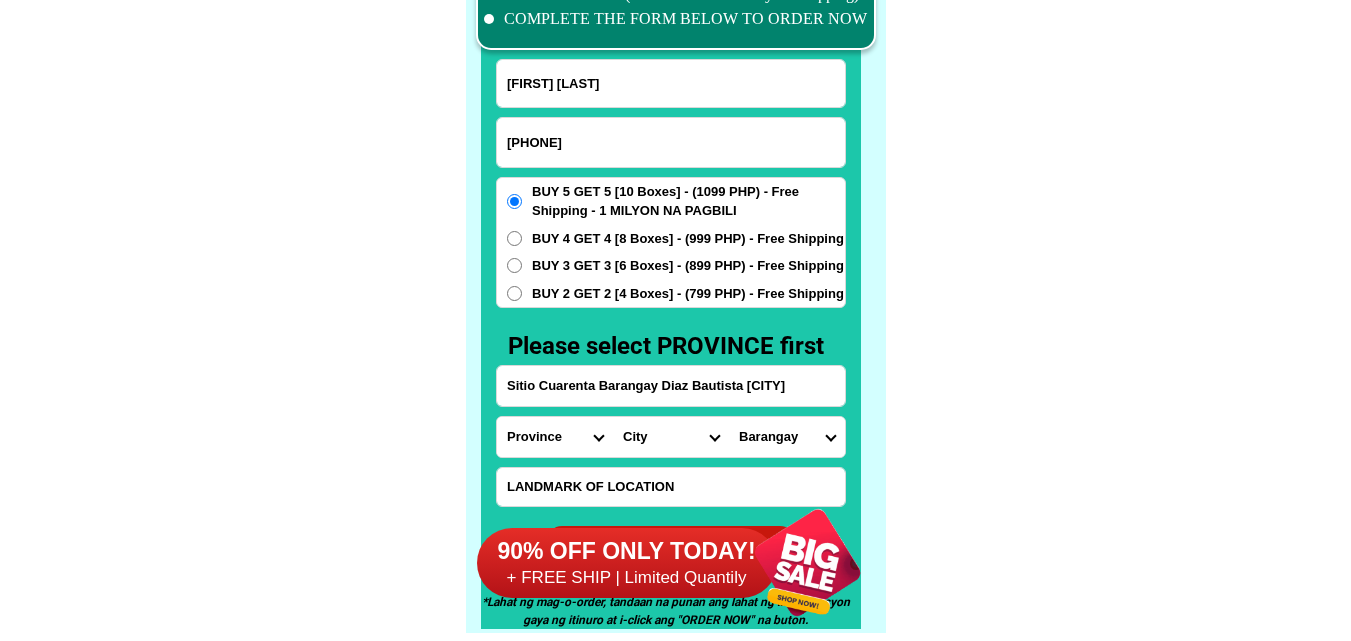 click on "Province Abra Agusan-del-norte Agusan-del-sur Aklan Albay Antique Apayao Aurora Basilan Bataan Batanes Batangas Benguet Biliran Bohol Bukidnon Bulacan Cagayan Camarines-norte Camarines-sur Camiguin Capiz Catanduanes Cavite Cebu Cotabato Davao-de-oro Davao-del-norte Davao-del-sur Davao-occidental Davao-oriental Dinagat-islands Eastern-samar Guimaras Ifugao Ilocos-norte Ilocos-sur Iloilo Isabela Kalinga La-union Laguna Lanao-del-norte Lanao-del-sur Leyte Maguindanao Marinduque Masbate Metro-manila Misamis-occidental Misamis-oriental Mountain-province Negros-occidental Negros-oriental Northern-samar Nueva-ecija Nueva-vizcaya Occidental-mindoro Oriental-mindoro Palawan Pampanga Pangasinan Quezon Quirino Rizal Romblon Sarangani Siquijor Sorsogon South-cotabato Southern-leyte Sultan-kudarat Sulu Surigao-del-norte Surigao-del-sur Tarlac Tawi-tawi Western-samar Zambales Zamboanga-del-norte Zamboanga-del-sur Zamboanga-sibugay" at bounding box center (555, 437) 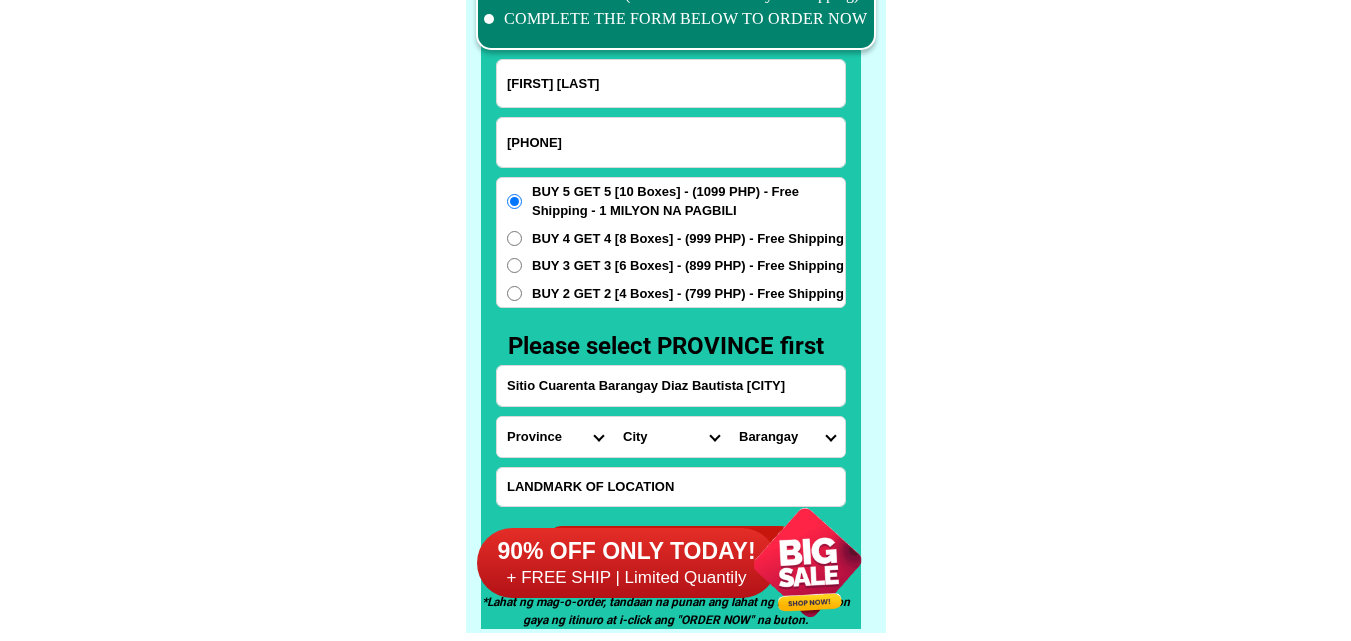 select on "63_247" 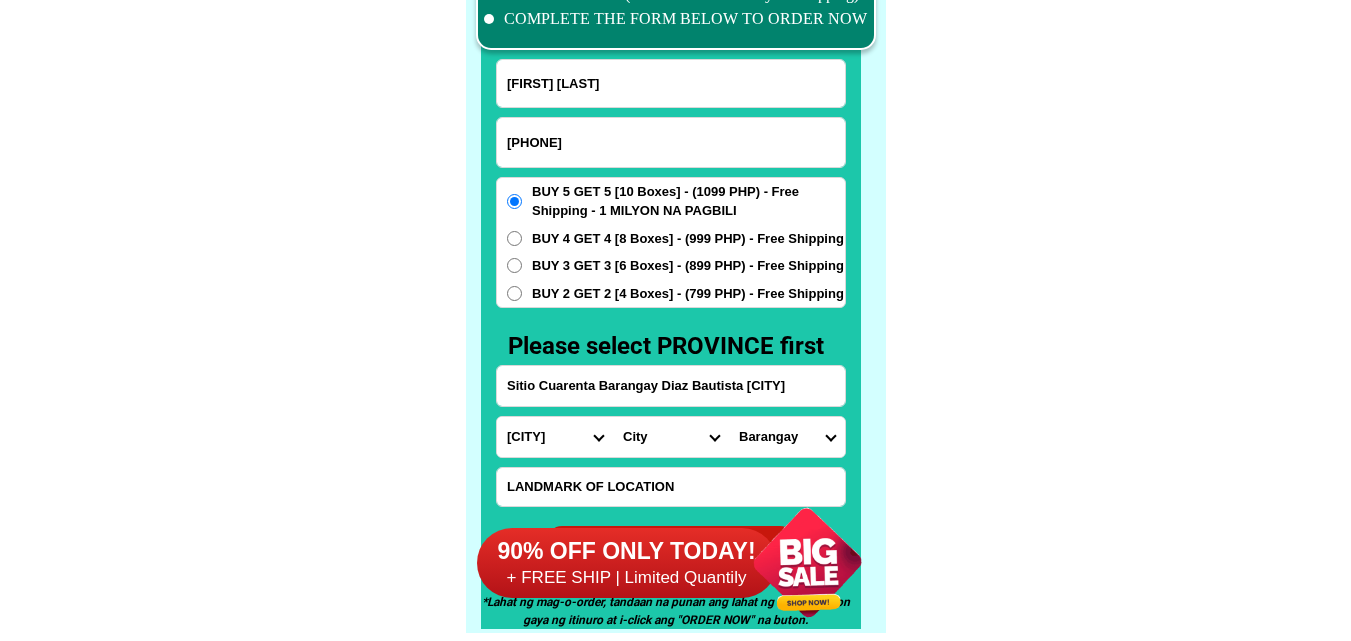 click on "Province Abra Agusan-del-norte Agusan-del-sur Aklan Albay Antique Apayao Aurora Basilan Bataan Batanes Batangas Benguet Biliran Bohol Bukidnon Bulacan Cagayan Camarines-norte Camarines-sur Camiguin Capiz Catanduanes Cavite Cebu Cotabato Davao-de-oro Davao-del-norte Davao-del-sur Davao-occidental Davao-oriental Dinagat-islands Eastern-samar Guimaras Ifugao Ilocos-norte Ilocos-sur Iloilo Isabela Kalinga La-union Laguna Lanao-del-norte Lanao-del-sur Leyte Maguindanao Marinduque Masbate Metro-manila Misamis-occidental Misamis-oriental Mountain-province Negros-occidental Negros-oriental Northern-samar Nueva-ecija Nueva-vizcaya Occidental-mindoro Oriental-mindoro Palawan Pampanga Pangasinan Quezon Quirino Rizal Romblon Sarangani Siquijor Sorsogon South-cotabato Southern-leyte Sultan-kudarat Sulu Surigao-del-norte Surigao-del-sur Tarlac Tawi-tawi Western-samar Zambales Zamboanga-del-norte Zamboanga-del-sur Zamboanga-sibugay" at bounding box center (555, 437) 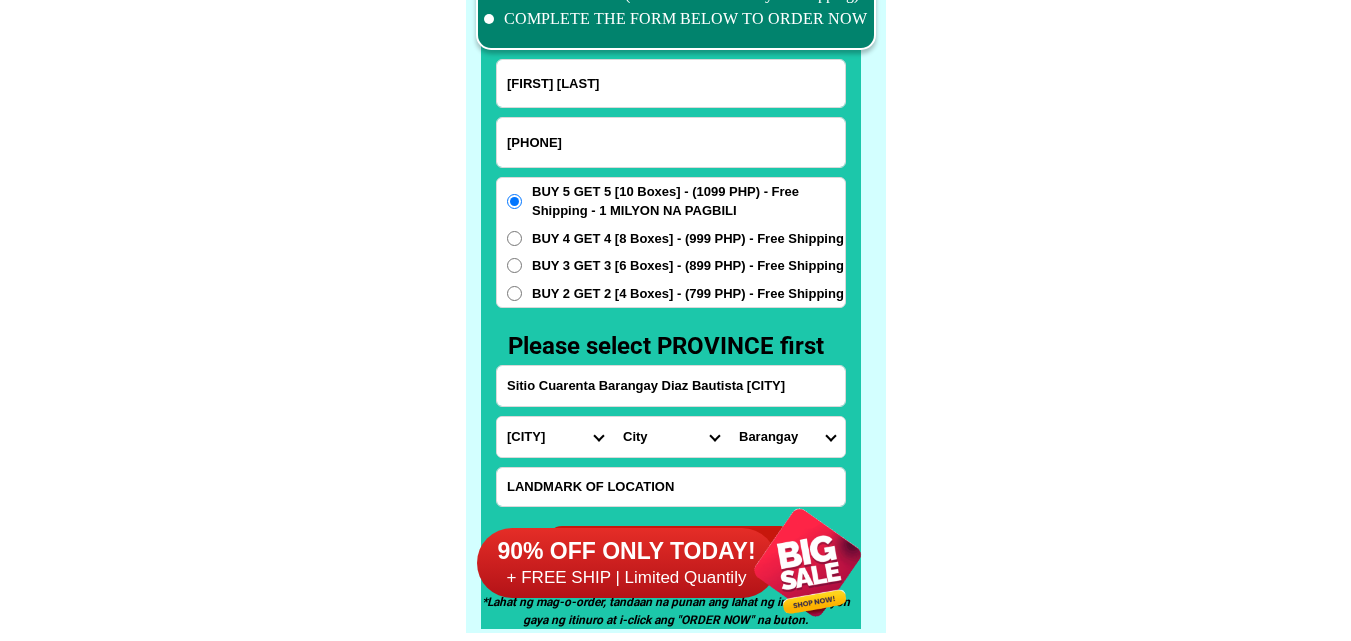 click on "City Agno Aguilar Alaminos-city Asingan Balungao Bani Basista Bautista Bayambang Binalonan Binmaley Bolinao Bugallon Calasiao Dagupan-city Dasol Labrador Laoac Lingayen Malasiqui Manaoag Mangaldan Mangatarem Mapandan Natividad Pangasinan-alcala Pangasinan-anda Pangasinan-burgos Pangasinan-infanta Pangasinan-mabini Pangasinan-san-carlos-city Pangasinan-san-jacinto Pangasinan-san-manuel Pangasinan-san-nicolas Pangasinan-san-quintin Pangasinan-santa-barbara Pangasinan-santa-maria Pangasinan-santo-tomas Pangasinan-sison Pozorrubio Rosales San-fabian Sual Tayug Umingan Urbiztondo Urdaneta-city Villasis" at bounding box center (671, 437) 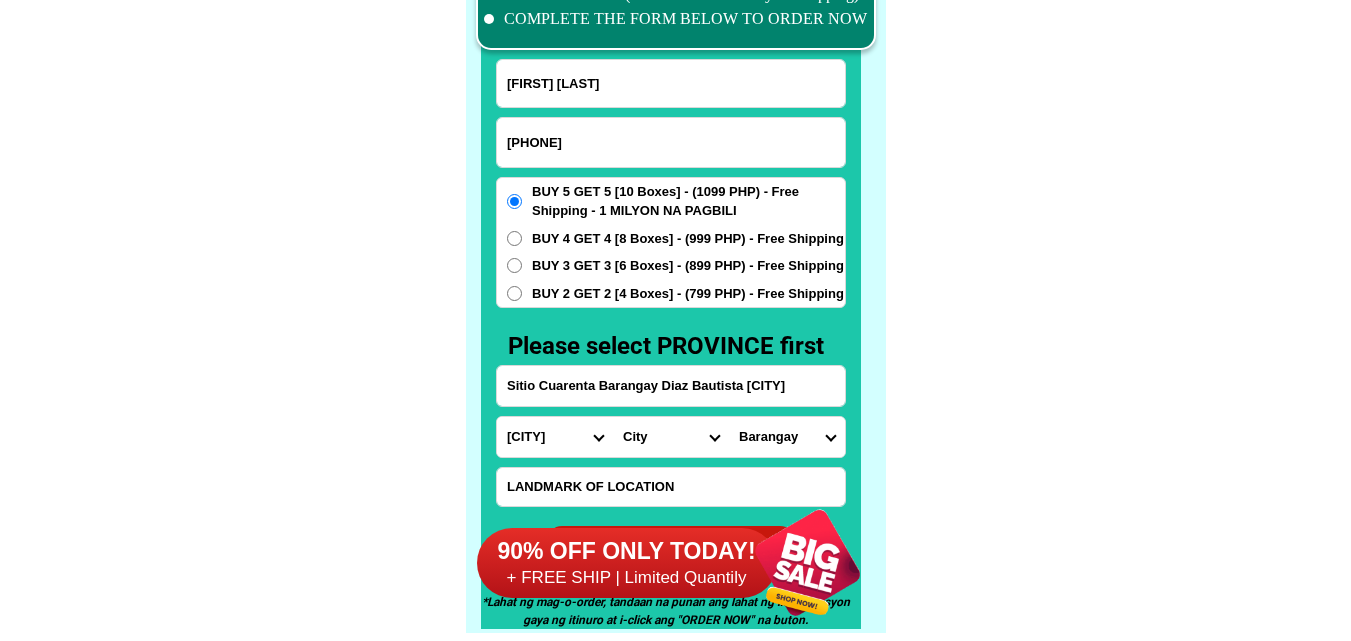select on "63_2473029" 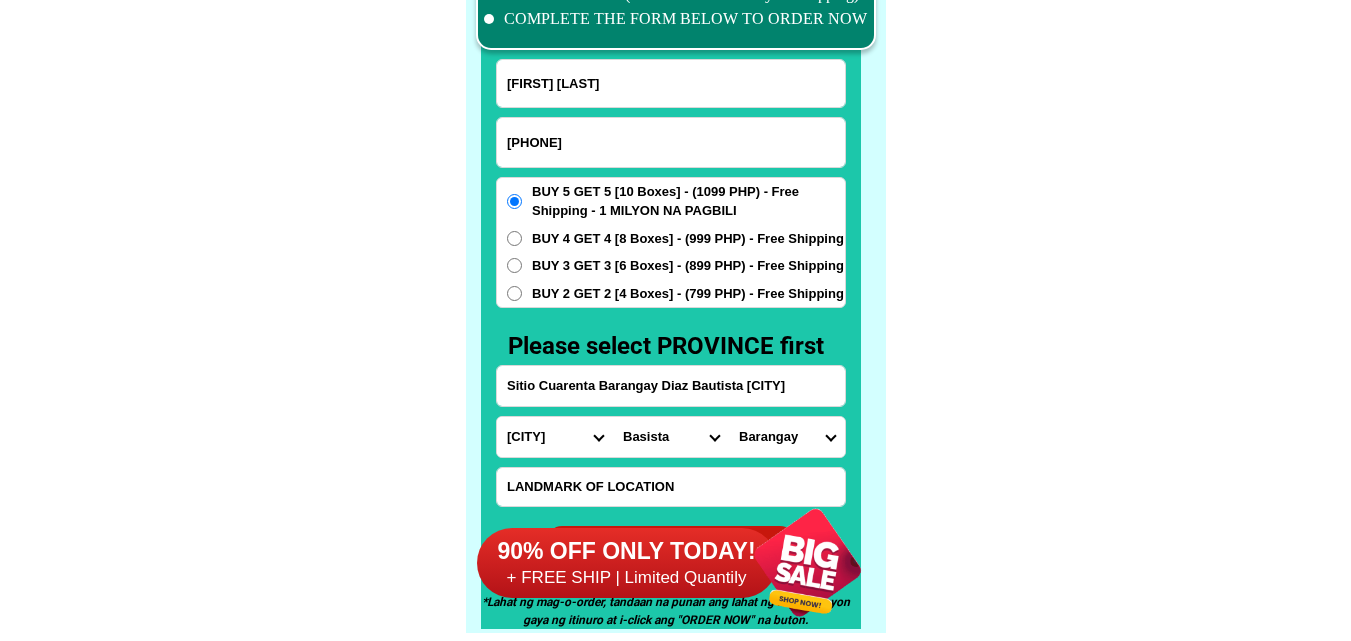 click on "City Agno Aguilar Alaminos-city Asingan Balungao Bani Basista Bautista Bayambang Binalonan Binmaley Bolinao Bugallon Calasiao Dagupan-city Dasol Labrador Laoac Lingayen Malasiqui Manaoag Mangaldan Mangatarem Mapandan Natividad Pangasinan-alcala Pangasinan-anda Pangasinan-burgos Pangasinan-infanta Pangasinan-mabini Pangasinan-san-carlos-city Pangasinan-san-jacinto Pangasinan-san-manuel Pangasinan-san-nicolas Pangasinan-san-quintin Pangasinan-santa-barbara Pangasinan-santa-maria Pangasinan-santo-tomas Pangasinan-sison Pozorrubio Rosales San-fabian Sual Tayug Umingan Urbiztondo Urdaneta-city Villasis" at bounding box center [671, 437] 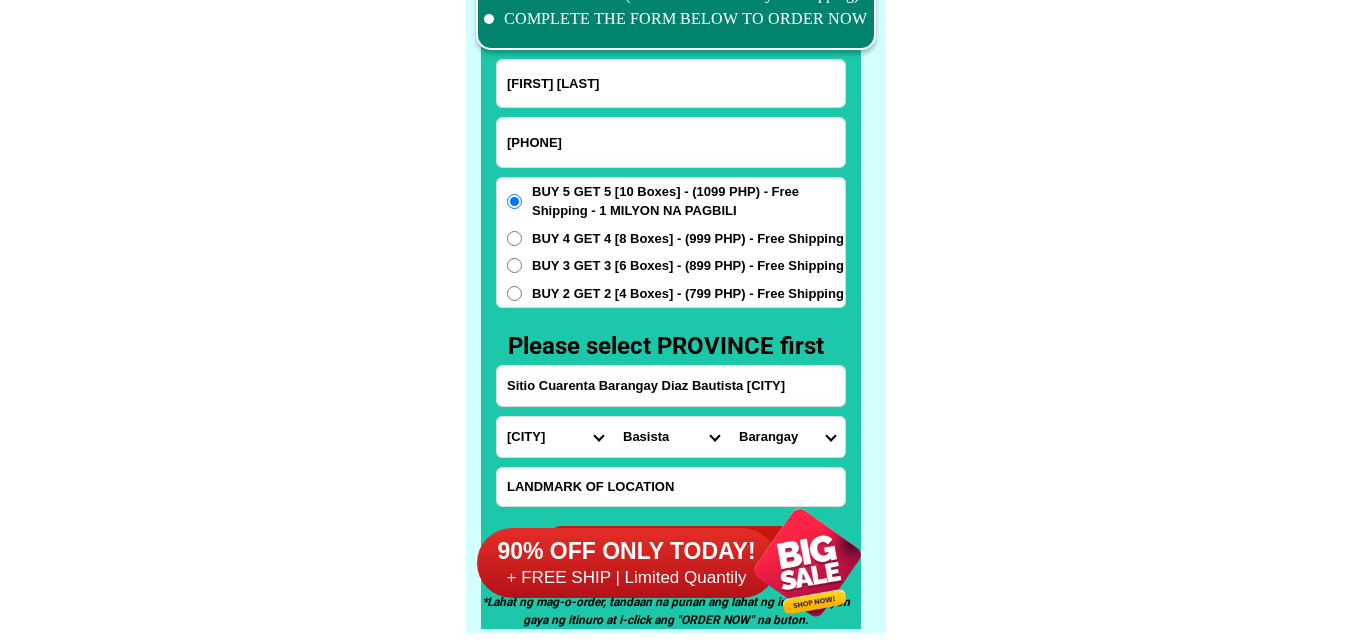 click on "Barangay Anambongan Bayoyong Cabeldatan Dumpay Malimpec east Mapolopolo Nalneran Navatat Obong Osmena sr. Palma Patacbo Poblacion" at bounding box center (787, 437) 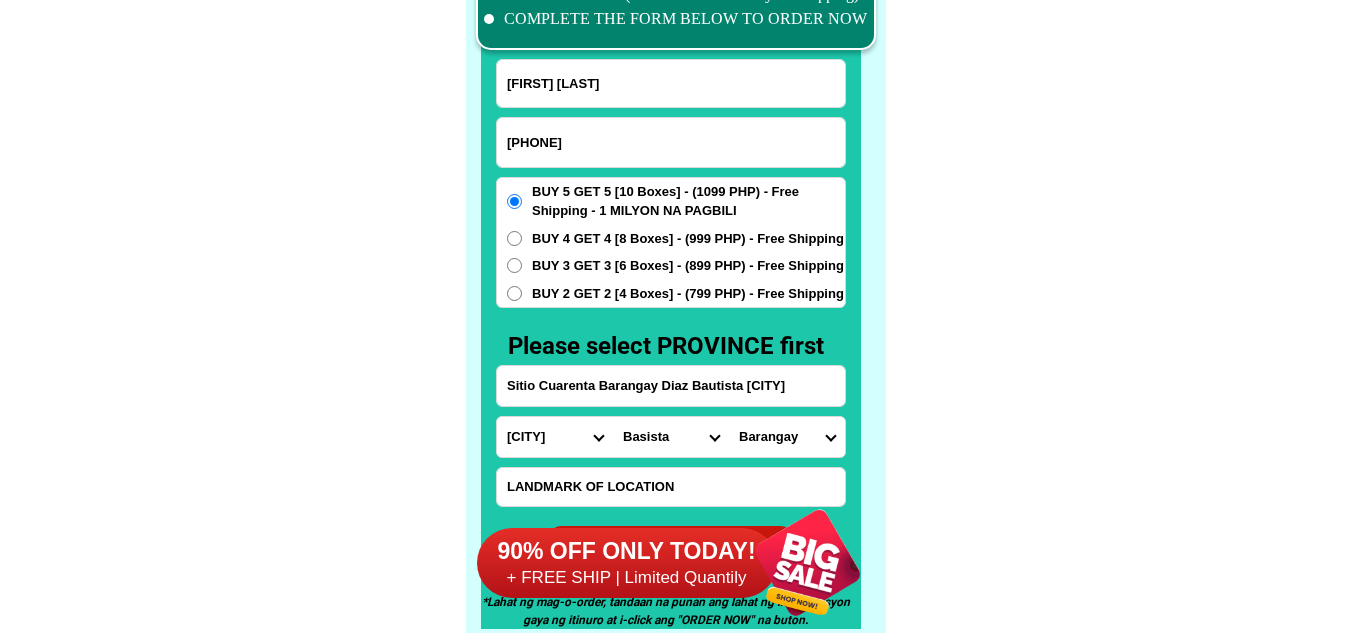 select on "[NUMBER]" 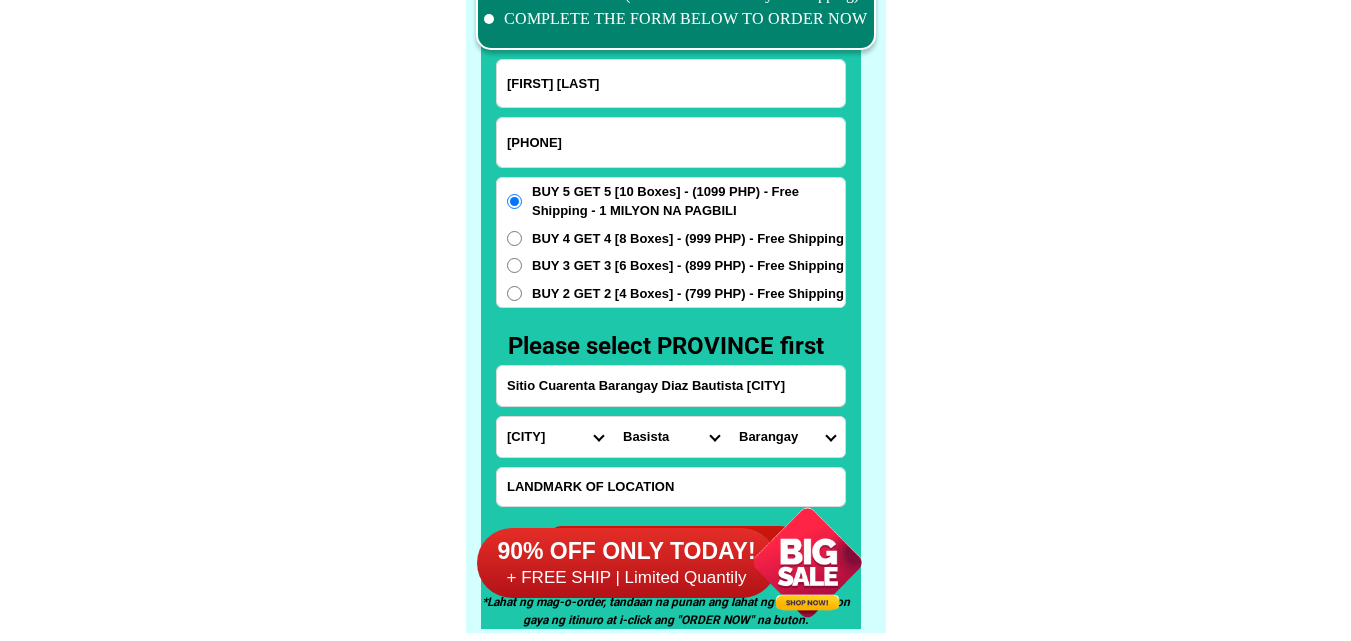 click on "FREE SHIPPING NATIONWIDE Contact Review Introduction Product BONA VITA COFFEE Comprehensive health protection solution
Research by [PERSON] and [PERSON] ✅ 𝙰𝚗𝚝𝚒 𝙲𝚊𝚗𝚌𝚎𝚛 ✅ 𝙰𝚗𝚝𝚒 𝚂𝚝𝚛𝚘𝚔𝚎
✅ 𝙰𝚗𝚝𝚒 𝙳𝚒𝚊𝚋𝚎𝚝𝚒𝚌 ✅ 𝙳𝚒𝚊𝚋𝚎𝚝𝚎𝚜 FAKE VS ORIGINAL Noon: nagkaroon ng cancer, hindi makalakad ng normal pagkatapos: uminom ng Bonavita dalawang beses sa isang araw, maaaring maglakad nang mag-isa, bawasan ang mga sintomas ng kanser The product has been certified for
safety and effectiveness Prevent and combat signs of diabetes, hypertension, and cardiovascular diseases Helps strengthen bones and joints Prevent cancer Reduce excess fat Anti-aging BONAVITA CAFE WITH HYDROLYZED COLLAGEN Enemy of the cause of disease [PERSON] Nutrition Department of Philippines General Hospital shared that BONA VITA CAFE sprouts are the panacea in anti - aging and anti-disease. Start After [TIME]" at bounding box center [675, -6171] 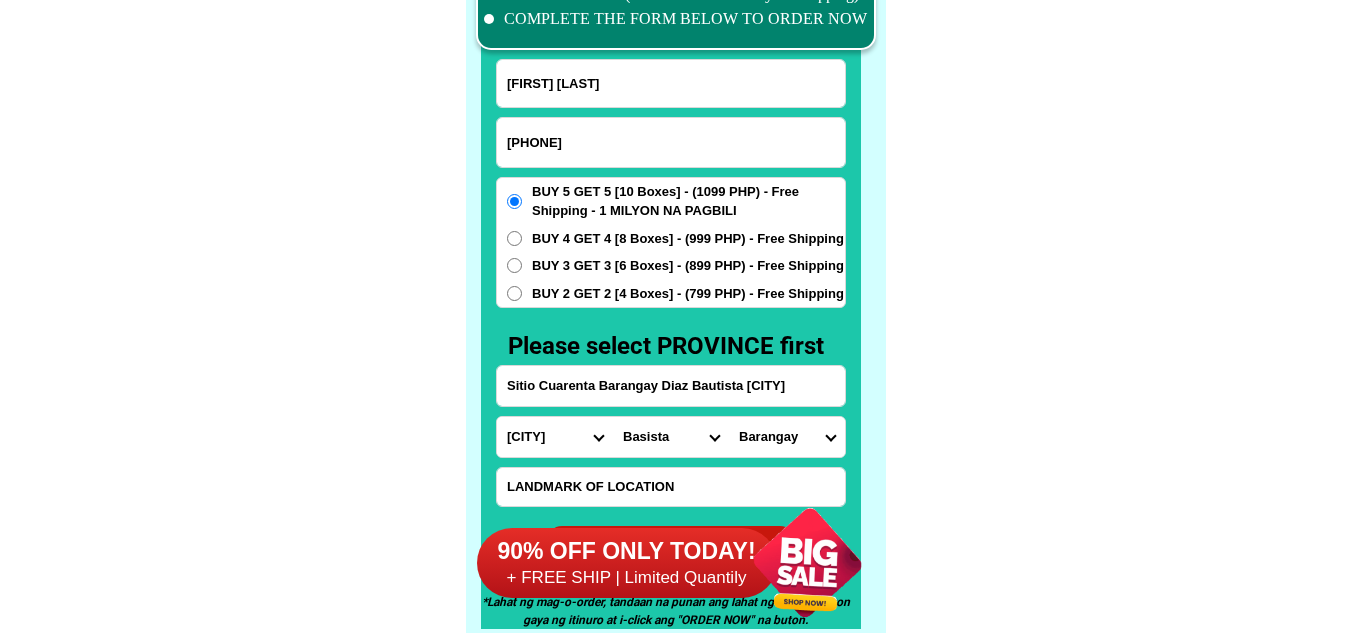 click on "City Agno Aguilar Alaminos-city Asingan Balungao Bani Basista Bautista Bayambang Binalonan Binmaley Bolinao Bugallon Calasiao Dagupan-city Dasol Labrador Laoac Lingayen Malasiqui Manaoag Mangaldan Mangatarem Mapandan Natividad Pangasinan-alcala Pangasinan-anda Pangasinan-burgos Pangasinan-infanta Pangasinan-mabini Pangasinan-san-carlos-city Pangasinan-san-jacinto Pangasinan-san-manuel Pangasinan-san-nicolas Pangasinan-san-quintin Pangasinan-santa-barbara Pangasinan-santa-maria Pangasinan-santo-tomas Pangasinan-sison Pozorrubio Rosales San-fabian Sual Tayug Umingan Urbiztondo Urdaneta-city Villasis" at bounding box center (671, 437) 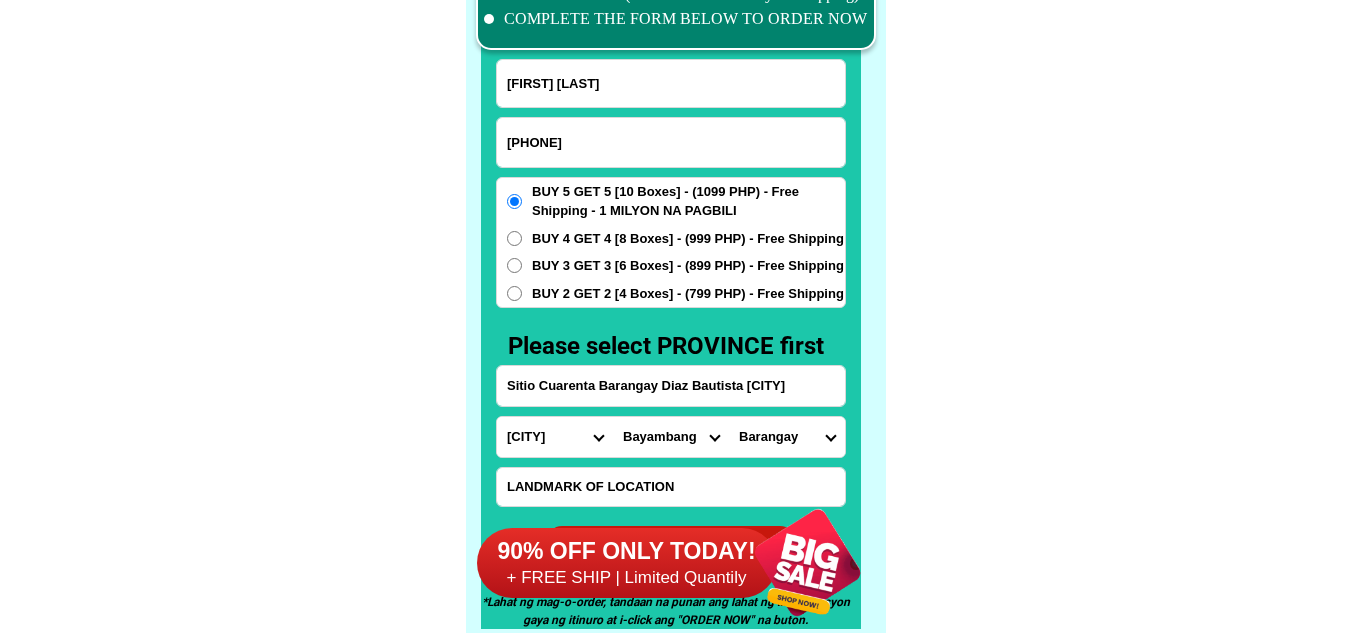 click on "City Agno Aguilar Alaminos-city Asingan Balungao Bani Basista Bautista Bayambang Binalonan Binmaley Bolinao Bugallon Calasiao Dagupan-city Dasol Labrador Laoac Lingayen Malasiqui Manaoag Mangaldan Mangatarem Mapandan Natividad Pangasinan-alcala Pangasinan-anda Pangasinan-burgos Pangasinan-infanta Pangasinan-mabini Pangasinan-san-carlos-city Pangasinan-san-jacinto Pangasinan-san-manuel Pangasinan-san-nicolas Pangasinan-san-quintin Pangasinan-santa-barbara Pangasinan-santa-maria Pangasinan-santo-tomas Pangasinan-sison Pozorrubio Rosales San-fabian Sual Tayug Umingan Urbiztondo Urdaneta-city Villasis" at bounding box center (671, 437) 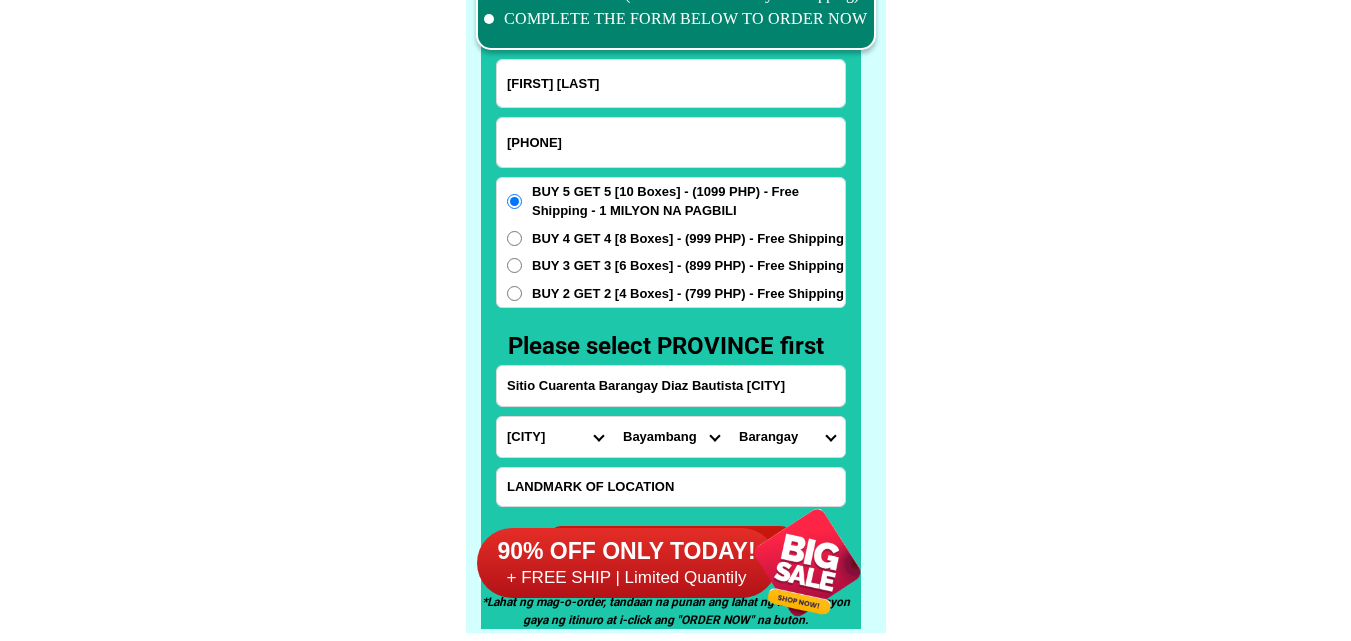 click on "Barangay Alilao Amalbalan Bobonot Eguia Gais-guipe Hermosa Macalang Magsaysay Malacapas Malimpin Osmena Petal Poblacion San vicente Tambac Tambobong Uli Viga" at bounding box center (787, 437) 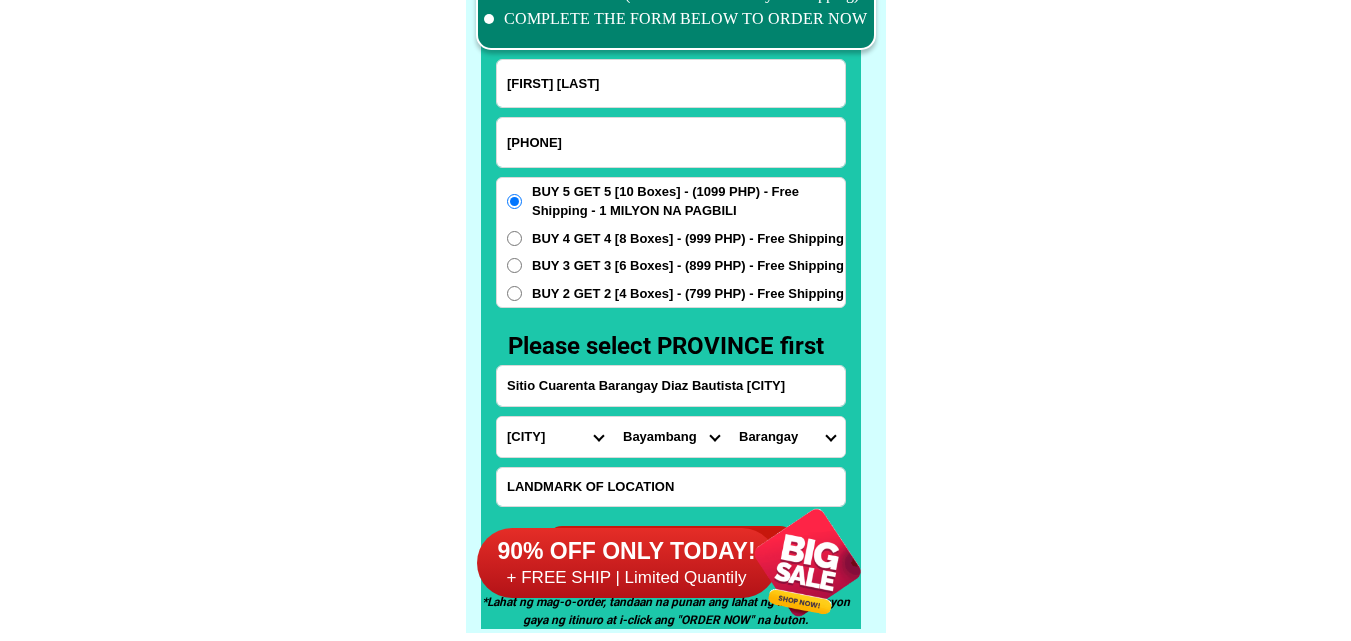 click on "City Agno Aguilar Alaminos-city Asingan Balungao Bani Basista Bautista Bayambang Binalonan Binmaley Bolinao Bugallon Calasiao Dagupan-city Dasol Labrador Laoac Lingayen Malasiqui Manaoag Mangaldan Mangatarem Mapandan Natividad Pangasinan-alcala Pangasinan-anda Pangasinan-burgos Pangasinan-infanta Pangasinan-mabini Pangasinan-san-carlos-city Pangasinan-san-jacinto Pangasinan-san-manuel Pangasinan-san-nicolas Pangasinan-san-quintin Pangasinan-santa-barbara Pangasinan-santa-maria Pangasinan-santo-tomas Pangasinan-sison Pozorrubio Rosales San-fabian Sual Tayug Umingan Urbiztondo Urdaneta-city Villasis" at bounding box center (671, 437) 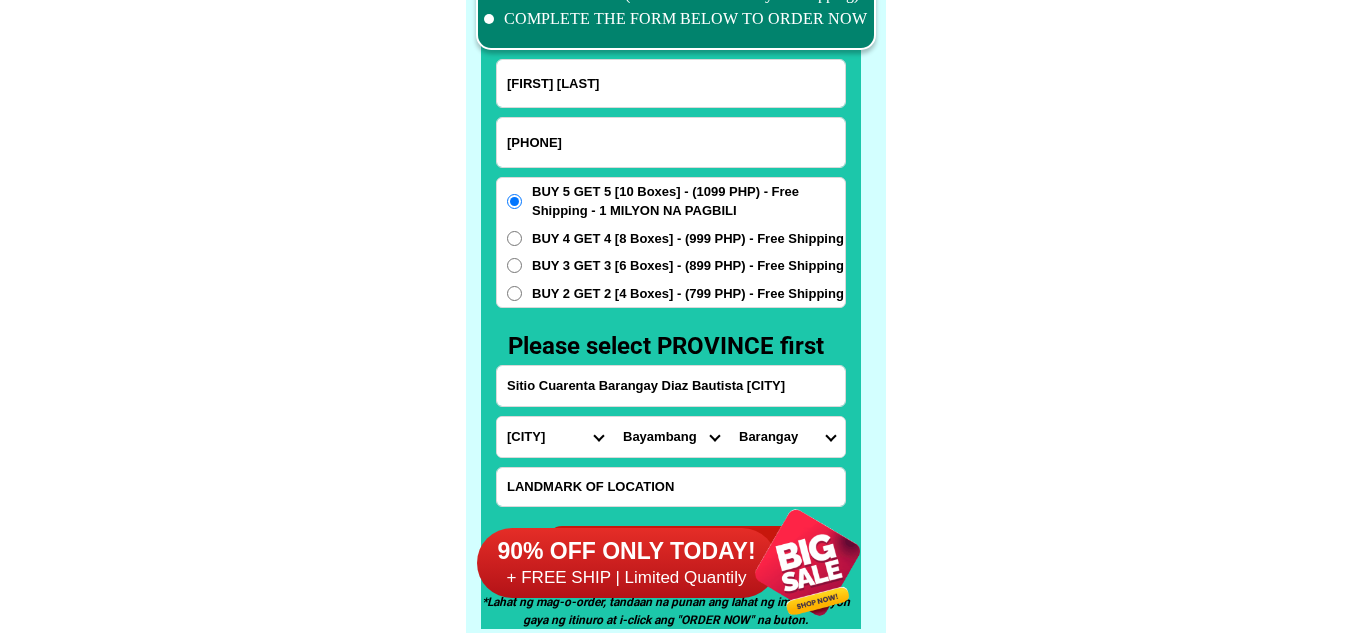 select on "63_2471602" 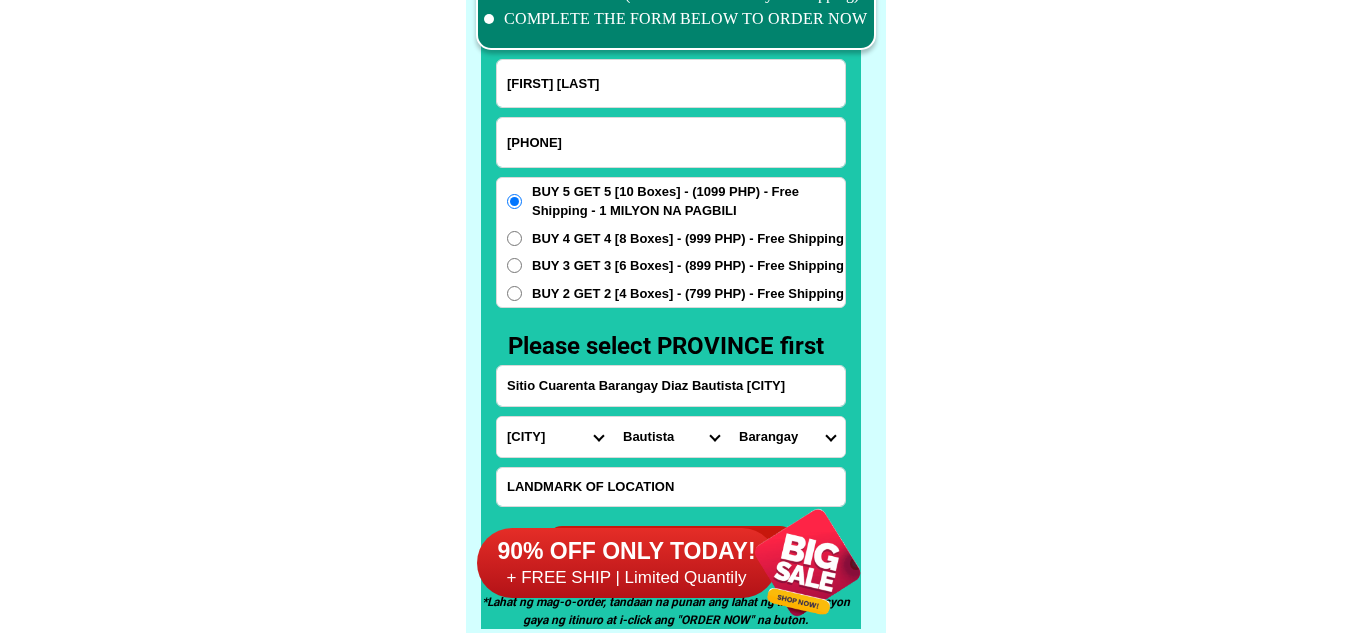 click on "City Agno Aguilar Alaminos-city Asingan Balungao Bani Basista Bautista Bayambang Binalonan Binmaley Bolinao Bugallon Calasiao Dagupan-city Dasol Labrador Laoac Lingayen Malasiqui Manaoag Mangaldan Mangatarem Mapandan Natividad Pangasinan-alcala Pangasinan-anda Pangasinan-burgos Pangasinan-infanta Pangasinan-mabini Pangasinan-san-carlos-city Pangasinan-san-jacinto Pangasinan-san-manuel Pangasinan-san-nicolas Pangasinan-san-quintin Pangasinan-santa-barbara Pangasinan-santa-maria Pangasinan-santo-tomas Pangasinan-sison Pozorrubio Rosales San-fabian Sual Tayug Umingan Urbiztondo Urdaneta-city Villasis" at bounding box center [671, 437] 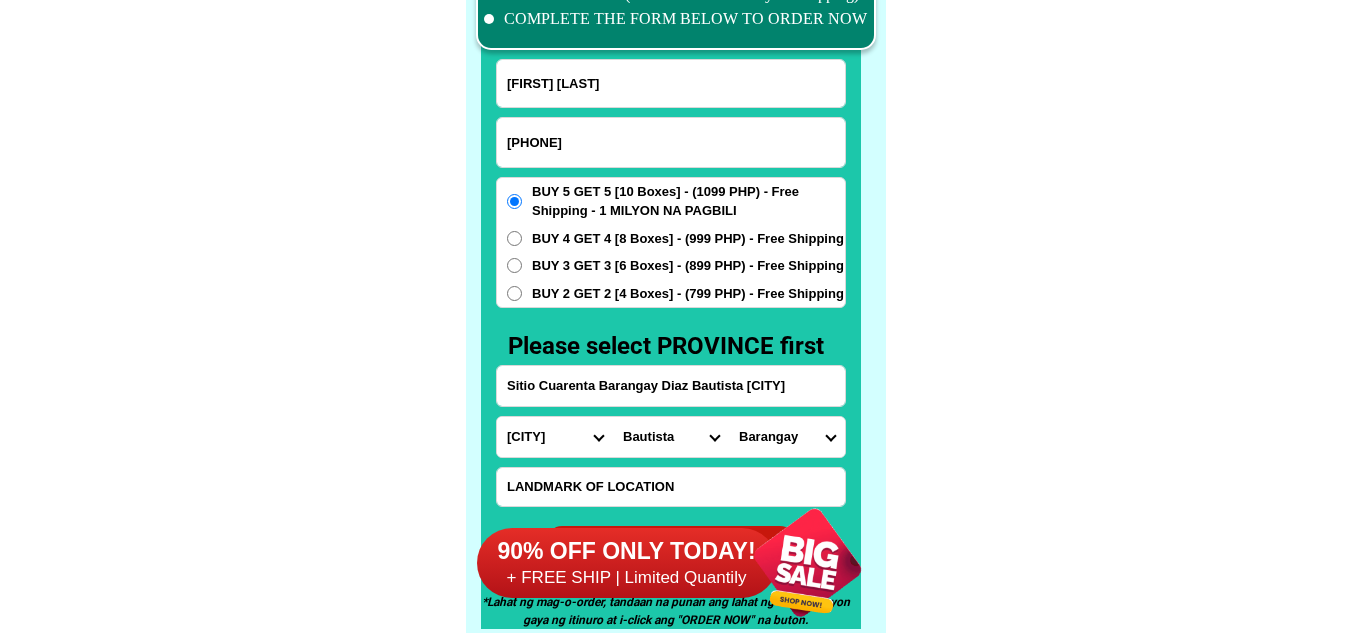 click on "Barangay [CITY] [CITY] [CITY] [CITY] [CITY] [CITY] [CITY] [CITY] [CITY] [CITY] [CITY] [CITY] [CITY] [CITY] [CITY] [CITY]" at bounding box center (787, 437) 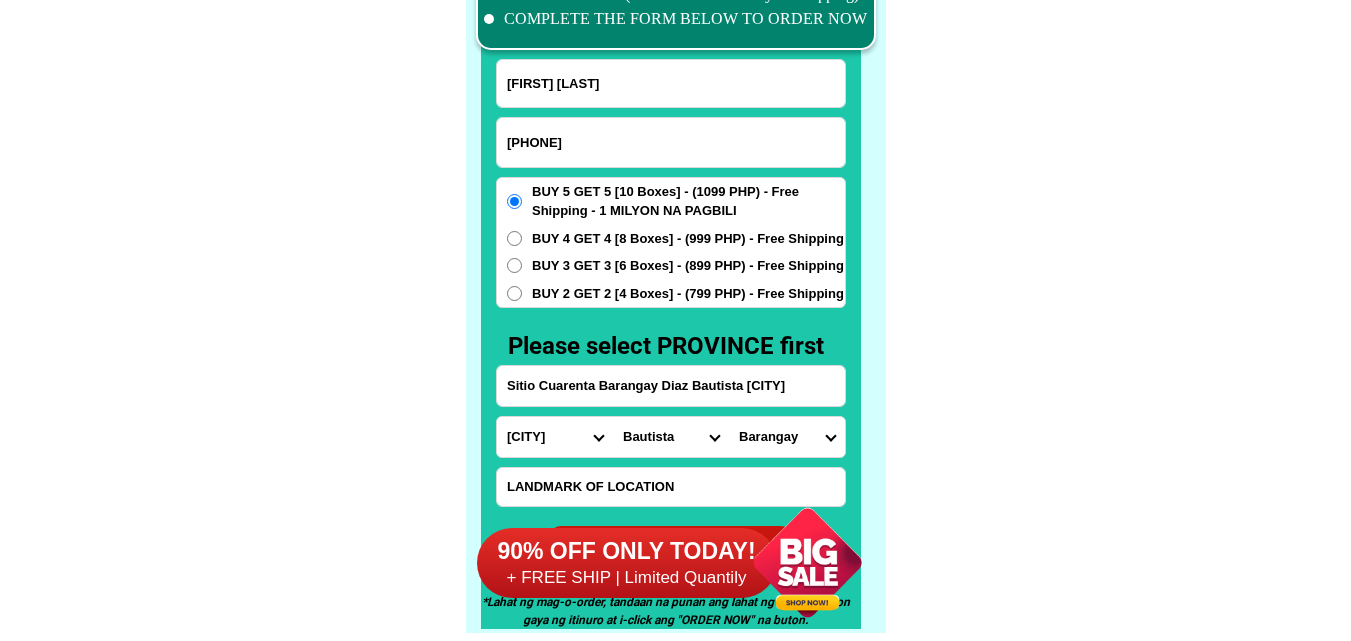 select on "63_24716027635" 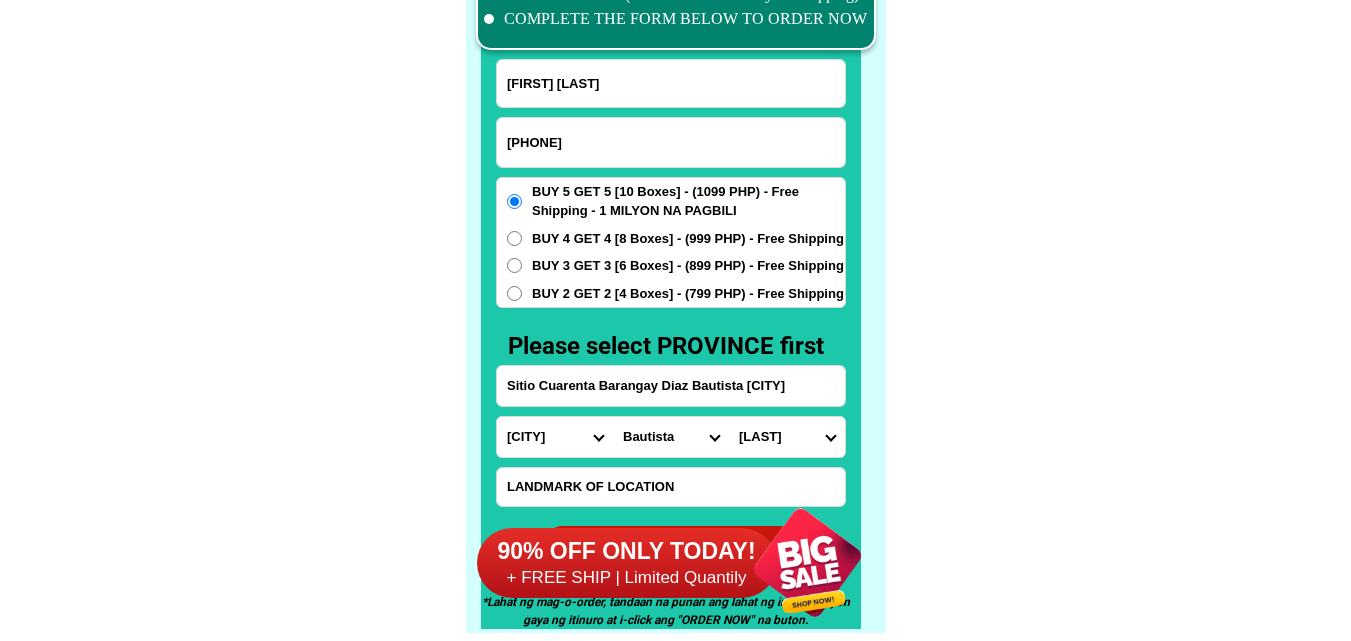 click on "Barangay [CITY] [CITY] [CITY] [CITY] [CITY] [CITY] [CITY] [CITY] [CITY] [CITY] [CITY] [CITY] [CITY] [CITY] [CITY] [CITY]" at bounding box center [787, 437] 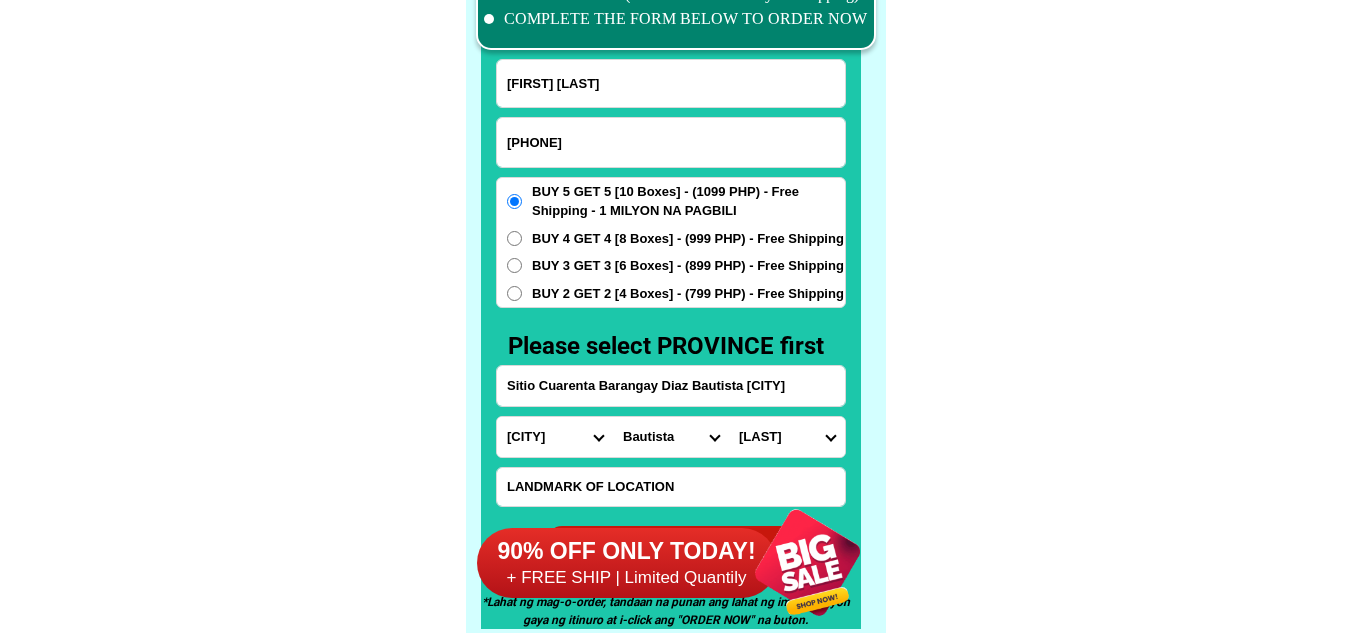 click on "BUY 3 GET 3 [6 Boxes] - (899 PHP) - Free Shipping" at bounding box center [688, 266] 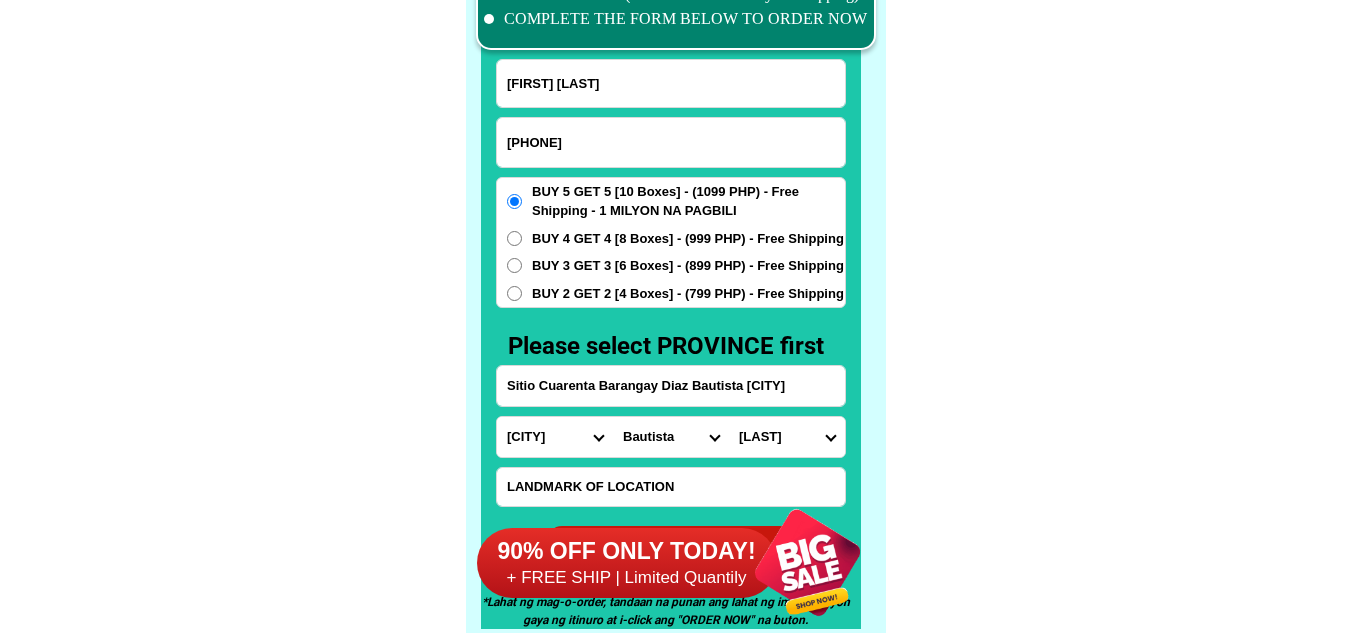 click on "BUY 3 GET 3 [6 Boxes] - (899 PHP) - Free Shipping" at bounding box center (514, 265) 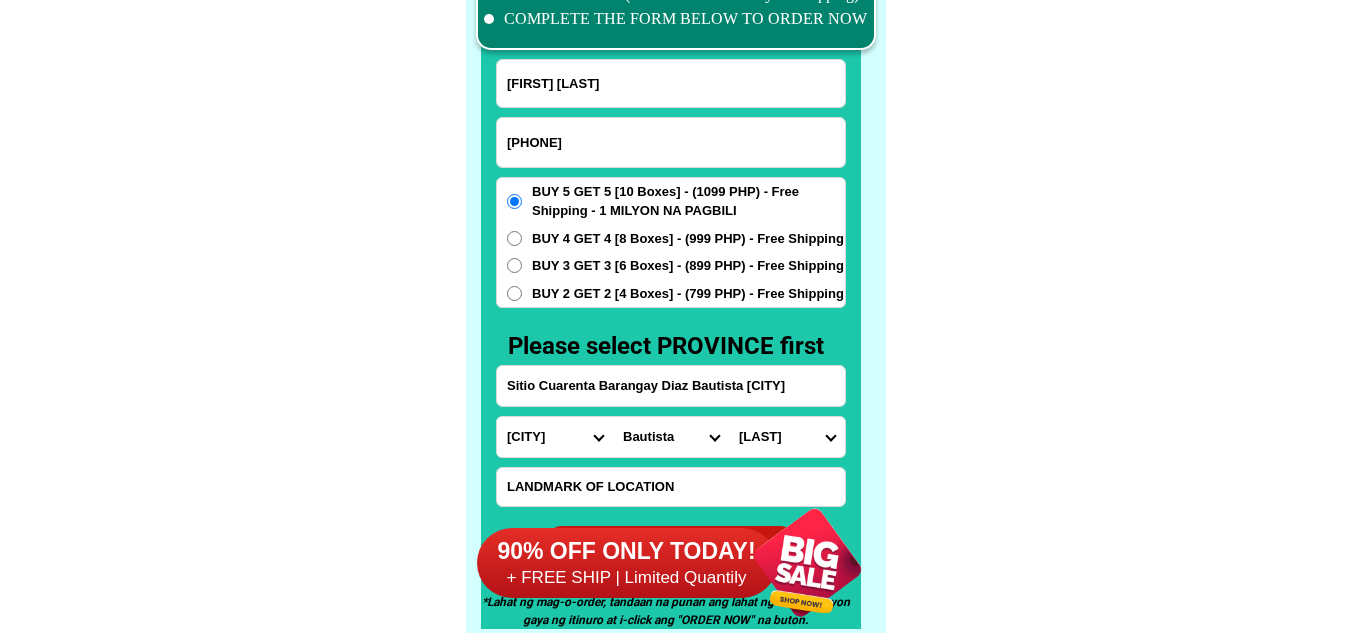 radio on "true" 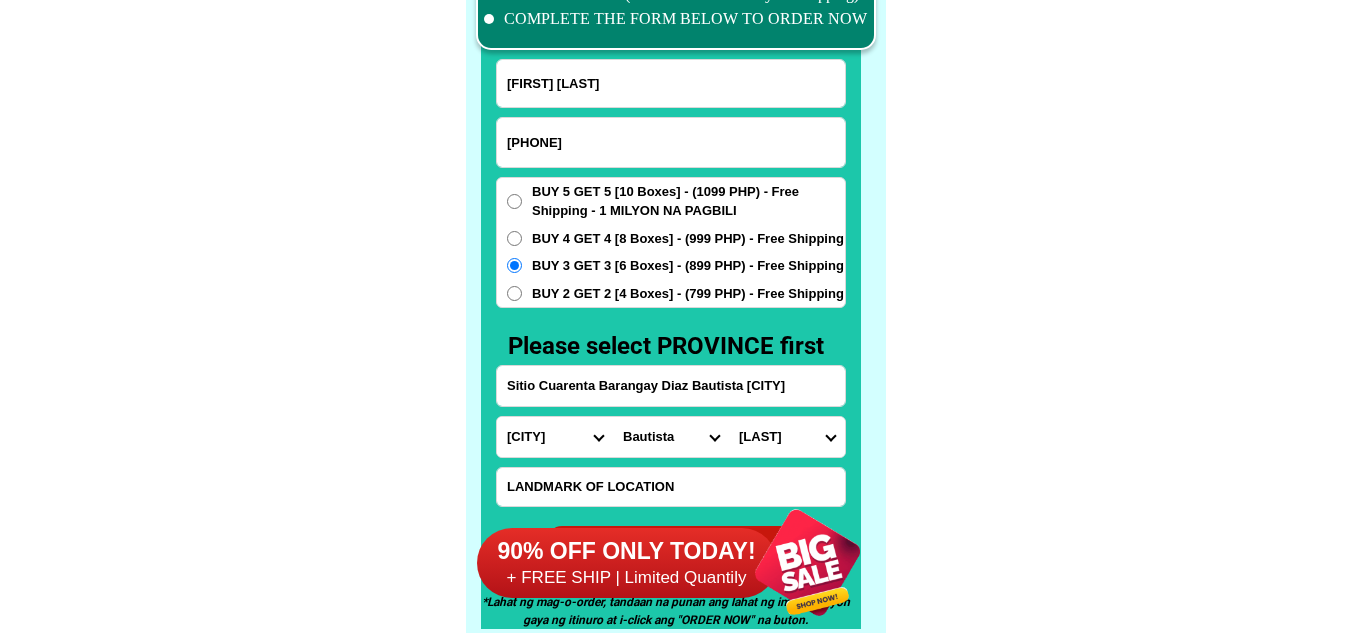 click on "BUY 4 GET 4 [8 Boxes] - (999 PHP) - Free Shipping" at bounding box center (688, 239) 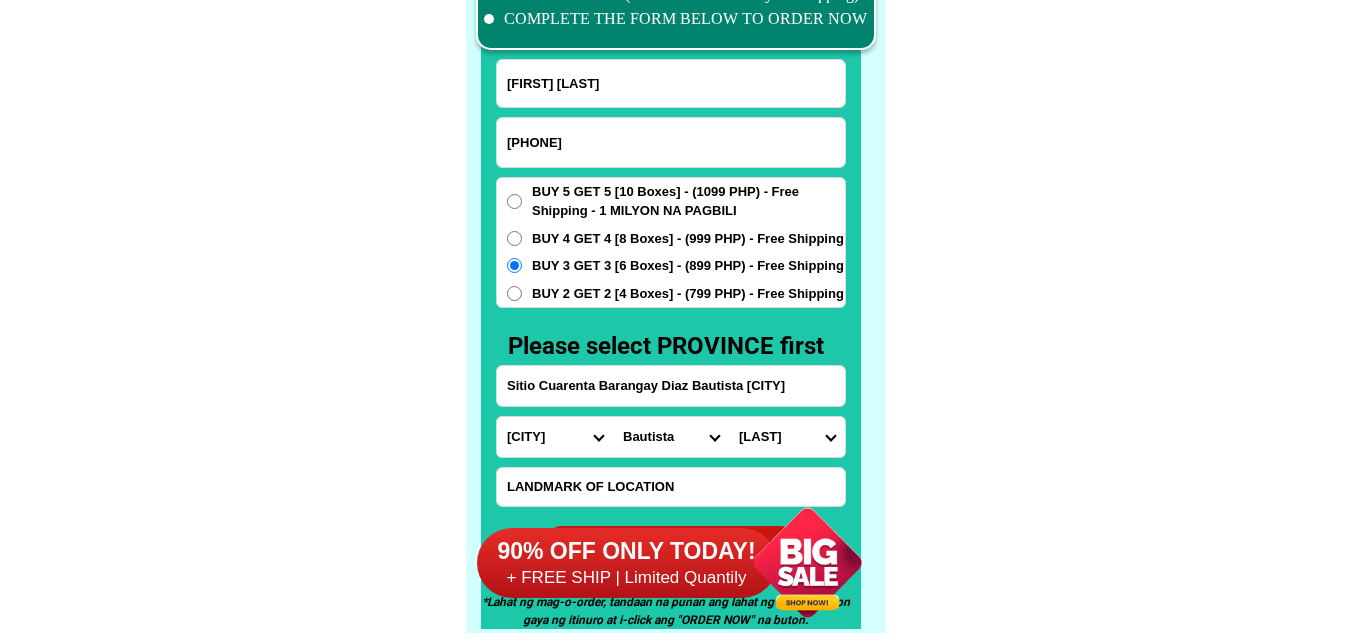 click on "BUY 4 GET 4 [8 Boxes] - (999 PHP) - Free Shipping" at bounding box center [514, 238] 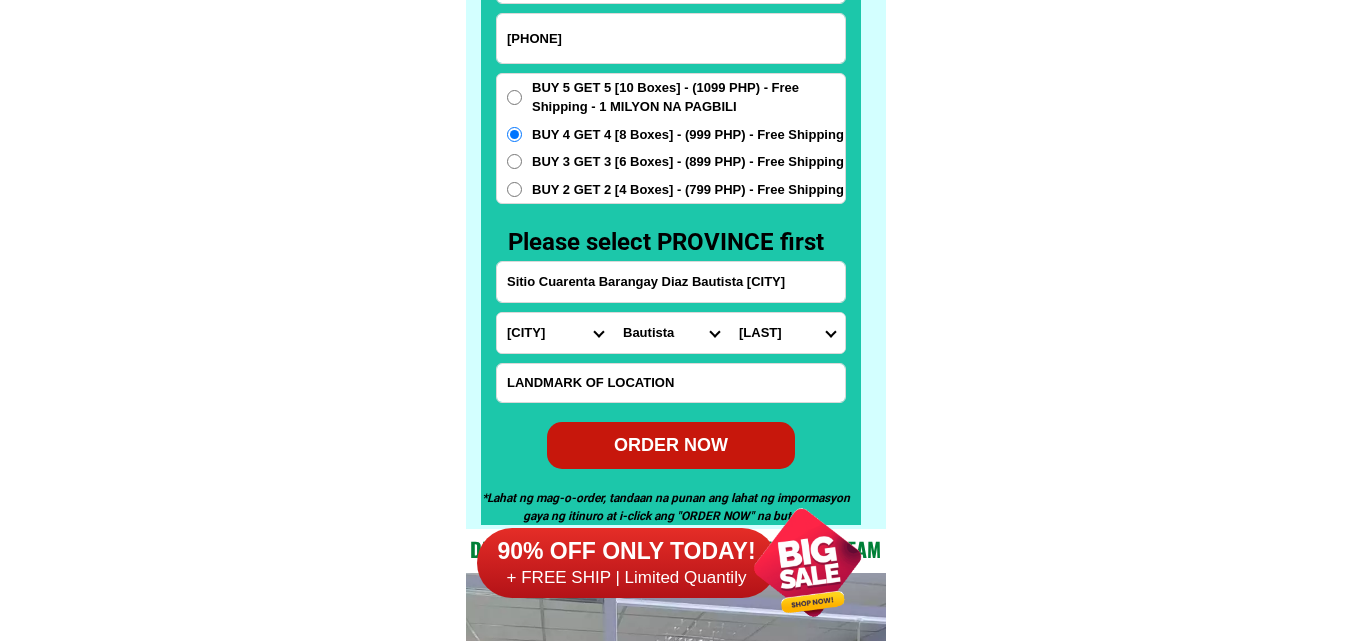 scroll, scrollTop: 15816, scrollLeft: 0, axis: vertical 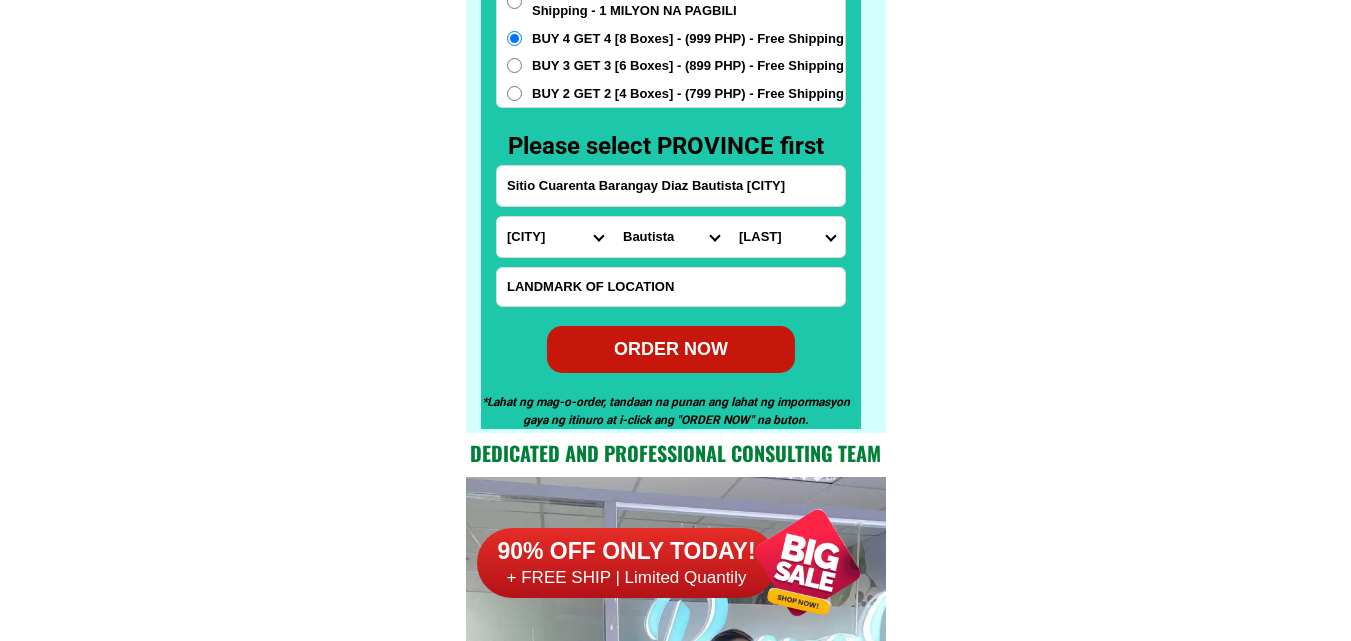 click on "ORDER NOW" at bounding box center [671, 348] 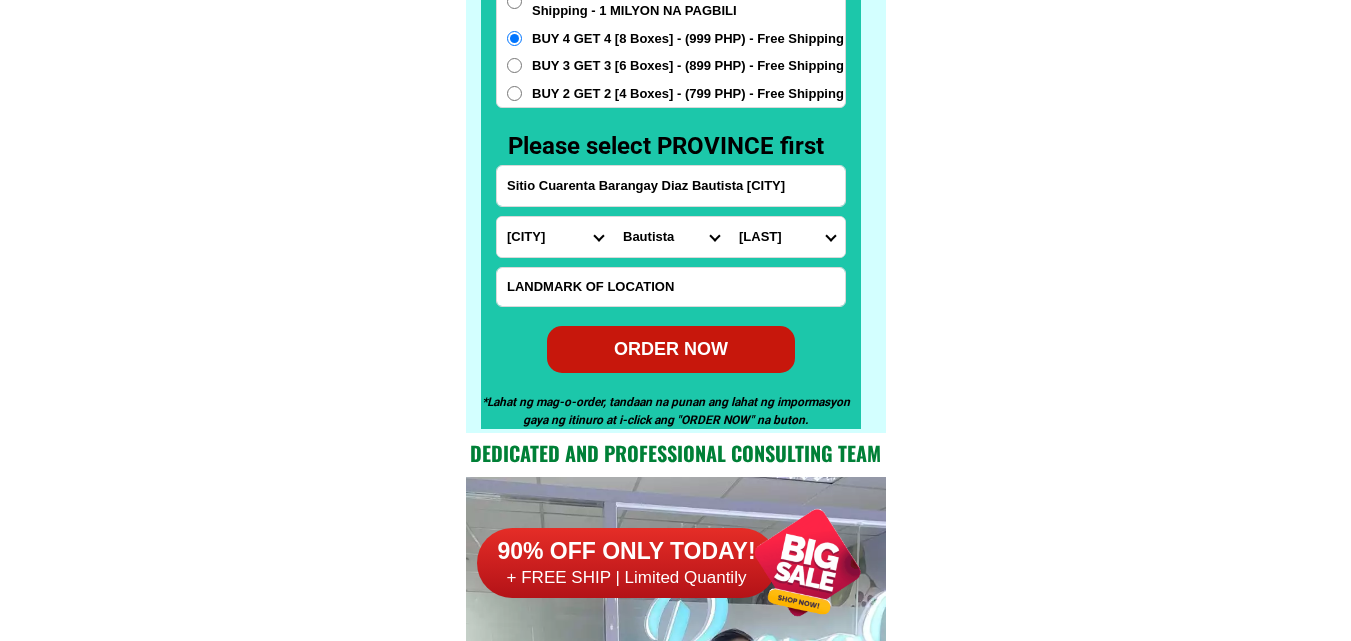 radio on "true" 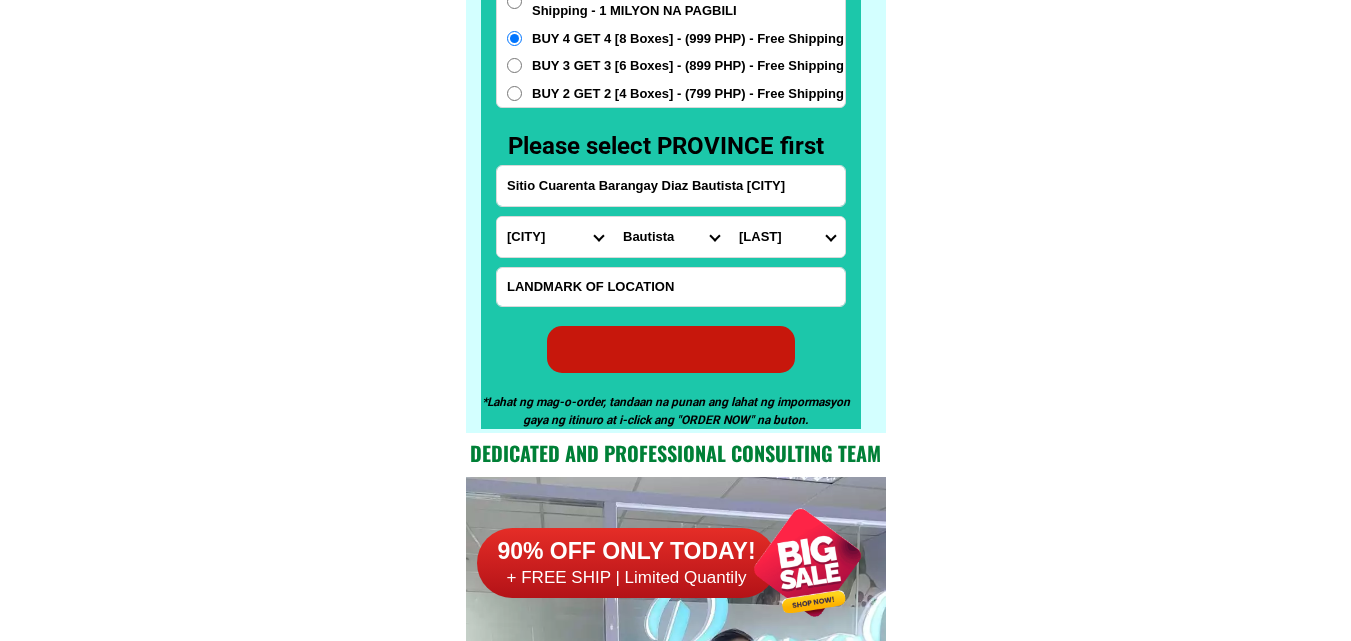 radio on "true" 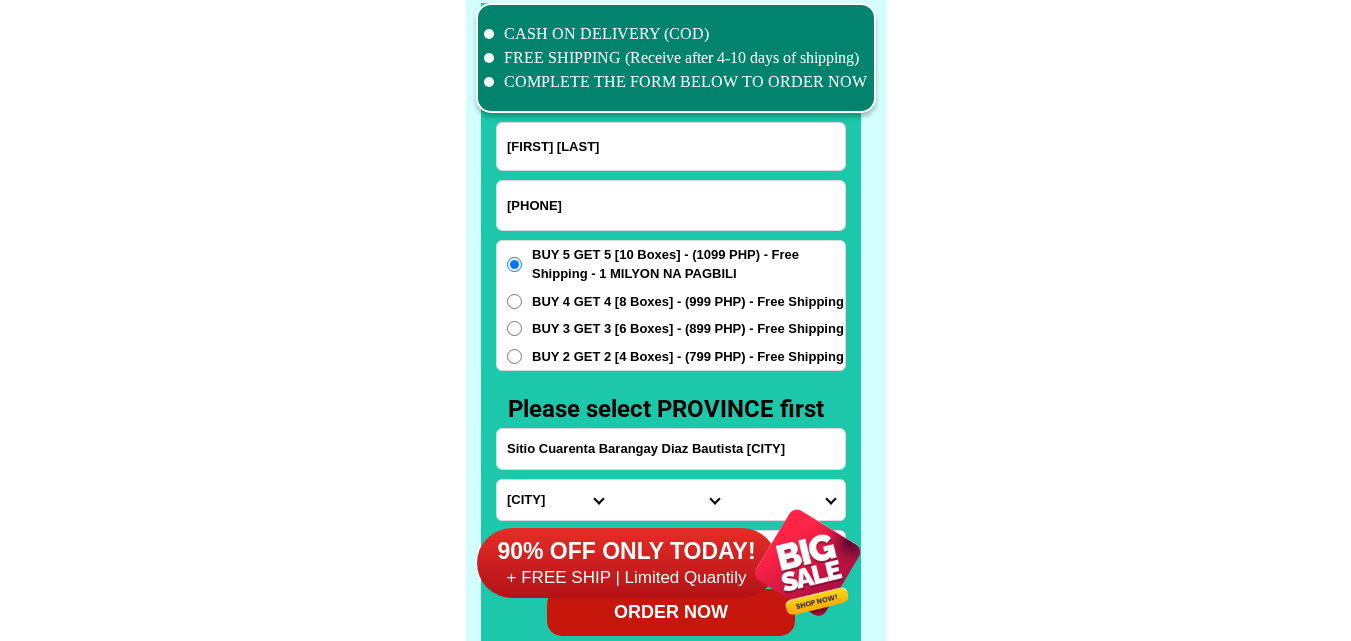 scroll, scrollTop: 15516, scrollLeft: 0, axis: vertical 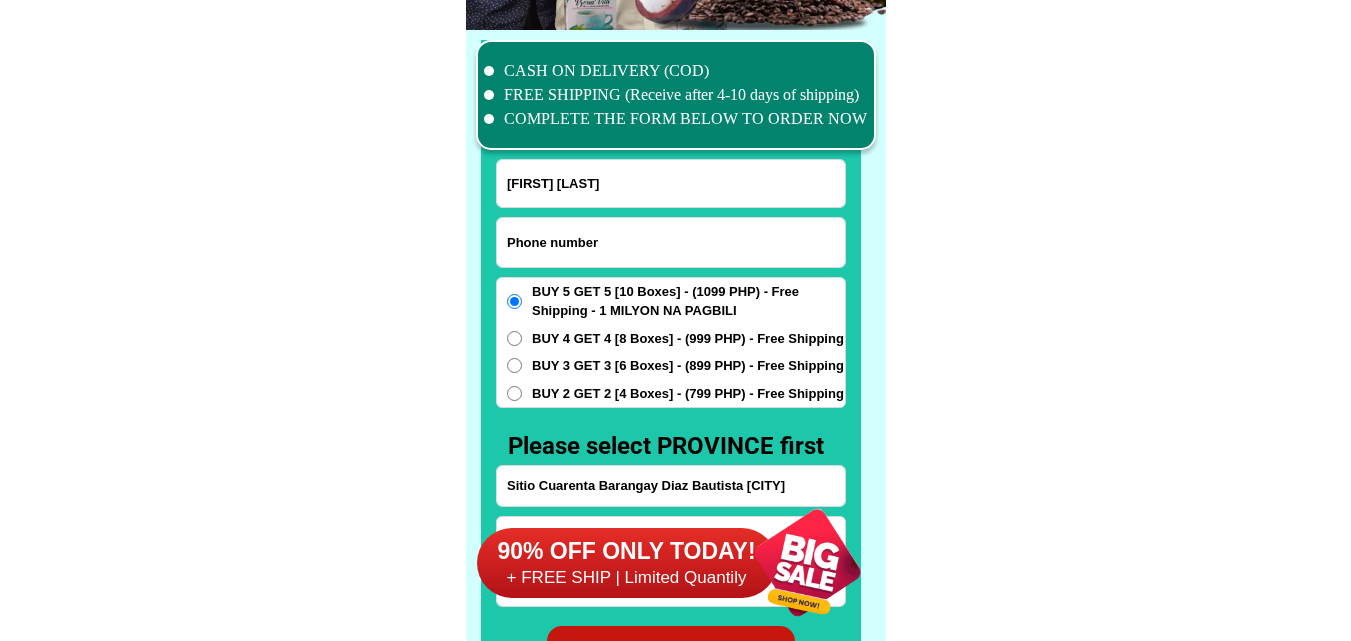click at bounding box center [671, 242] 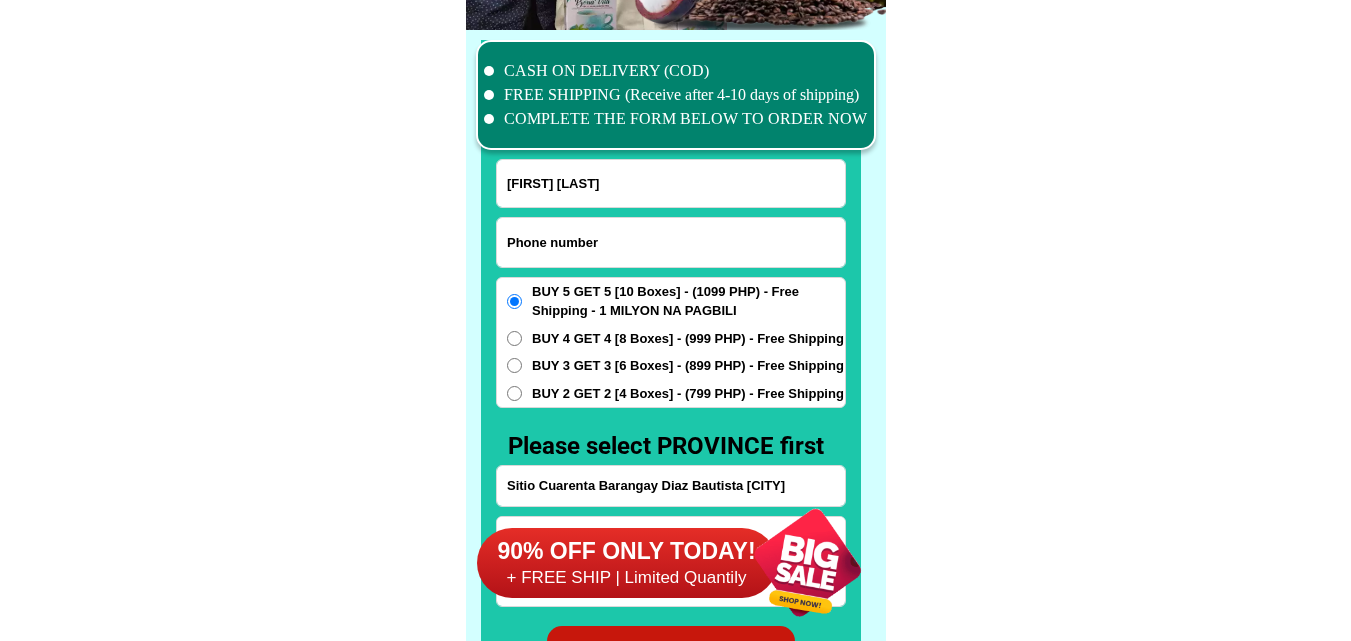 paste on "[PHONE]" 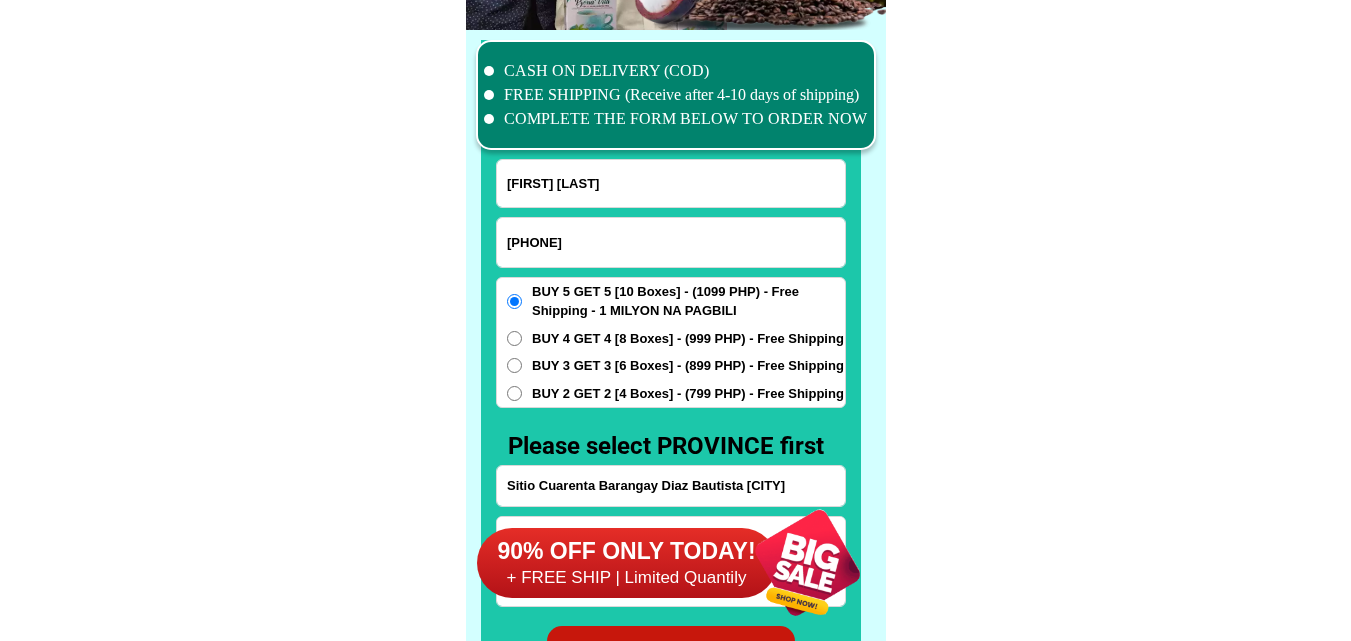 type on "[PHONE]" 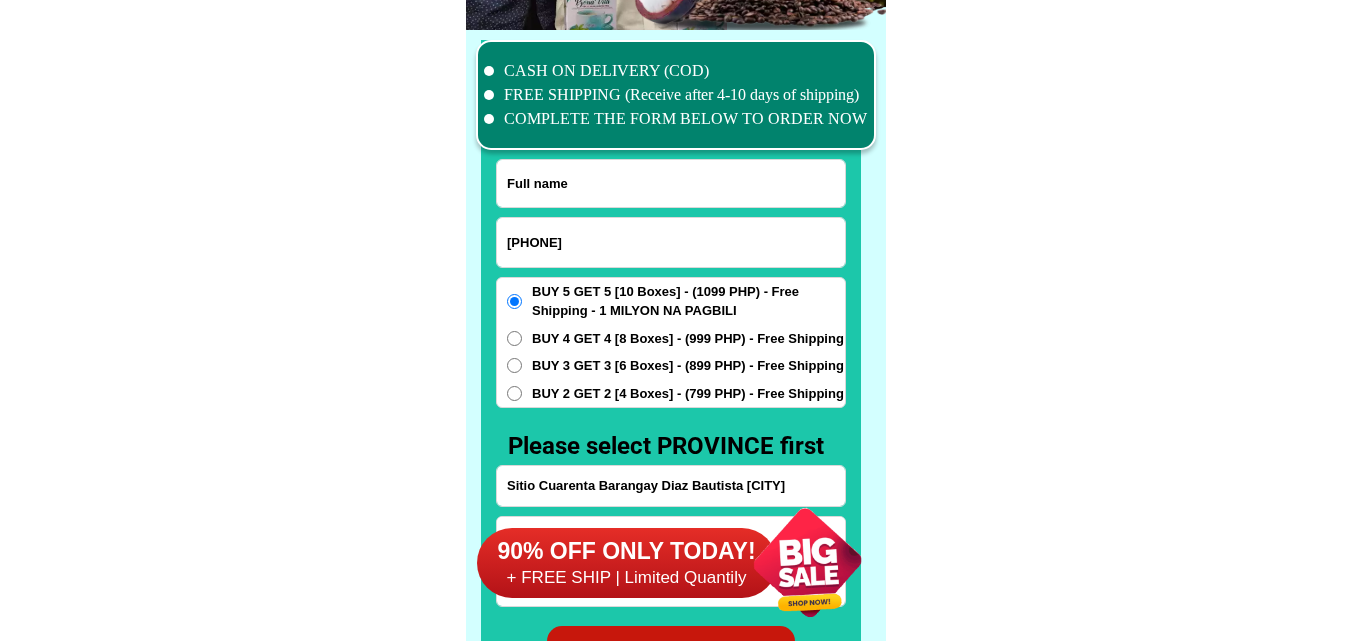click at bounding box center (671, 183) 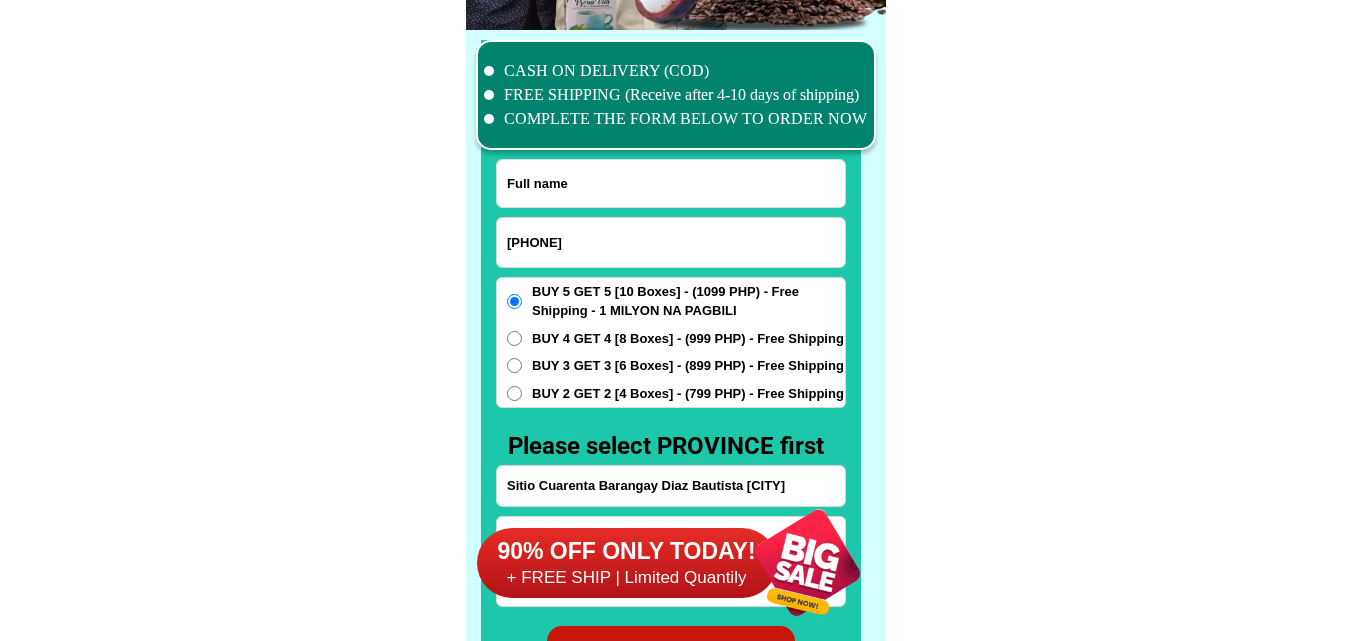 paste on "[FIRST] [LAST]" 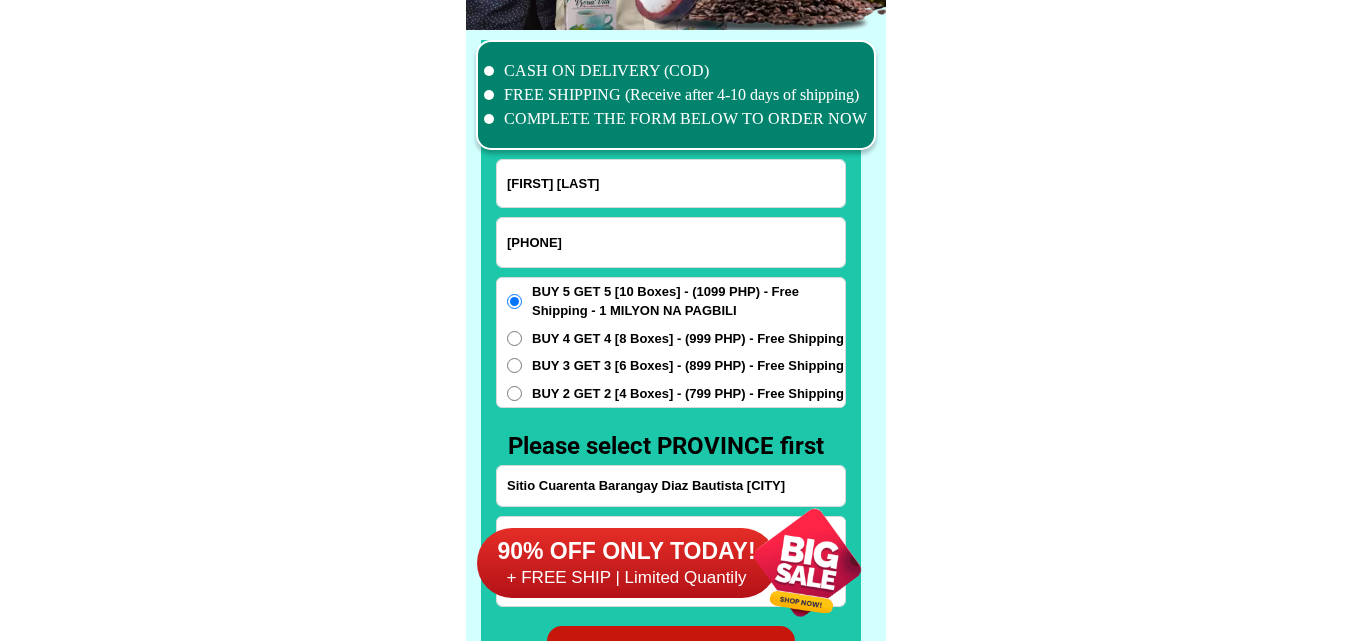 type on "[FIRST] [LAST]" 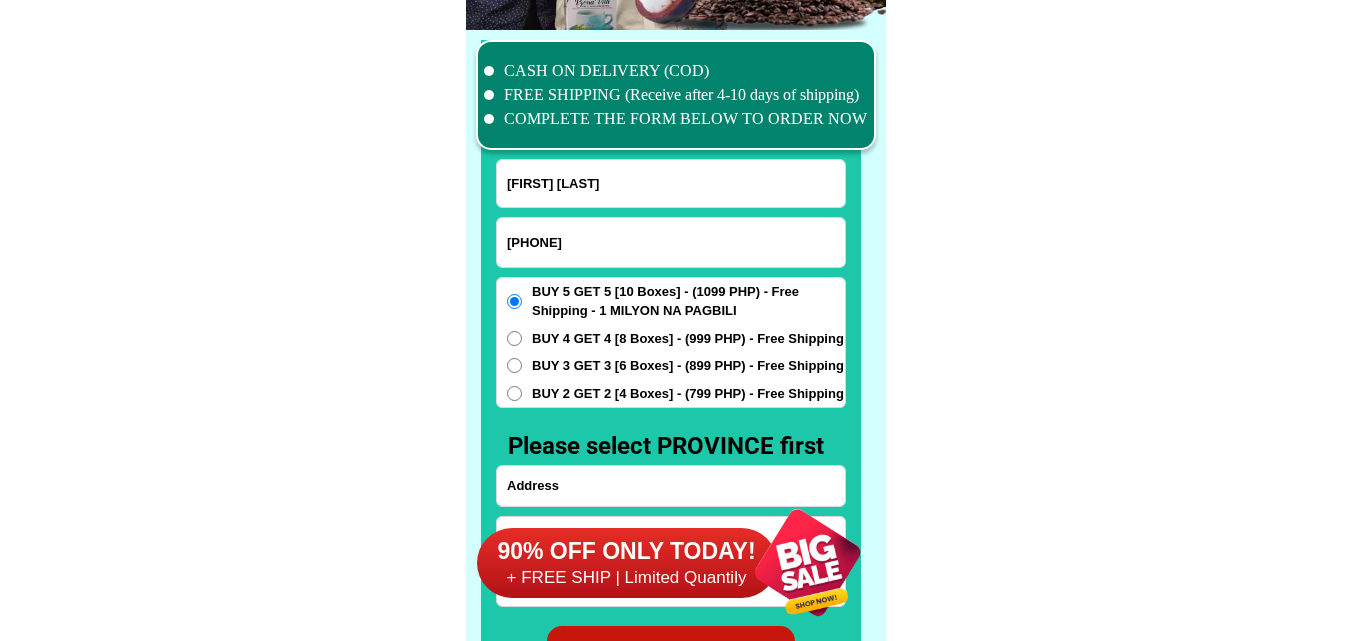 drag, startPoint x: 658, startPoint y: 479, endPoint x: 565, endPoint y: 310, distance: 192.89894 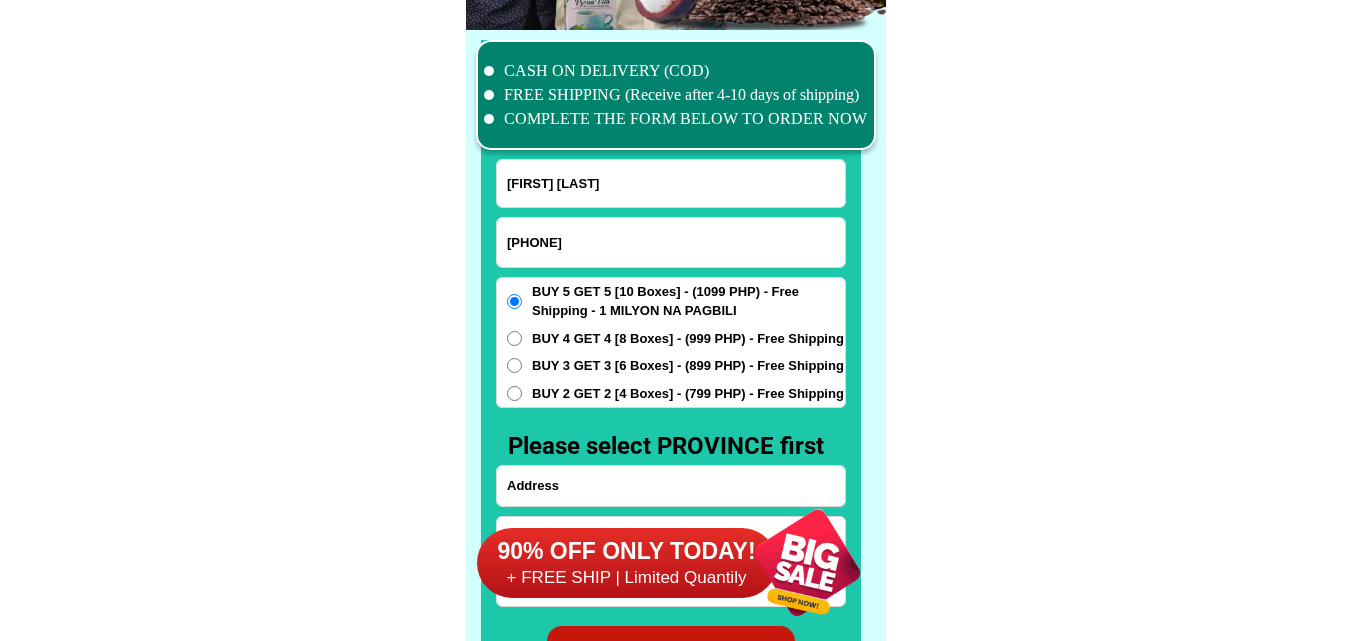 click at bounding box center (671, 486) 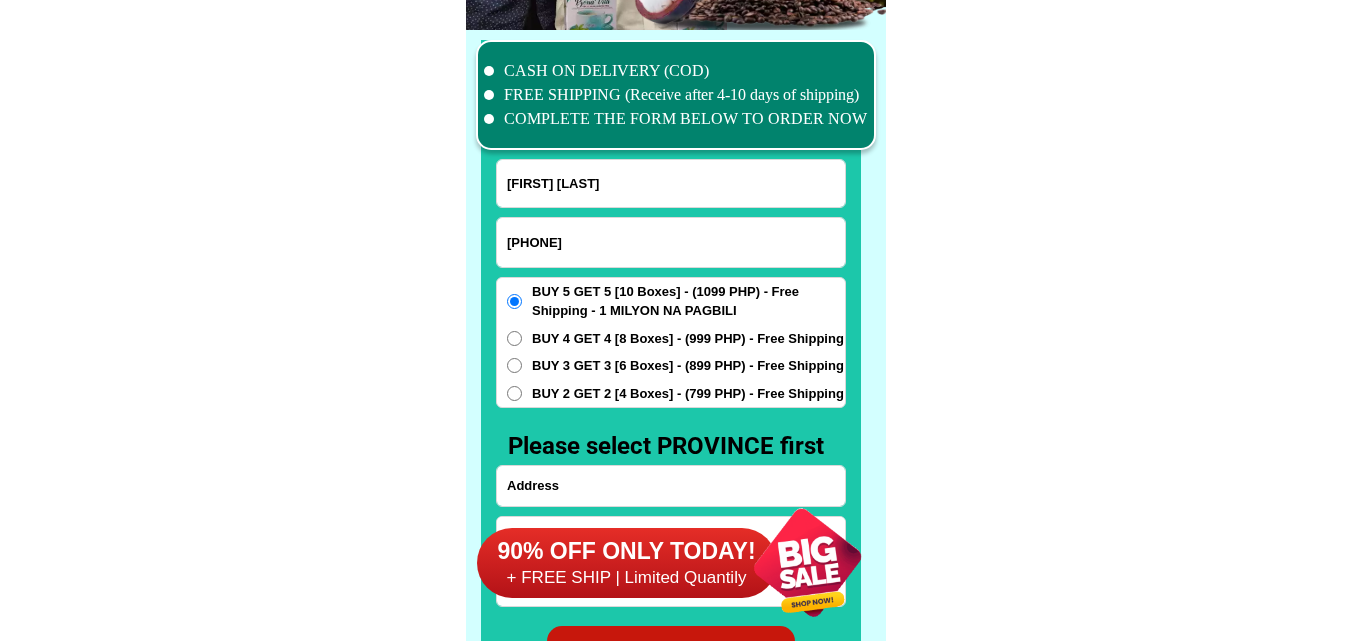 paste on "[CITY], [CITY] [PROVINCE]" 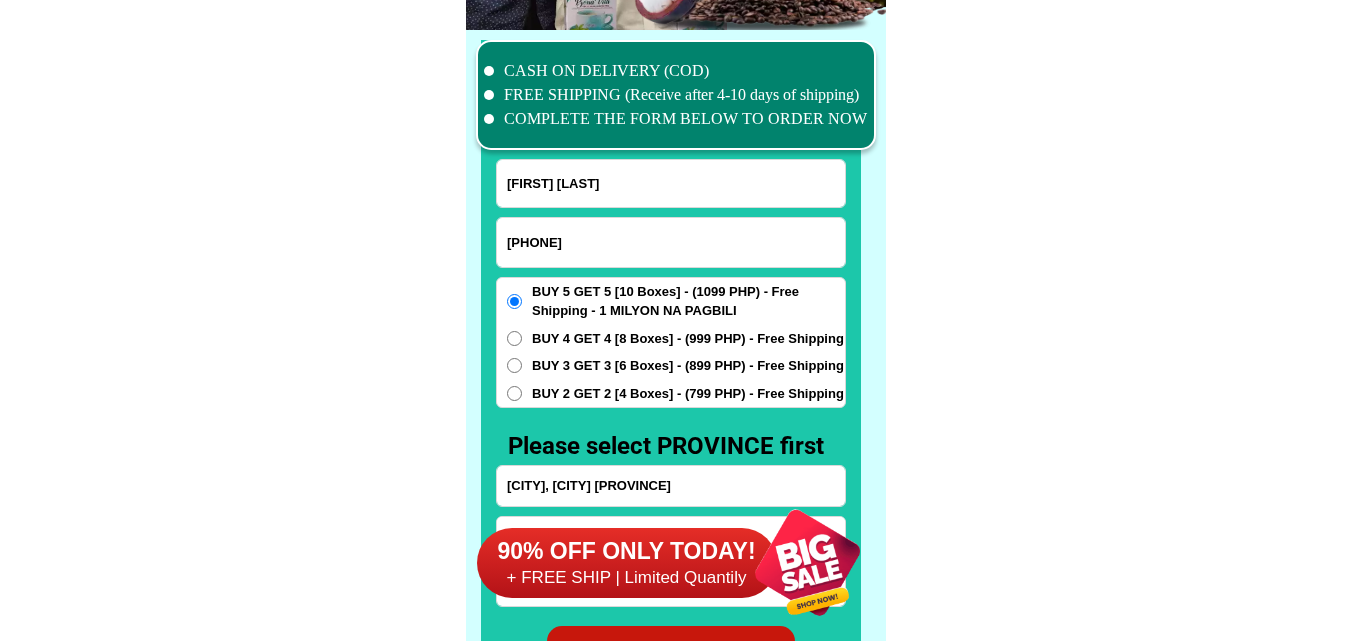 paste on "Purok 1" 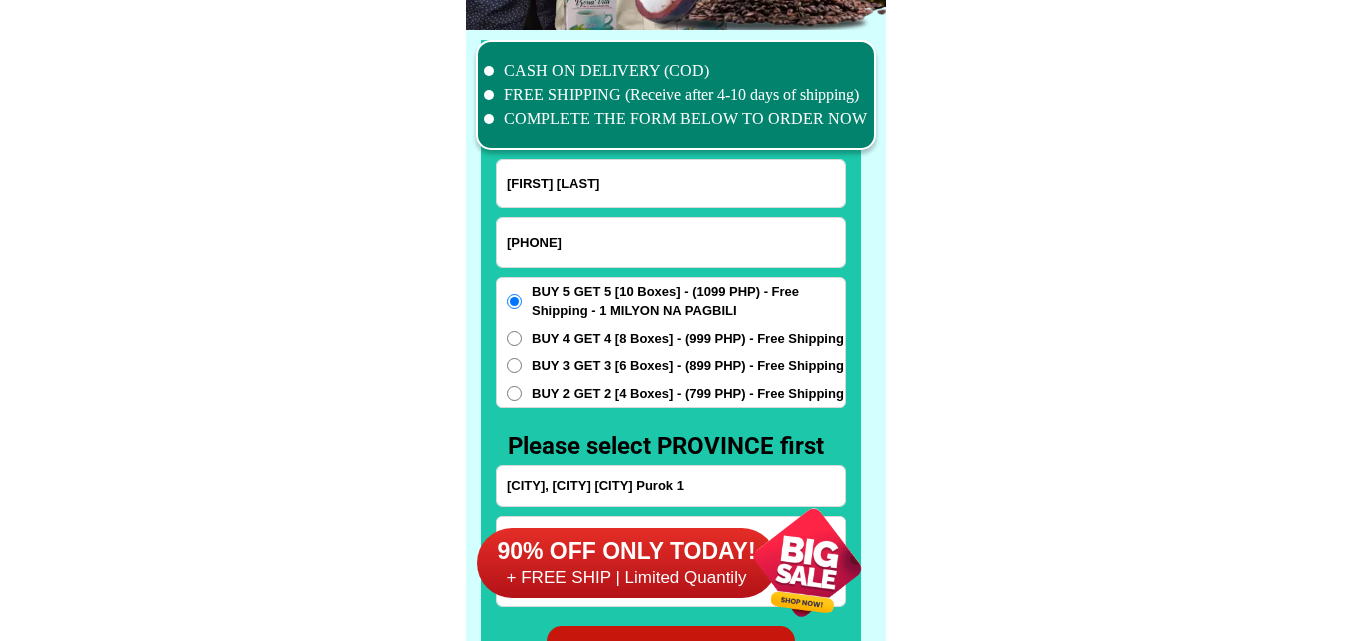 type on "[CITY], [CITY] [CITY] Purok 1" 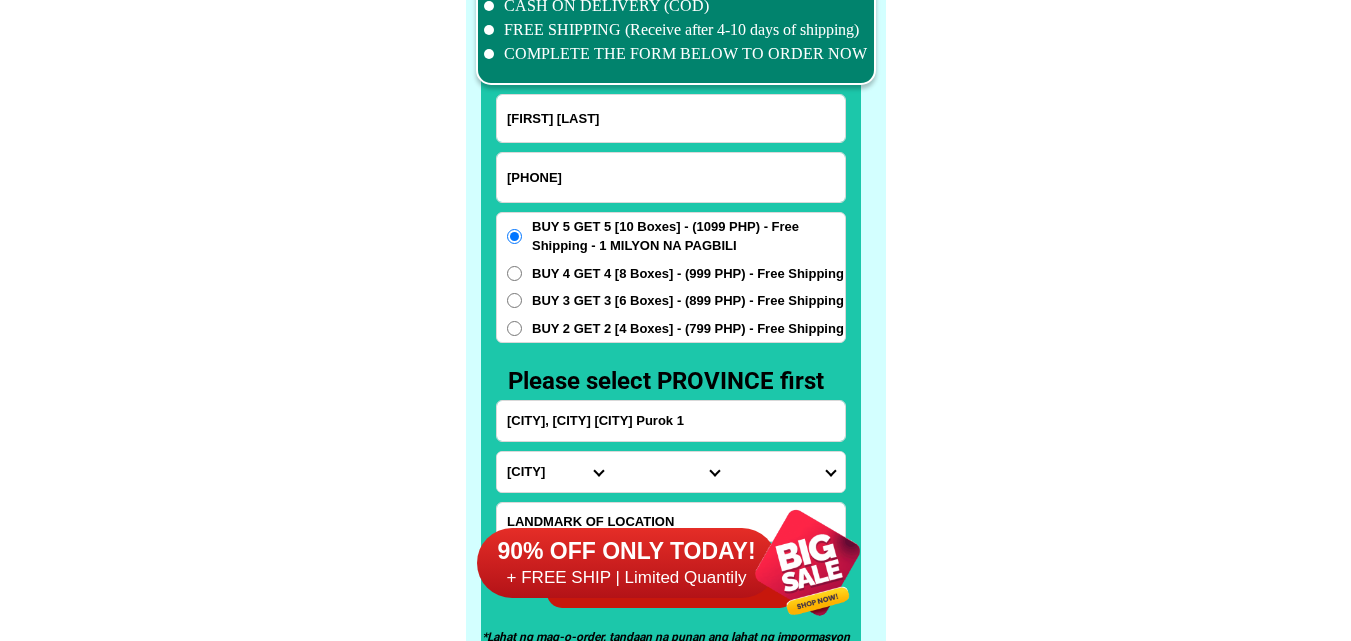 scroll, scrollTop: 15616, scrollLeft: 0, axis: vertical 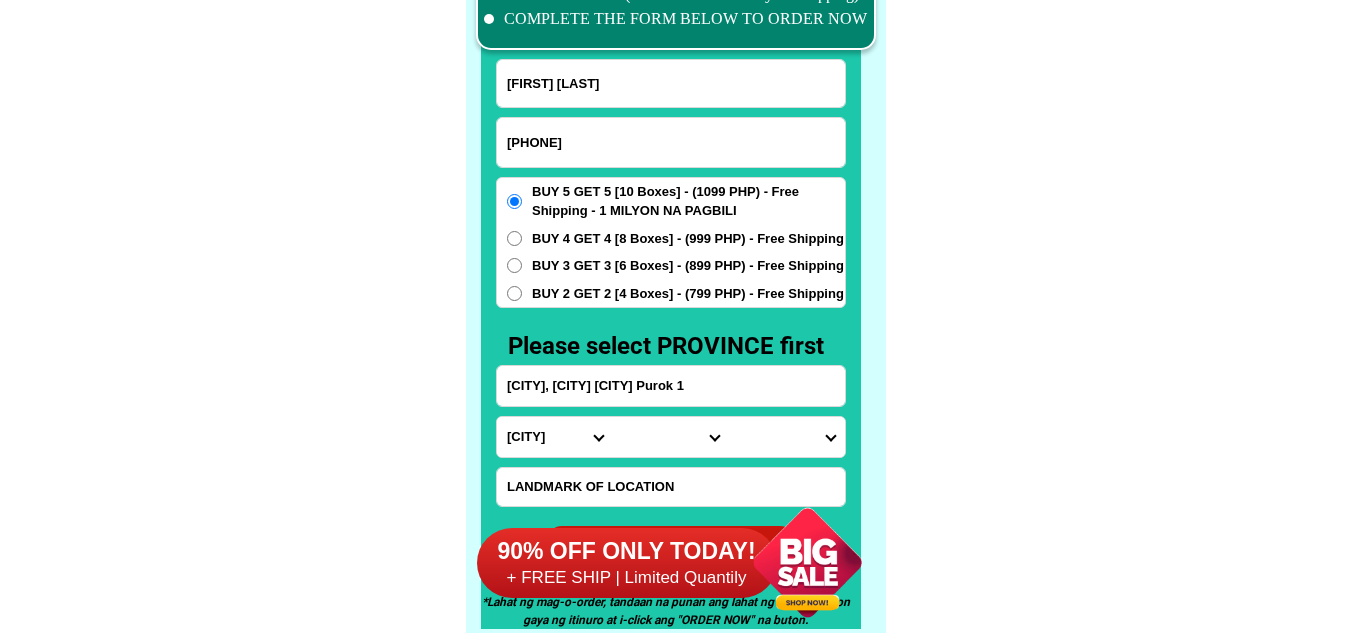 click on "Province Abra Agusan-del-norte Agusan-del-sur Aklan Albay Antique Apayao Aurora Basilan Bataan Batanes Batangas Benguet Biliran Bohol Bukidnon Bulacan Cagayan Camarines-norte Camarines-sur Camiguin Capiz Catanduanes Cavite Cebu Cotabato Davao-de-oro Davao-del-norte Davao-del-sur Davao-occidental Davao-oriental Dinagat-islands Eastern-samar Guimaras Ifugao Ilocos-norte Ilocos-sur Iloilo Isabela Kalinga La-union Laguna Lanao-del-norte Lanao-del-sur Leyte Maguindanao Marinduque Masbate Metro-manila Misamis-occidental Misamis-oriental Mountain-province Negros-occidental Negros-oriental Northern-samar Nueva-ecija Nueva-vizcaya Occidental-mindoro Oriental-mindoro Palawan Pampanga Pangasinan Quezon Quirino Rizal Romblon Sarangani Siquijor Sorsogon South-cotabato Southern-leyte Sultan-kudarat Sulu Surigao-del-norte Surigao-del-sur Tarlac Tawi-tawi Western-samar Zambales Zamboanga-del-norte Zamboanga-del-sur Zamboanga-sibugay" at bounding box center (555, 437) 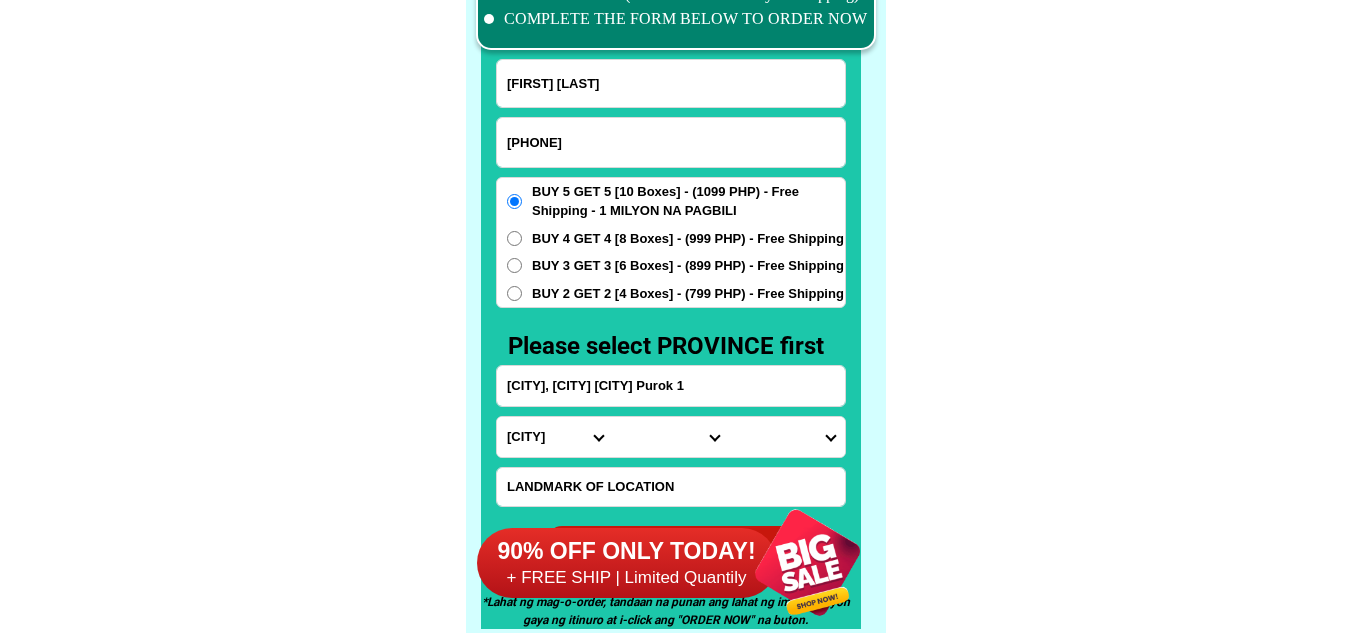 select on "63_859" 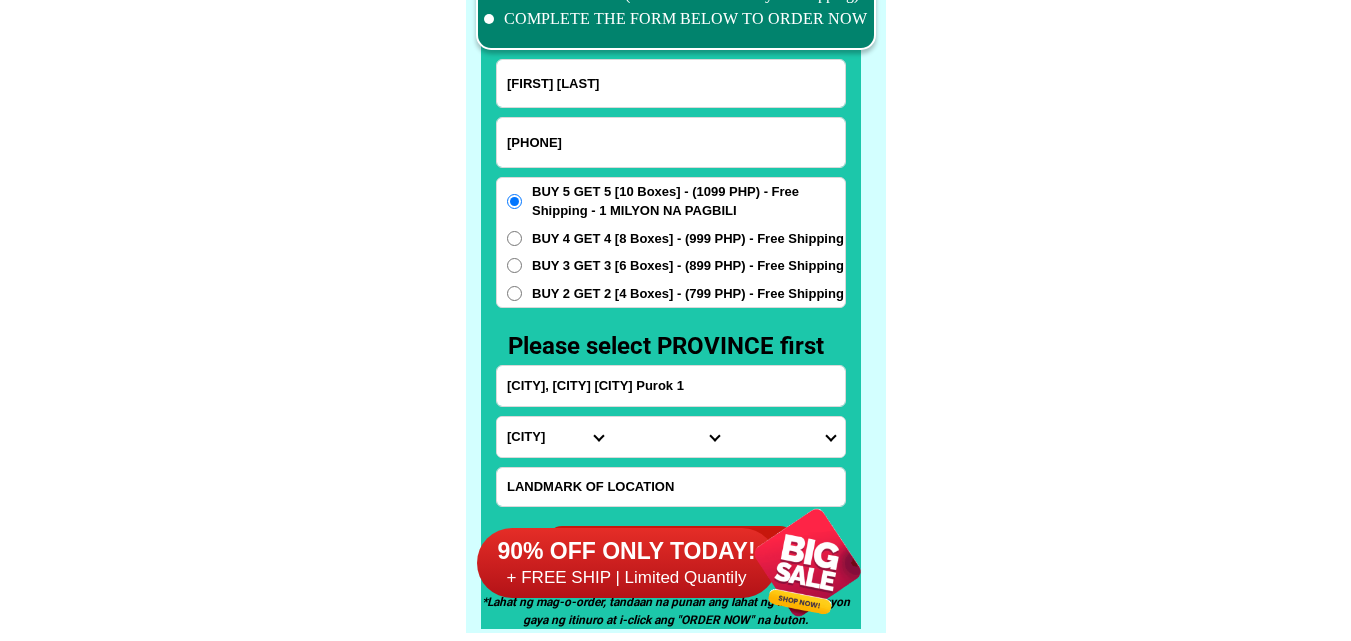 click on "Province Abra Agusan-del-norte Agusan-del-sur Aklan Albay Antique Apayao Aurora Basilan Bataan Batanes Batangas Benguet Biliran Bohol Bukidnon Bulacan Cagayan Camarines-norte Camarines-sur Camiguin Capiz Catanduanes Cavite Cebu Cotabato Davao-de-oro Davao-del-norte Davao-del-sur Davao-occidental Davao-oriental Dinagat-islands Eastern-samar Guimaras Ifugao Ilocos-norte Ilocos-sur Iloilo Isabela Kalinga La-union Laguna Lanao-del-norte Lanao-del-sur Leyte Maguindanao Marinduque Masbate Metro-manila Misamis-occidental Misamis-oriental Mountain-province Negros-occidental Negros-oriental Northern-samar Nueva-ecija Nueva-vizcaya Occidental-mindoro Oriental-mindoro Palawan Pampanga Pangasinan Quezon Quirino Rizal Romblon Sarangani Siquijor Sorsogon South-cotabato Southern-leyte Sultan-kudarat Sulu Surigao-del-norte Surigao-del-sur Tarlac Tawi-tawi Western-samar Zambales Zamboanga-del-norte Zamboanga-del-sur Zamboanga-sibugay" at bounding box center [555, 437] 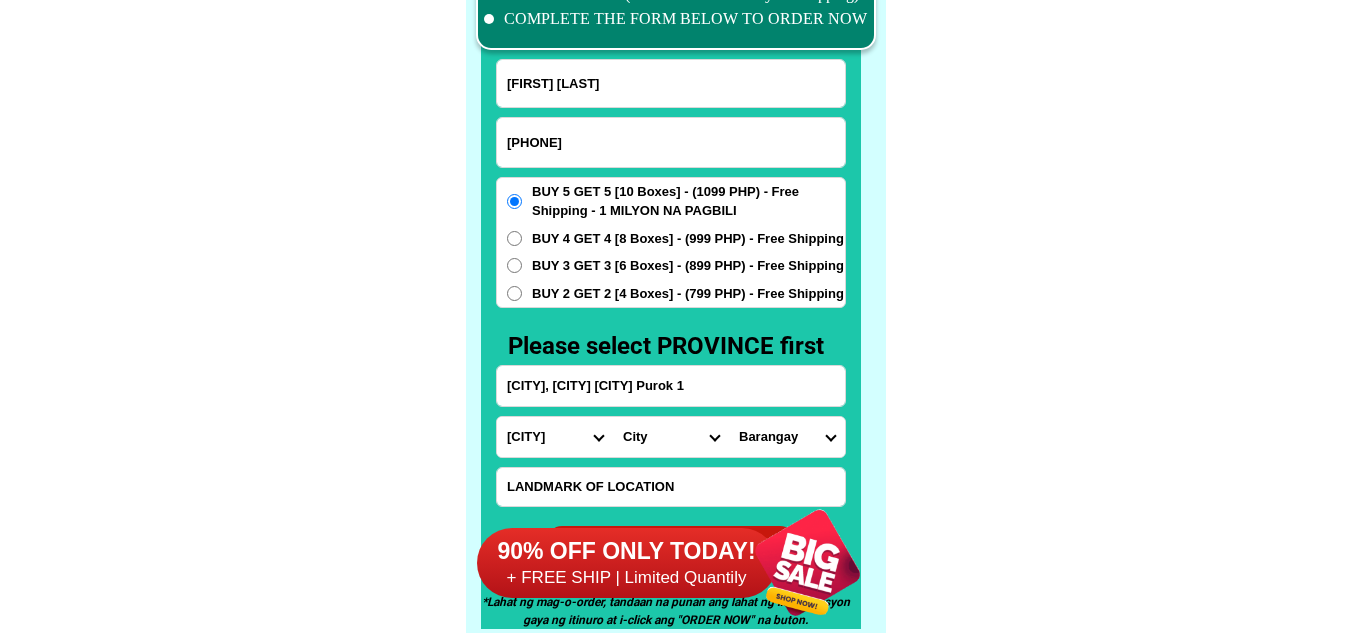 click on "City Alfonso-castaneda Ambaguio Aritao Bagabag Bambang Bayombong Diadi Dupax-del-norte Dupax-del-sur Kasibu Kayapa Nueva-vizcaya-quezon Nueva-vizcaya-santa-fe Solano Villaverde" at bounding box center [671, 437] 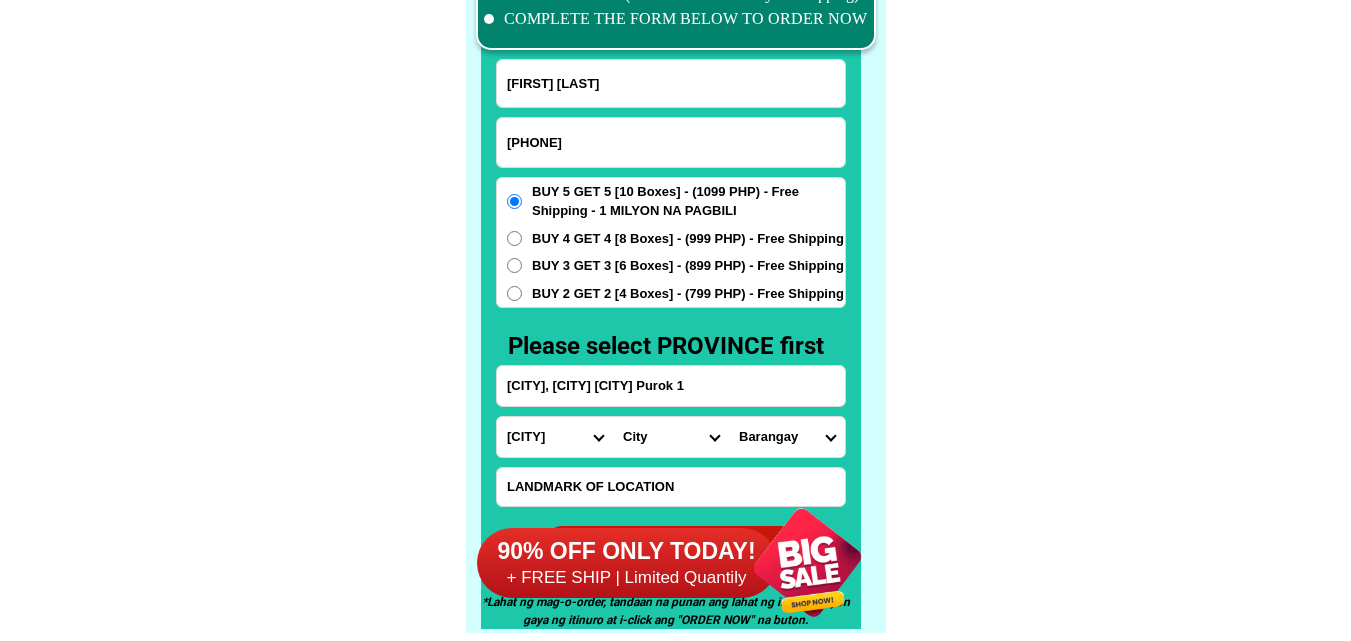 select on "63_8599402" 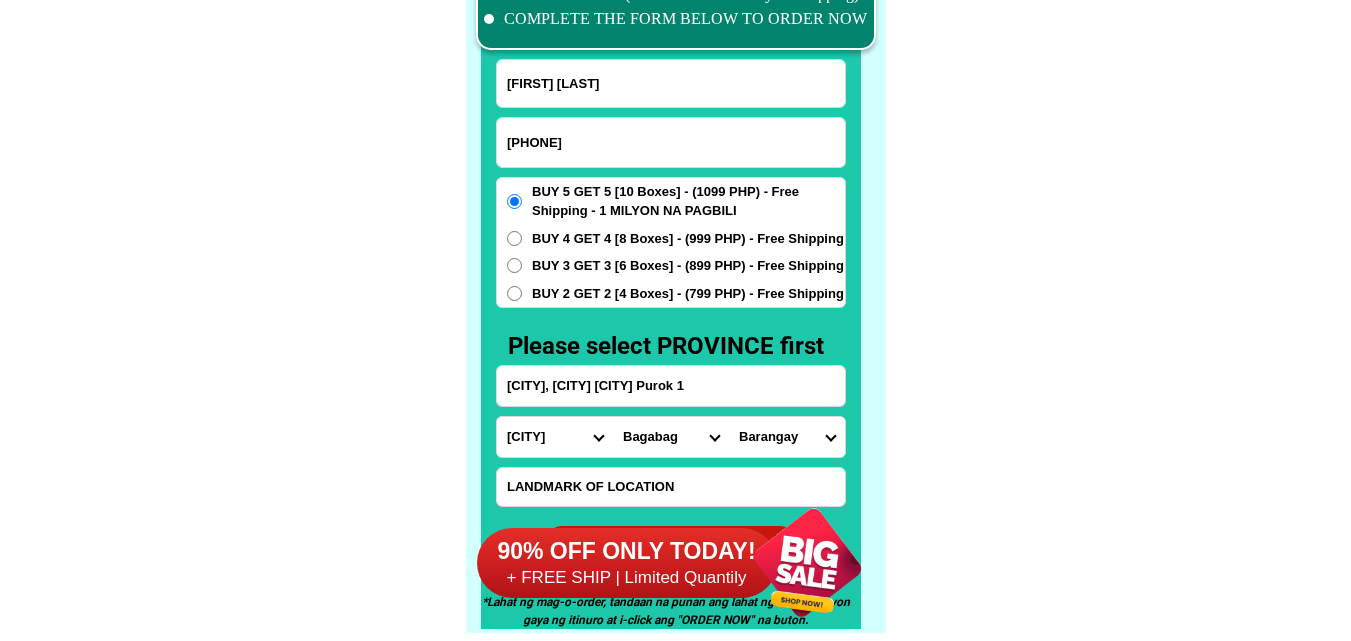 click on "City Alfonso-castaneda Ambaguio Aritao Bagabag Bambang Bayombong Diadi Dupax-del-norte Dupax-del-sur Kasibu Kayapa Nueva-vizcaya-quezon Nueva-vizcaya-santa-fe Solano Villaverde" at bounding box center (671, 437) 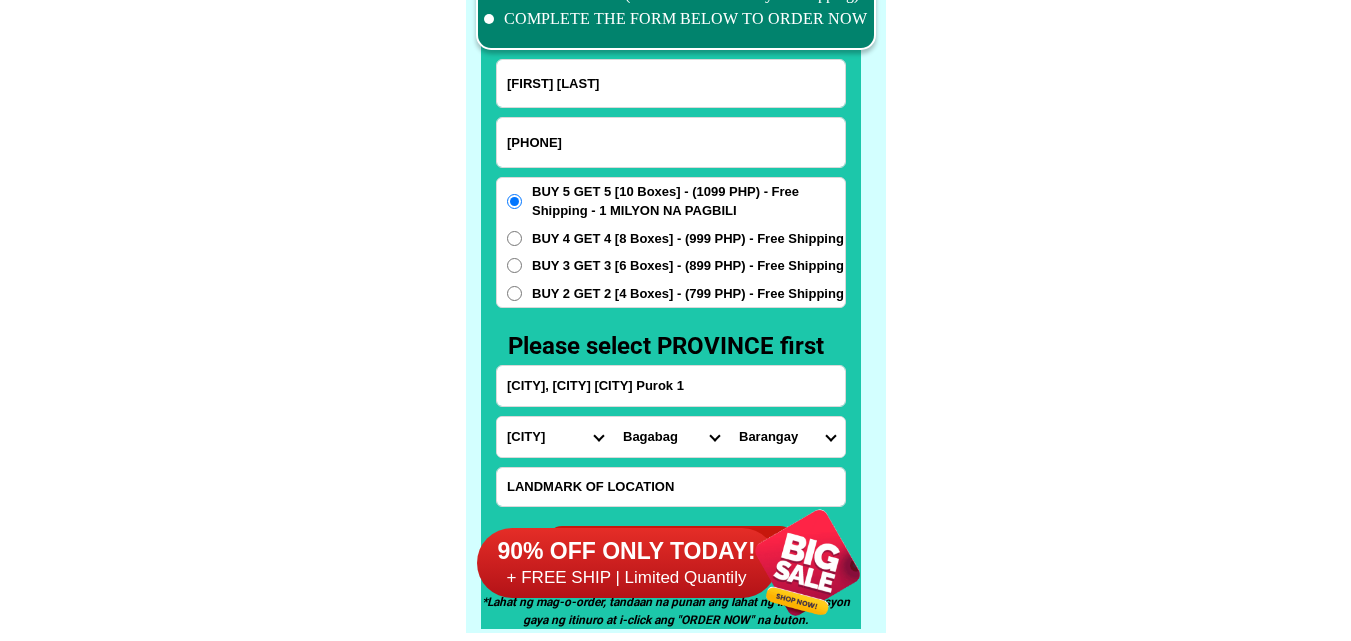 click on "Barangay Bakir Baretbet Careb Lantap Murong Nangalisan Paniki Pogonsino Quirino (pob.) San geronimo (pob.) San pedro (pob.) Santa cruz Santa lucia Tuao north Tuao south Villa coloma (pob.) [CITY]" at bounding box center [787, 437] 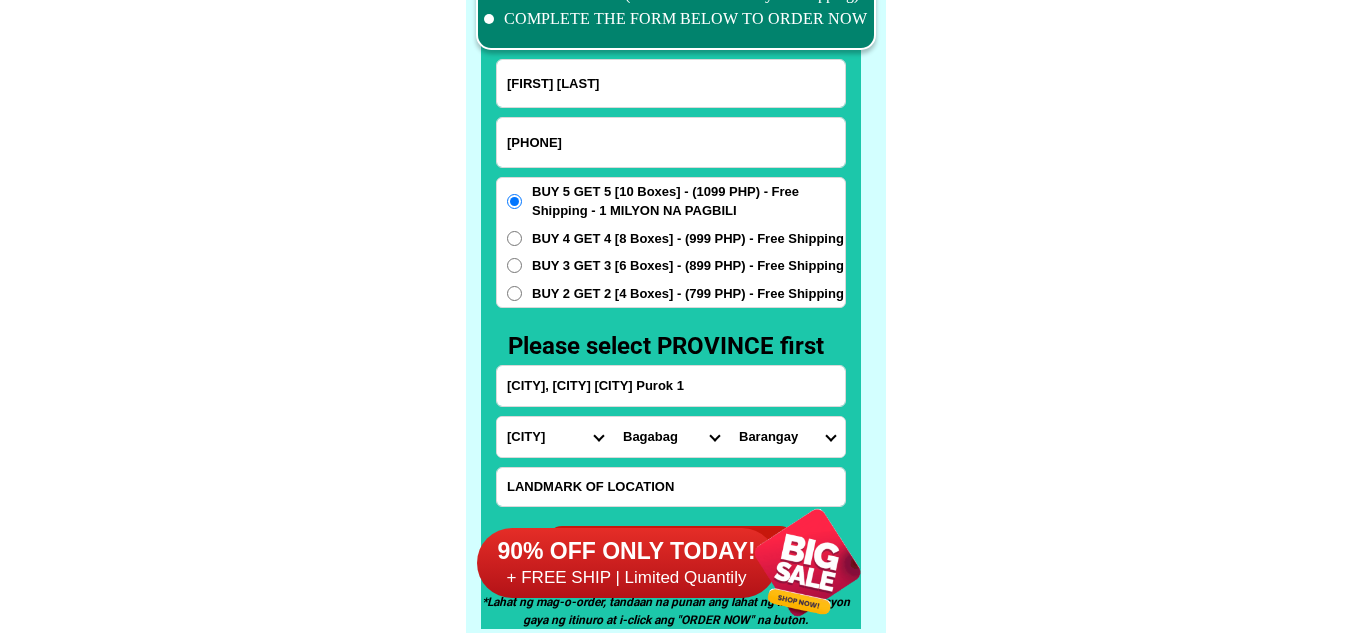 select on "[NUMBER]" 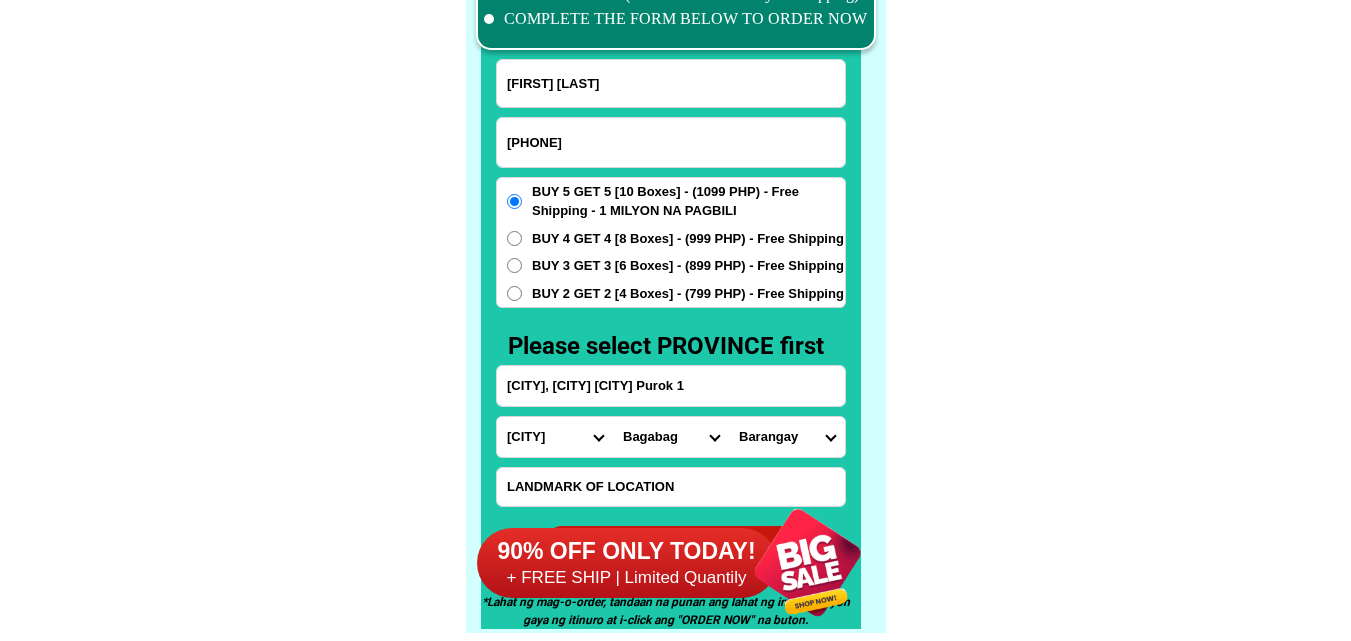 click on "Barangay Bakir Baretbet Careb Lantap Murong Nangalisan Paniki Pogonsino Quirino (pob.) San geronimo (pob.) San pedro (pob.) Santa cruz Santa lucia Tuao north Tuao south Villa coloma (pob.) [CITY]" at bounding box center [787, 437] 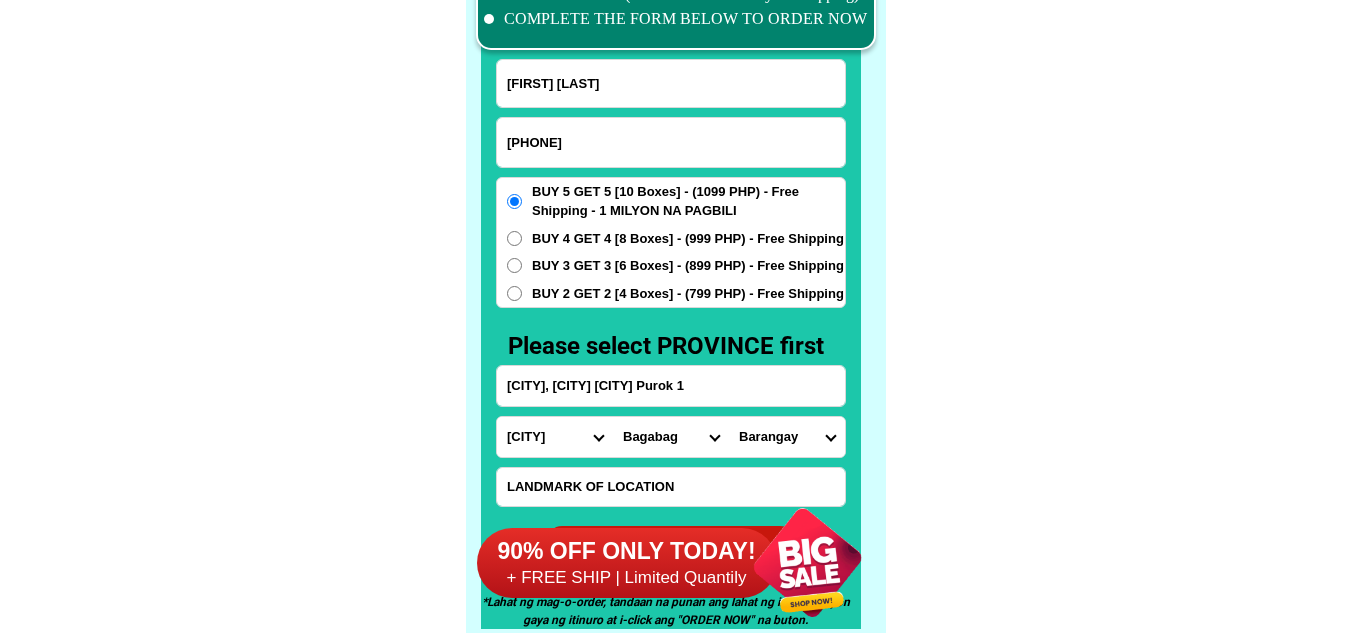 scroll, scrollTop: 15716, scrollLeft: 0, axis: vertical 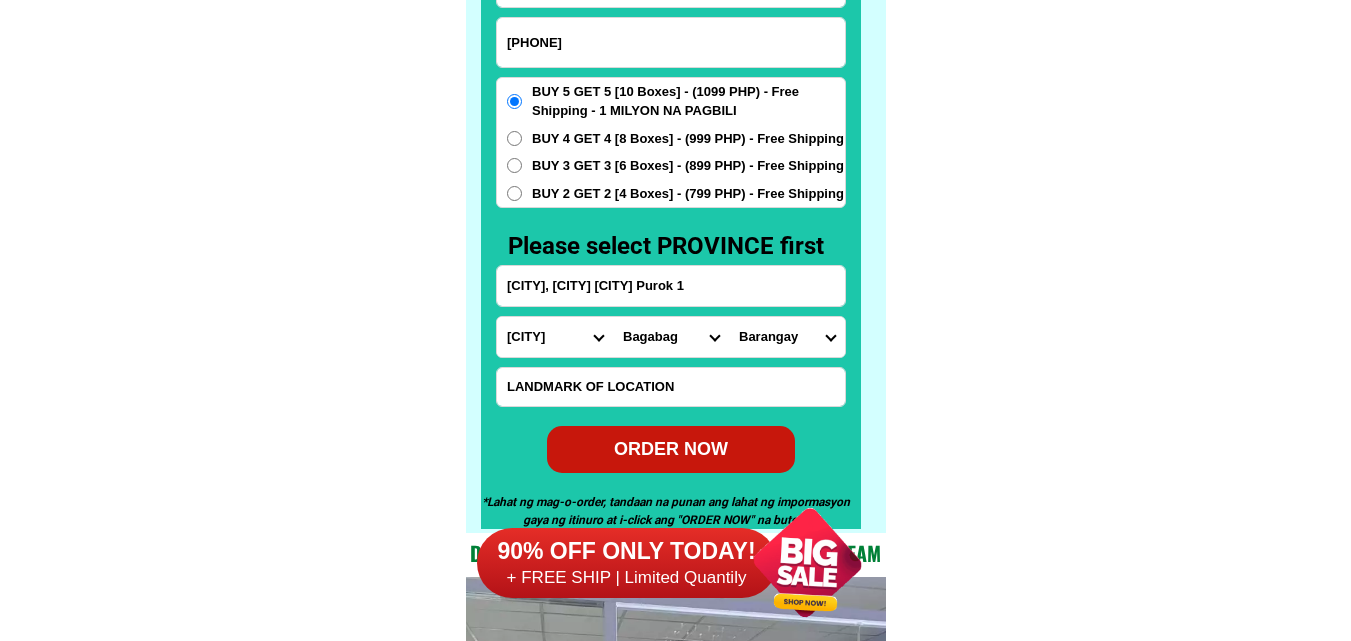 click on "ORDER NOW" at bounding box center [671, 449] 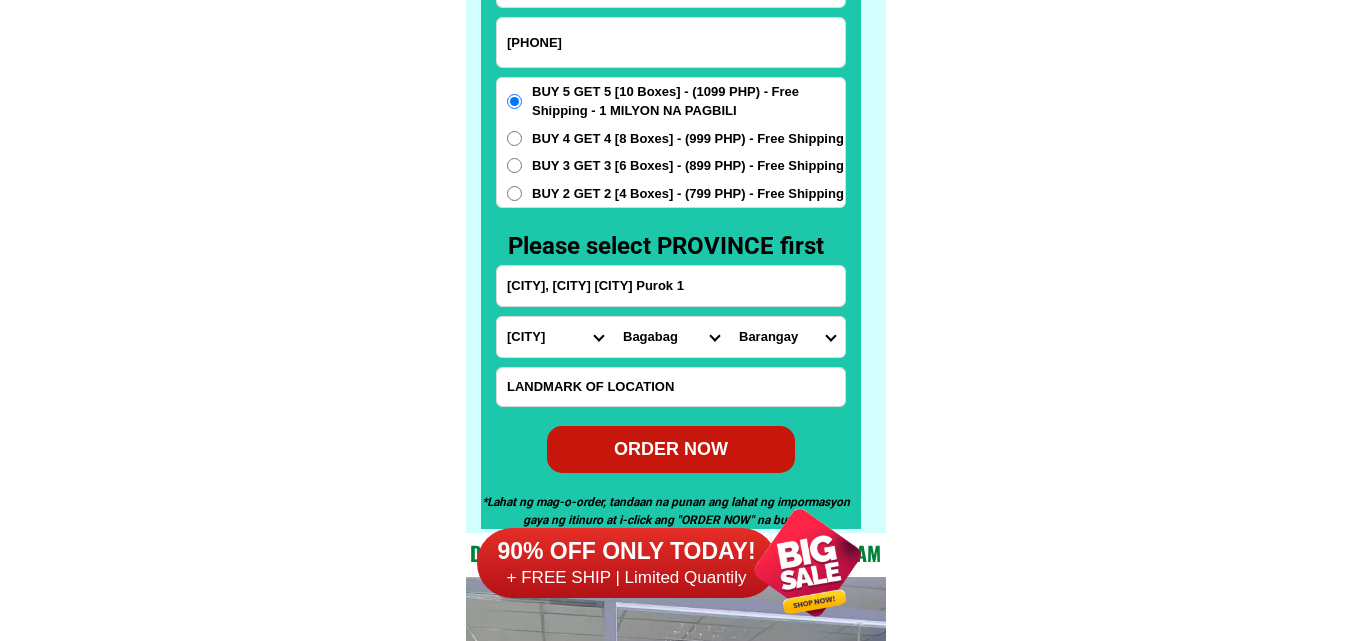 radio on "true" 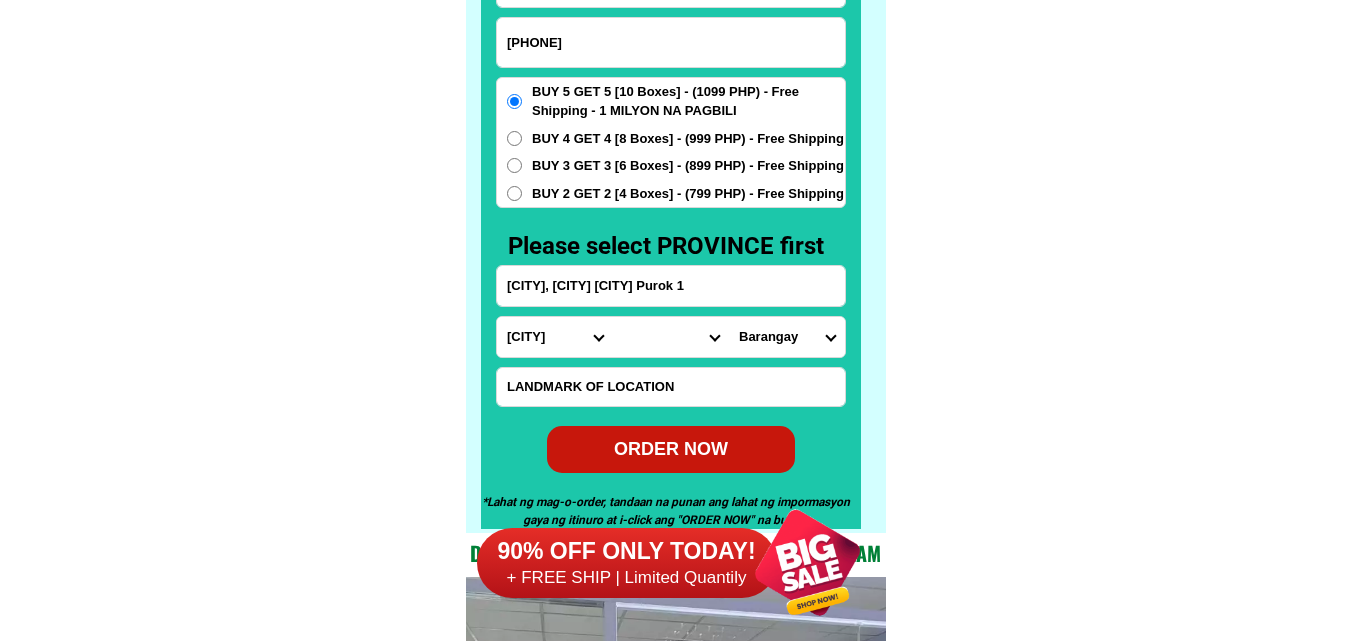 scroll, scrollTop: 15616, scrollLeft: 0, axis: vertical 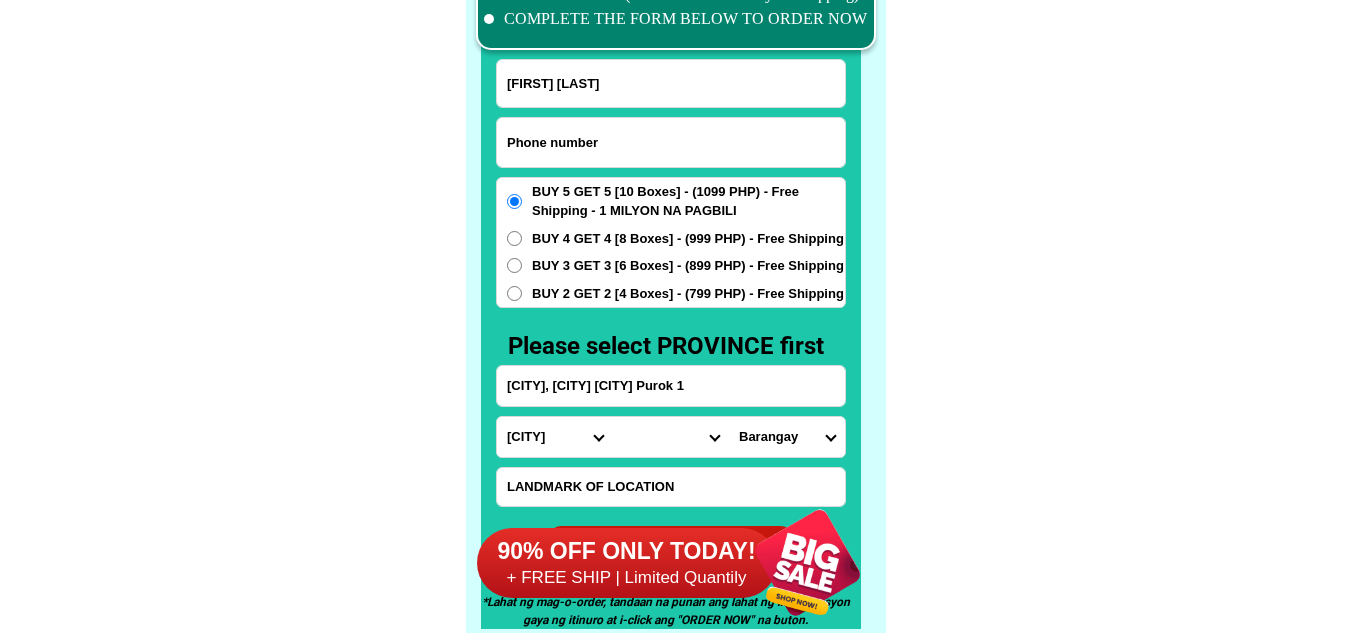 paste on "[PHONE]" 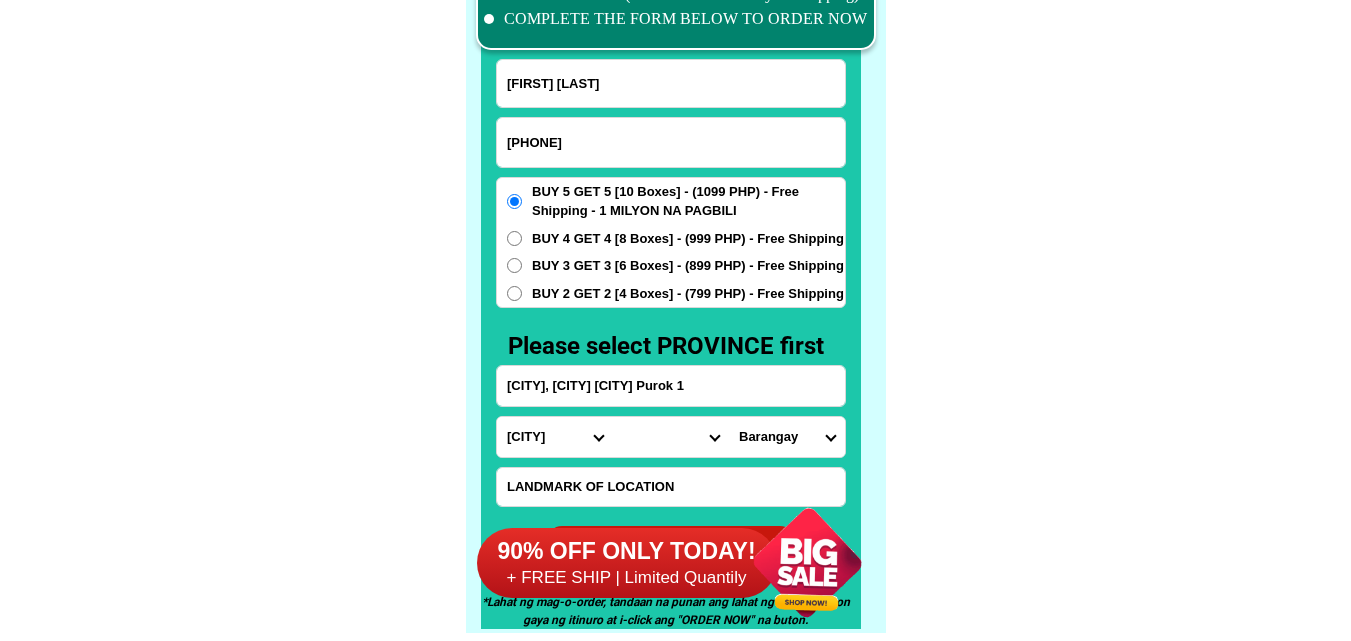 click on "[PHONE]" at bounding box center [671, 142] 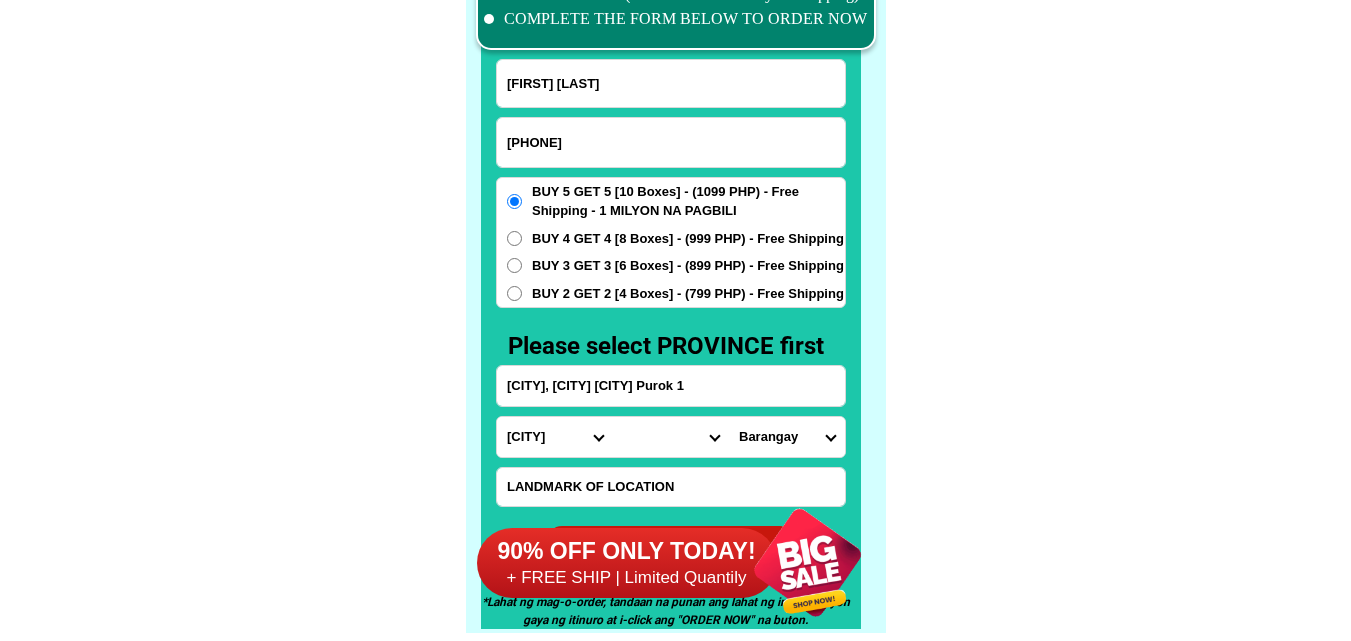 click on "[PHONE]" at bounding box center [671, 142] 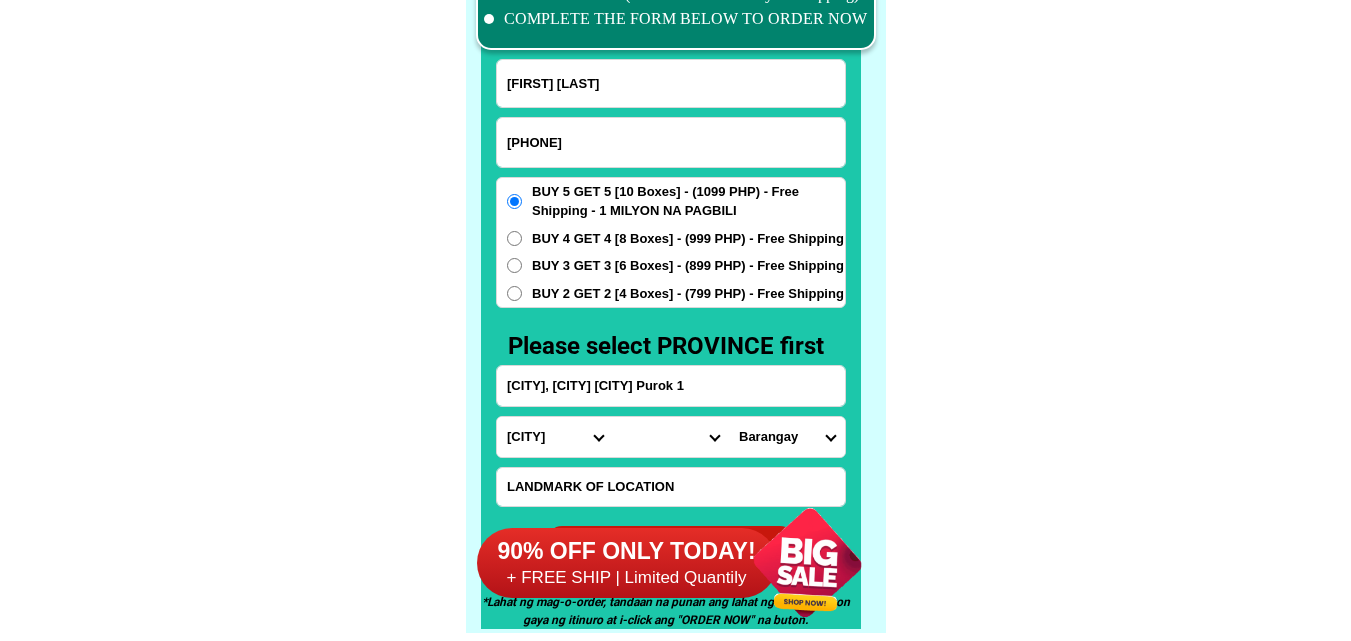 type on "[PHONE]" 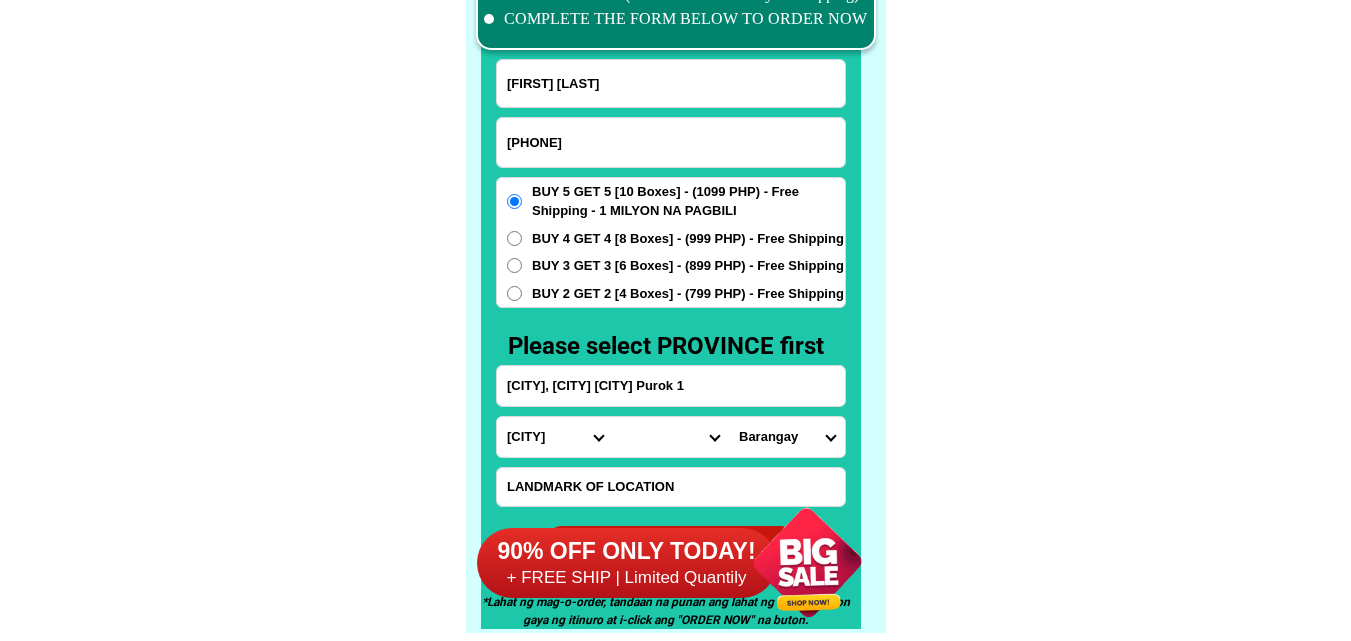 click on "FREE SHIPPING NATIONWIDE Contact Review Introduction Product BONA VITA COFFEE Comprehensive health protection solution
Research by [PERSON] and [PERSON] ✅ 𝙰𝚗𝚝𝚒 𝙲𝚊𝚗𝚌𝚎𝚛 ✅ 𝙰𝚗𝚝𝚒 𝚂𝚝𝚛𝚘𝚔𝚎
✅ 𝙰𝚗𝚝𝚒 𝙳𝚒𝚊𝚋𝚎𝚝𝚒𝚌 ✅ 𝙳𝚒𝚊𝚋𝚎𝚝𝚎𝚜 FAKE VS ORIGINAL Noon: nagkaroon ng cancer, hindi makalakad ng normal pagkatapos: uminom ng Bonavita dalawang beses sa isang araw, maaaring maglakad nang mag-isa, bawasan ang mga sintomas ng kanser The product has been certified for
safety and effectiveness Prevent and combat signs of diabetes, hypertension, and cardiovascular diseases Helps strengthen bones and joints Prevent cancer Reduce excess fat Anti-aging BONAVITA CAFE WITH HYDROLYZED COLLAGEN Enemy of the cause of disease [PERSON] Nutrition Department of Philippines General Hospital shared that BONA VITA CAFE sprouts are the panacea in anti - aging and anti-disease. Start After [TIME]" at bounding box center (675, -6171) 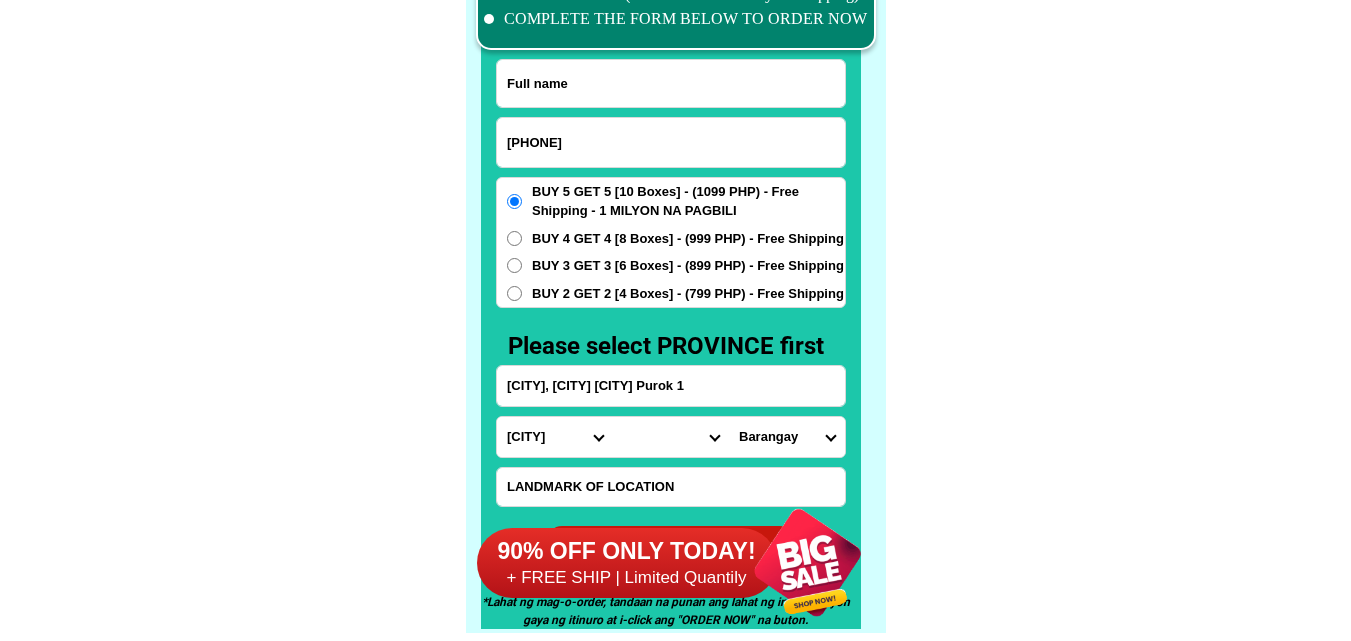 paste on "[FIRST] [LAST]" 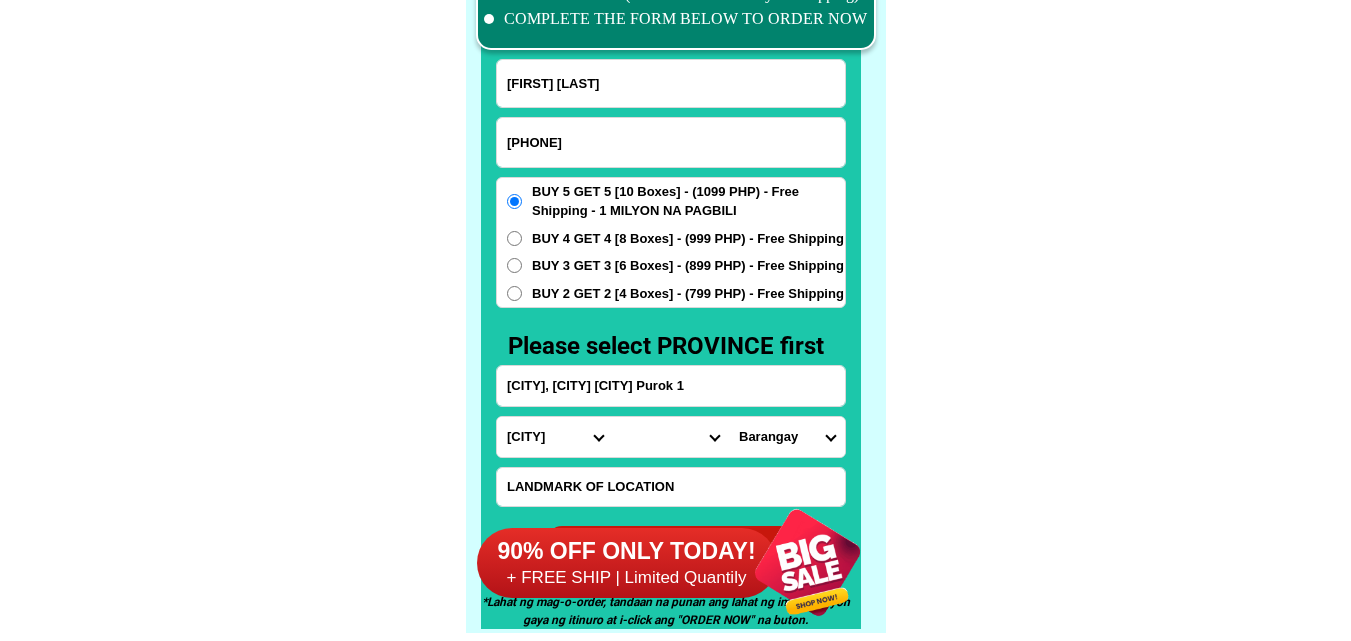 click on "[FIRST] [LAST]" at bounding box center (671, 83) 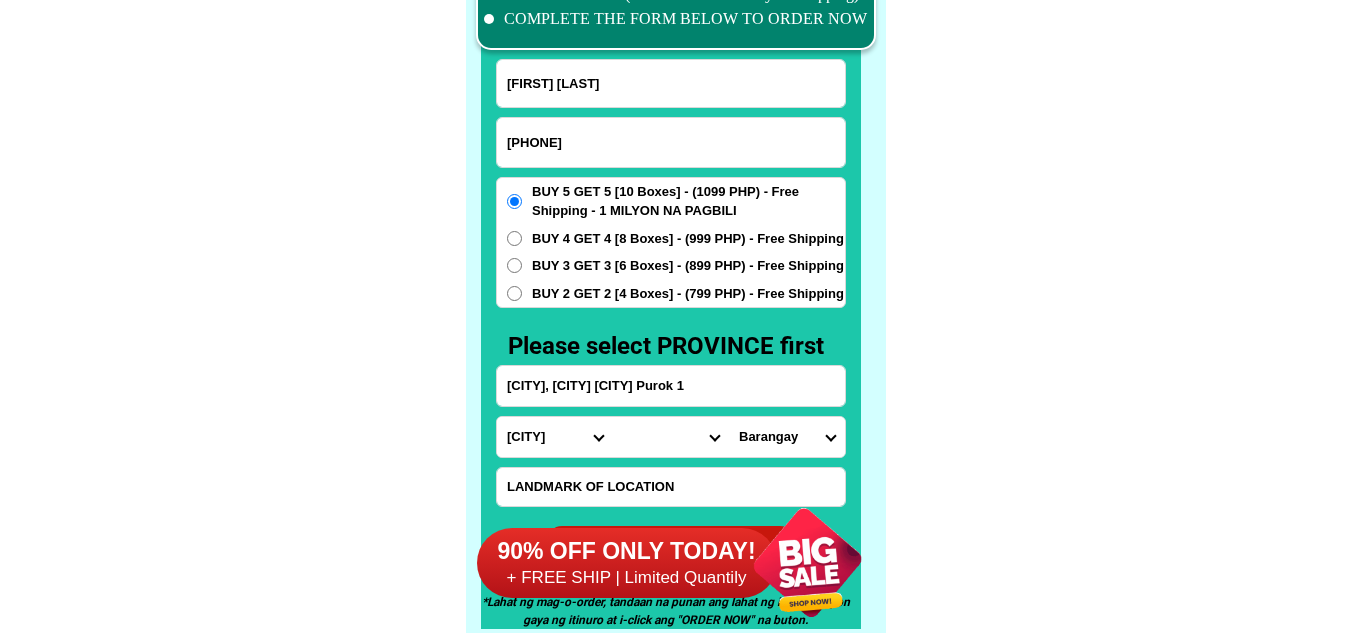 type on "[FIRST] [LAST]" 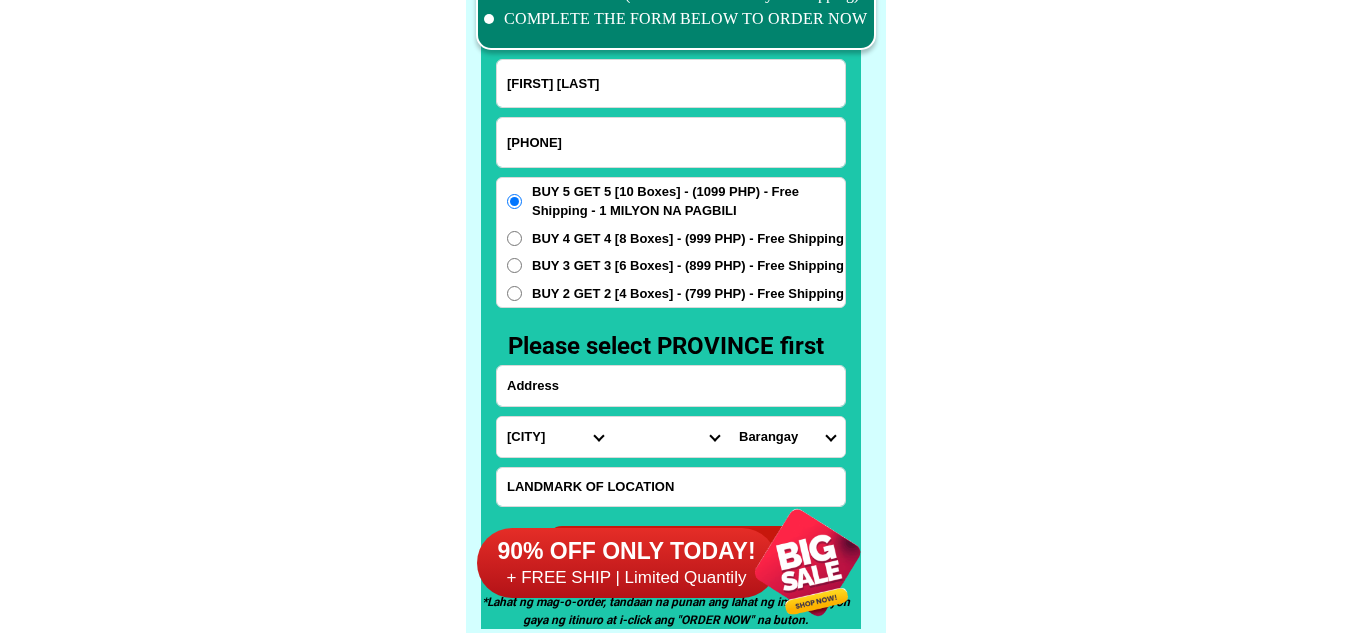paste on "address porok 13 south daang hari [CITY] block 8 sarembat" 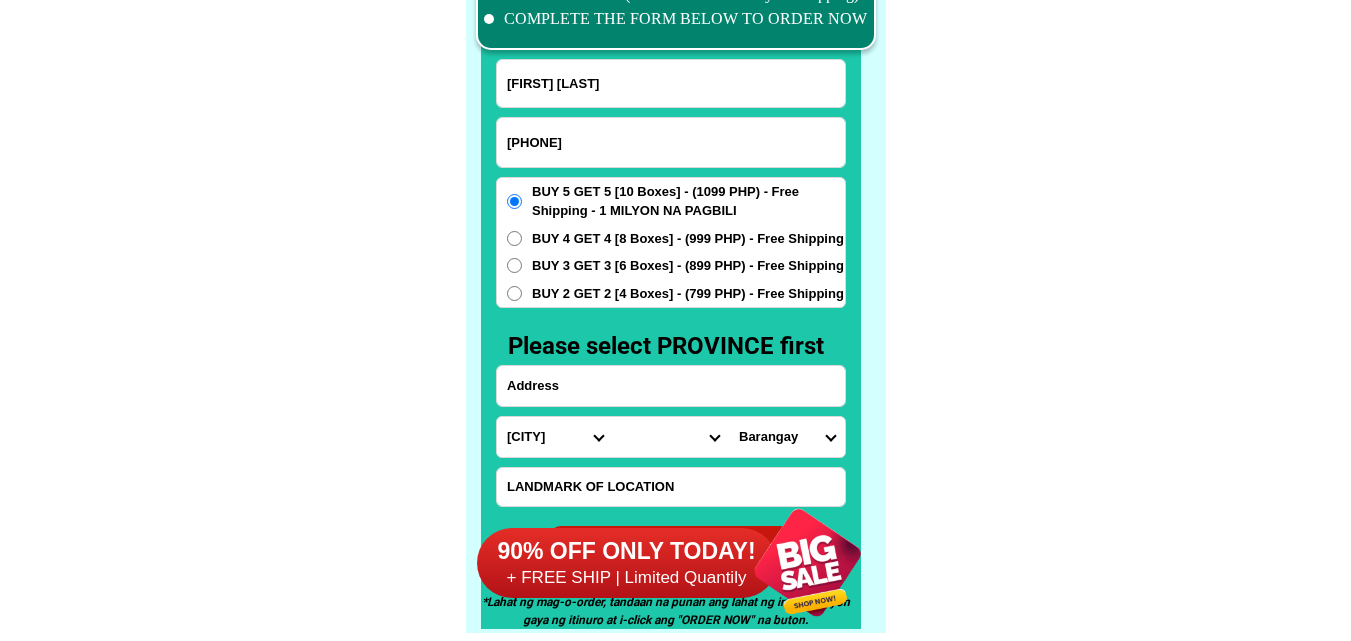 click at bounding box center [671, 386] 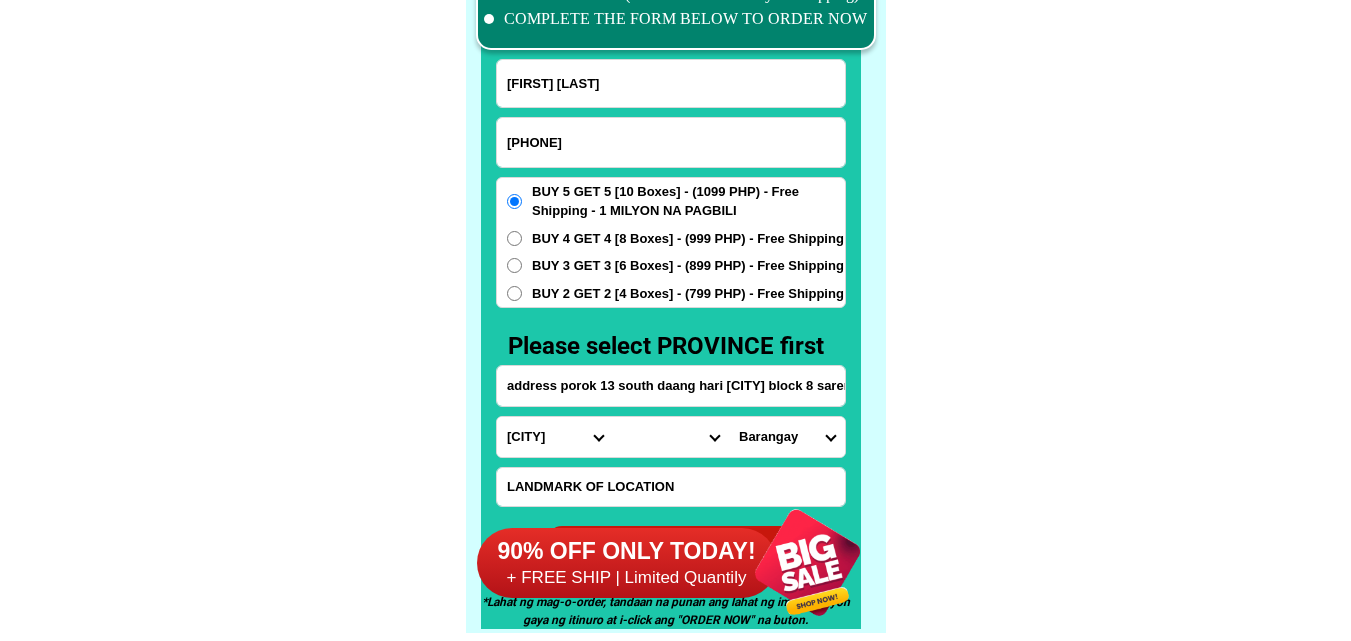 scroll, scrollTop: 0, scrollLeft: 33, axis: horizontal 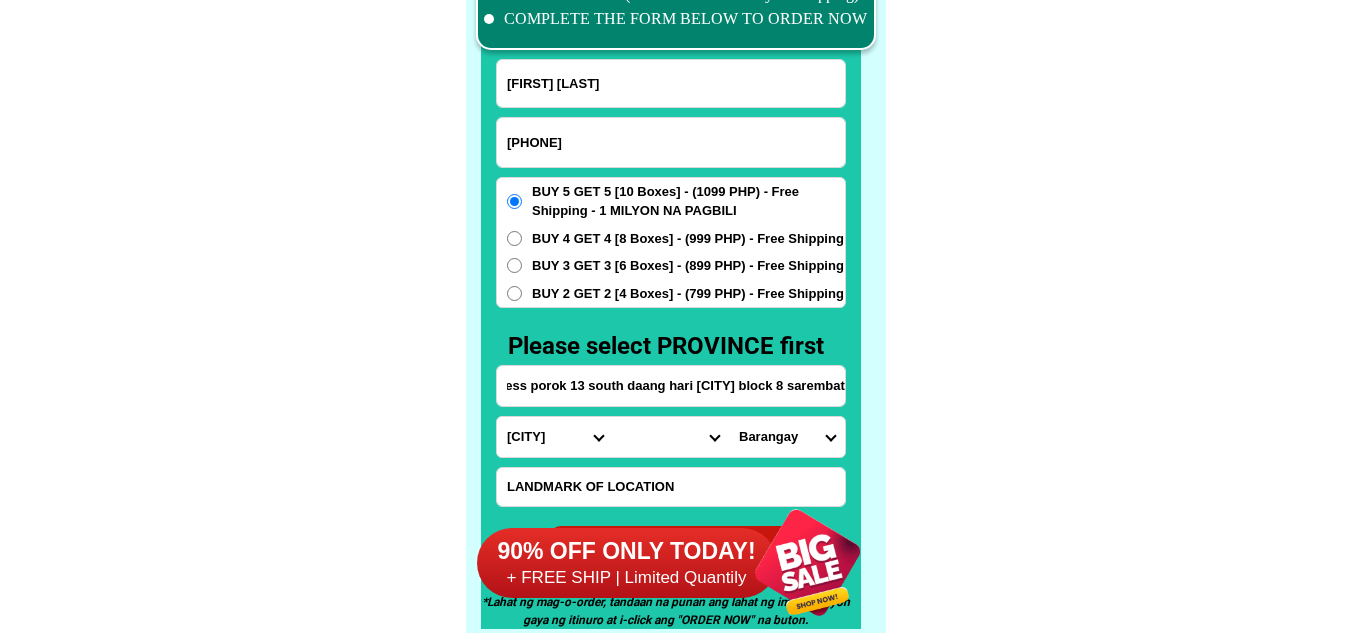 type on "address porok 13 south daang hari [CITY] block 8 sarembat" 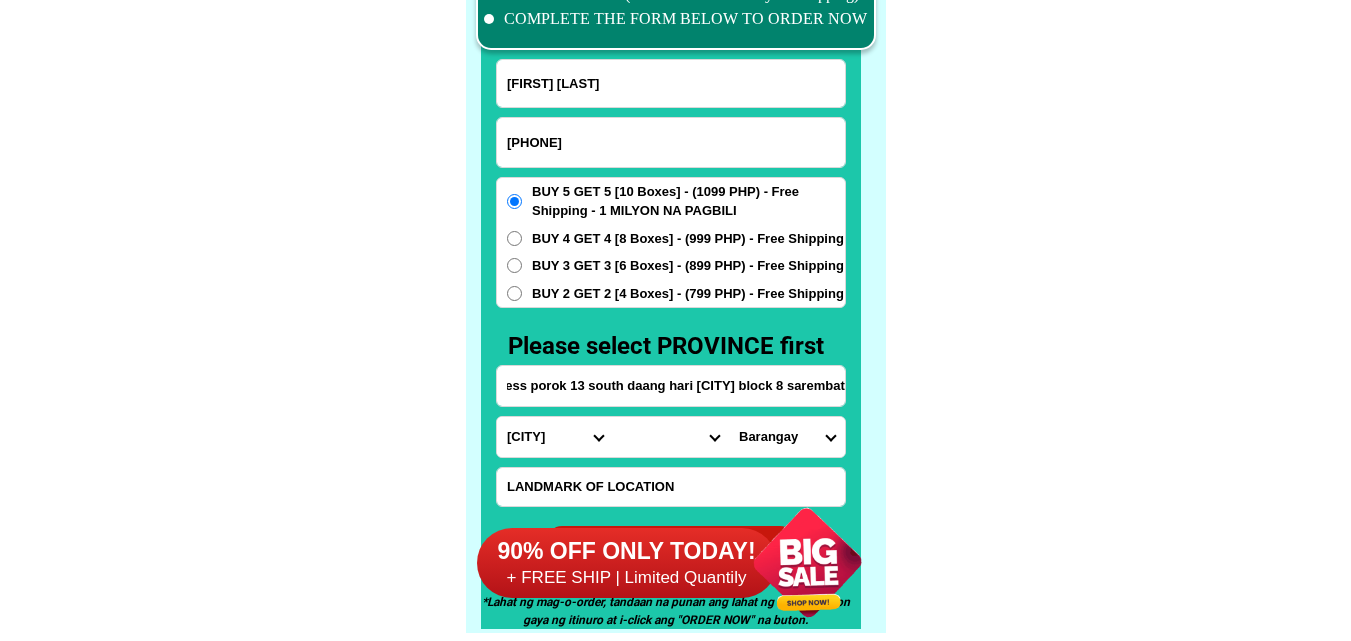 scroll, scrollTop: 0, scrollLeft: 0, axis: both 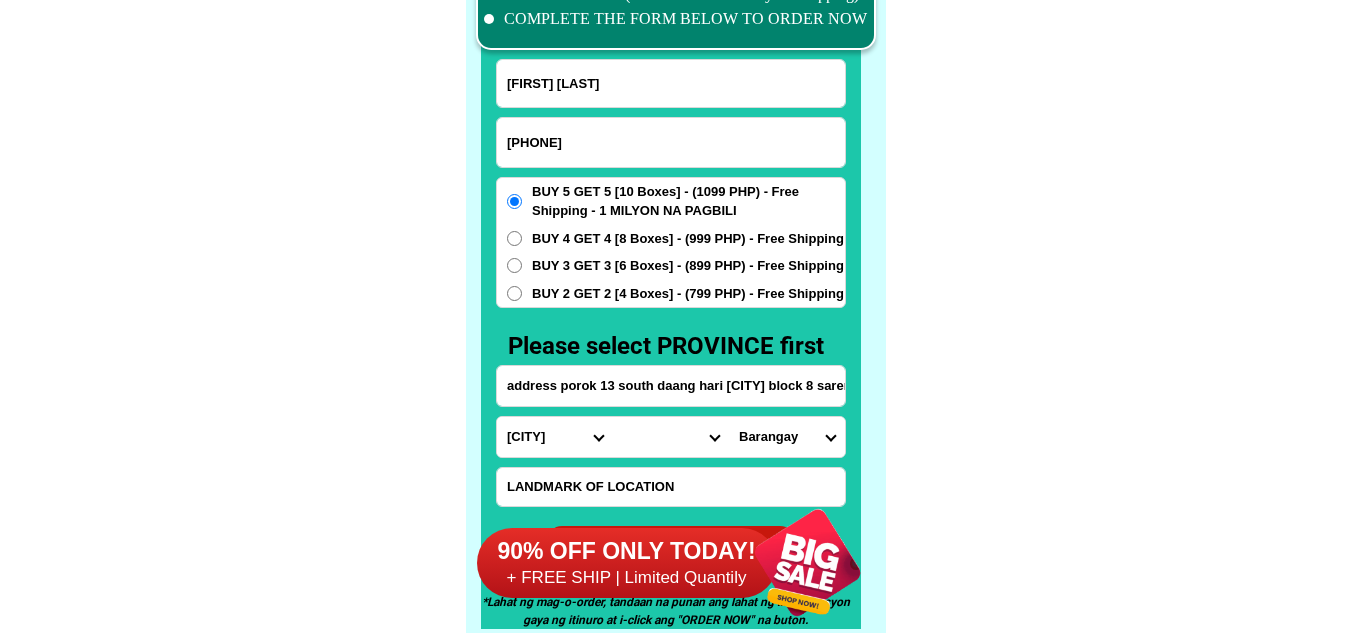 click on "Province Abra Agusan-del-norte Agusan-del-sur Aklan Albay Antique Apayao Aurora Basilan Bataan Batanes Batangas Benguet Biliran Bohol Bukidnon Bulacan Cagayan Camarines-norte Camarines-sur Camiguin Capiz Catanduanes Cavite Cebu Cotabato Davao-de-oro Davao-del-norte Davao-del-sur Davao-occidental Davao-oriental Dinagat-islands Eastern-samar Guimaras Ifugao Ilocos-norte Ilocos-sur Iloilo Isabela Kalinga La-union Laguna Lanao-del-norte Lanao-del-sur Leyte Maguindanao Marinduque Masbate Metro-manila Misamis-occidental Misamis-oriental Mountain-province Negros-occidental Negros-oriental Northern-samar Nueva-ecija Nueva-vizcaya Occidental-mindoro Oriental-mindoro Palawan Pampanga Pangasinan Quezon Quirino Rizal Romblon Sarangani Siquijor Sorsogon South-cotabato Southern-leyte Sultan-kudarat Sulu Surigao-del-norte Surigao-del-sur Tarlac Tawi-tawi Western-samar Zambales Zamboanga-del-norte Zamboanga-del-sur Zamboanga-sibugay" at bounding box center [555, 437] 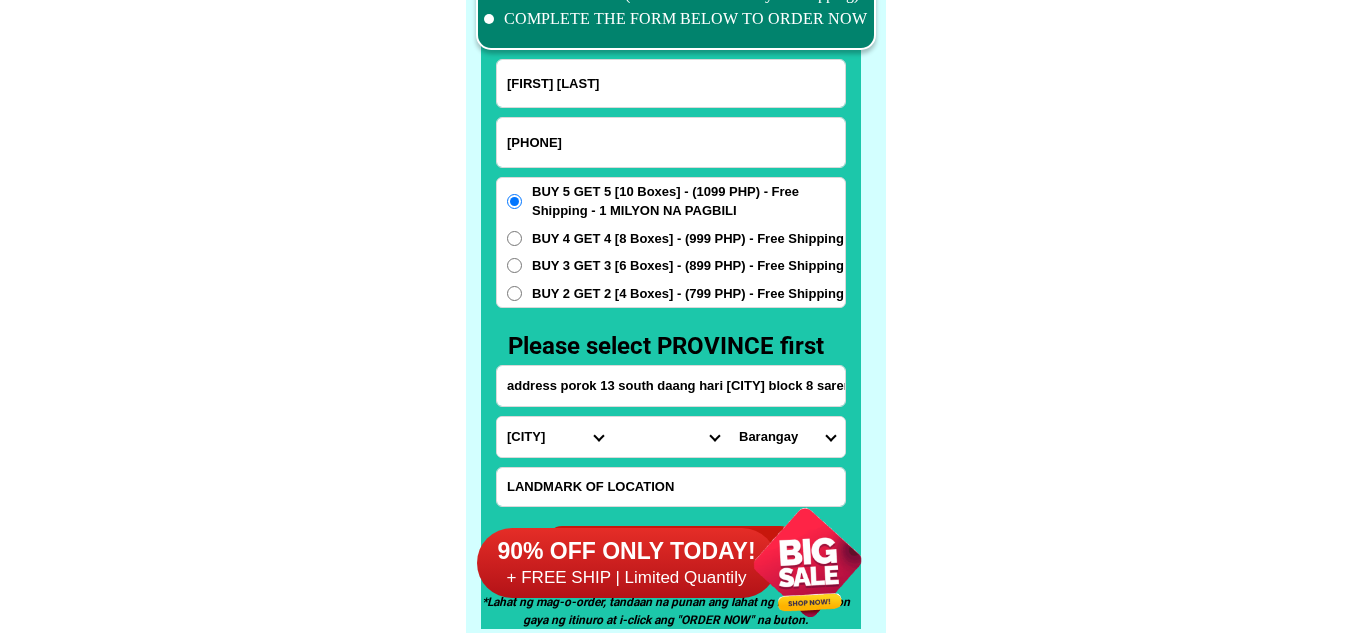 select on "63_219" 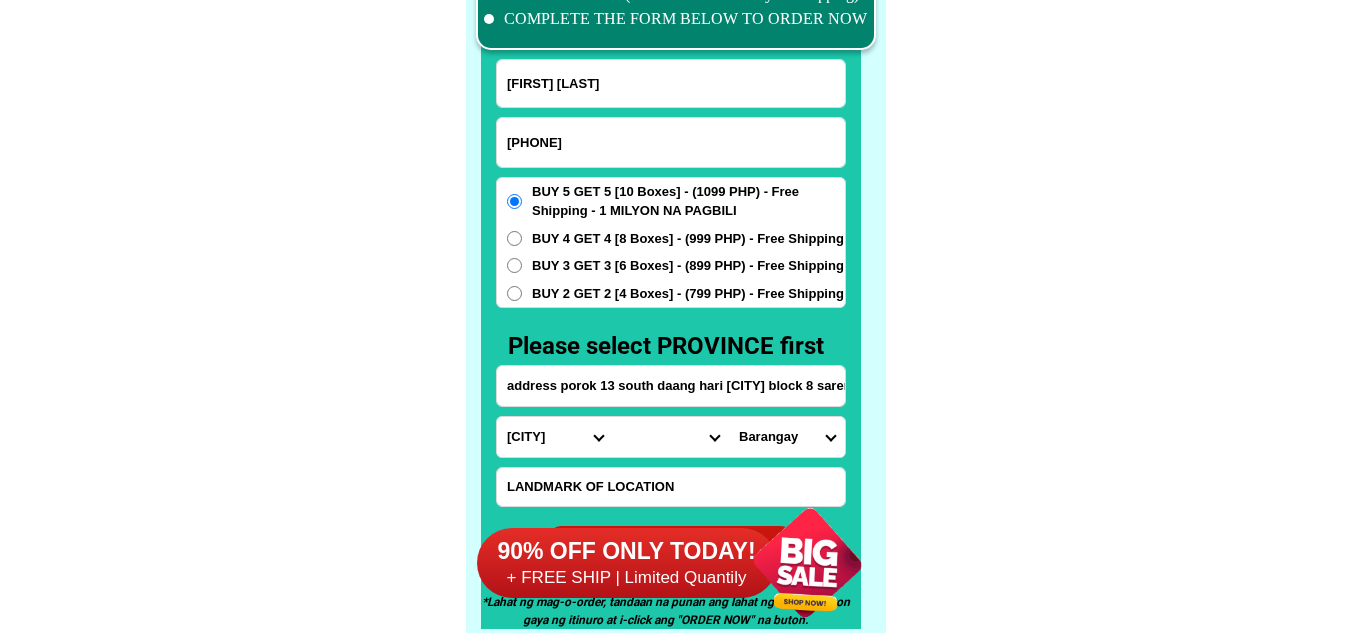 click on "Province Abra Agusan-del-norte Agusan-del-sur Aklan Albay Antique Apayao Aurora Basilan Bataan Batanes Batangas Benguet Biliran Bohol Bukidnon Bulacan Cagayan Camarines-norte Camarines-sur Camiguin Capiz Catanduanes Cavite Cebu Cotabato Davao-de-oro Davao-del-norte Davao-del-sur Davao-occidental Davao-oriental Dinagat-islands Eastern-samar Guimaras Ifugao Ilocos-norte Ilocos-sur Iloilo Isabela Kalinga La-union Laguna Lanao-del-norte Lanao-del-sur Leyte Maguindanao Marinduque Masbate Metro-manila Misamis-occidental Misamis-oriental Mountain-province Negros-occidental Negros-oriental Northern-samar Nueva-ecija Nueva-vizcaya Occidental-mindoro Oriental-mindoro Palawan Pampanga Pangasinan Quezon Quirino Rizal Romblon Sarangani Siquijor Sorsogon South-cotabato Southern-leyte Sultan-kudarat Sulu Surigao-del-norte Surigao-del-sur Tarlac Tawi-tawi Western-samar Zambales Zamboanga-del-norte Zamboanga-del-sur Zamboanga-sibugay" at bounding box center (555, 437) 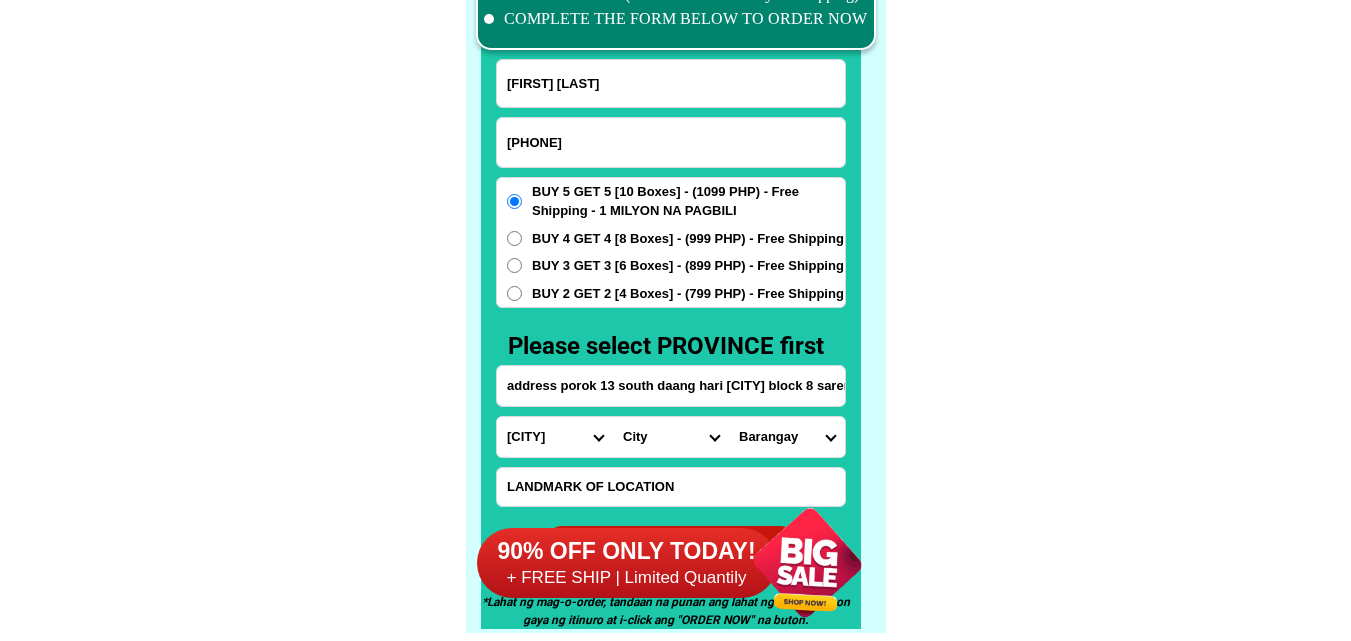 click on "[CITY], [CITY] [CITY] [CITY] [CITY] [CITY] [CITY] [CITY] [CITY] [CITY] [CITY] [CITY] [CITY] [CITY] [CITY] [CITY] [CITY] [CITY] [CITY] [CITY] [CITY] [CITY] [CITY] [CITY] [CITY] [CITY] [CITY] [CITY] [CITY] [CITY] [CITY] [CITY] [CITY] [CITY]" at bounding box center [671, 437] 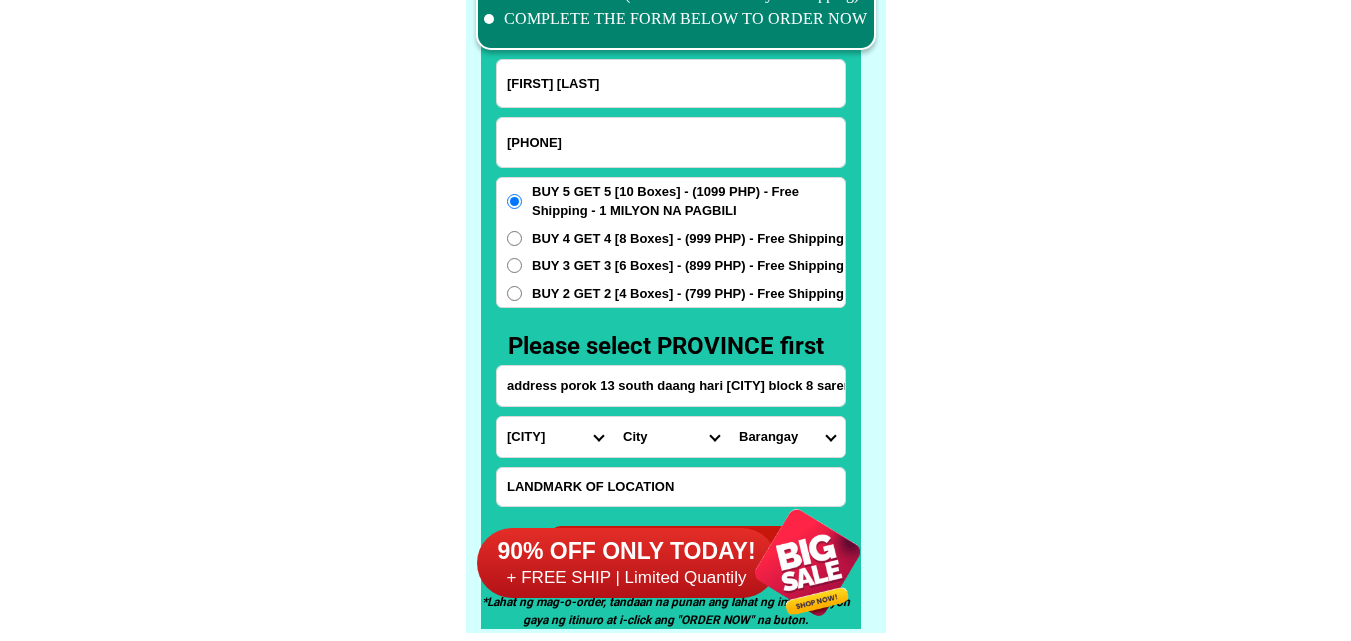 select on "63_2191611" 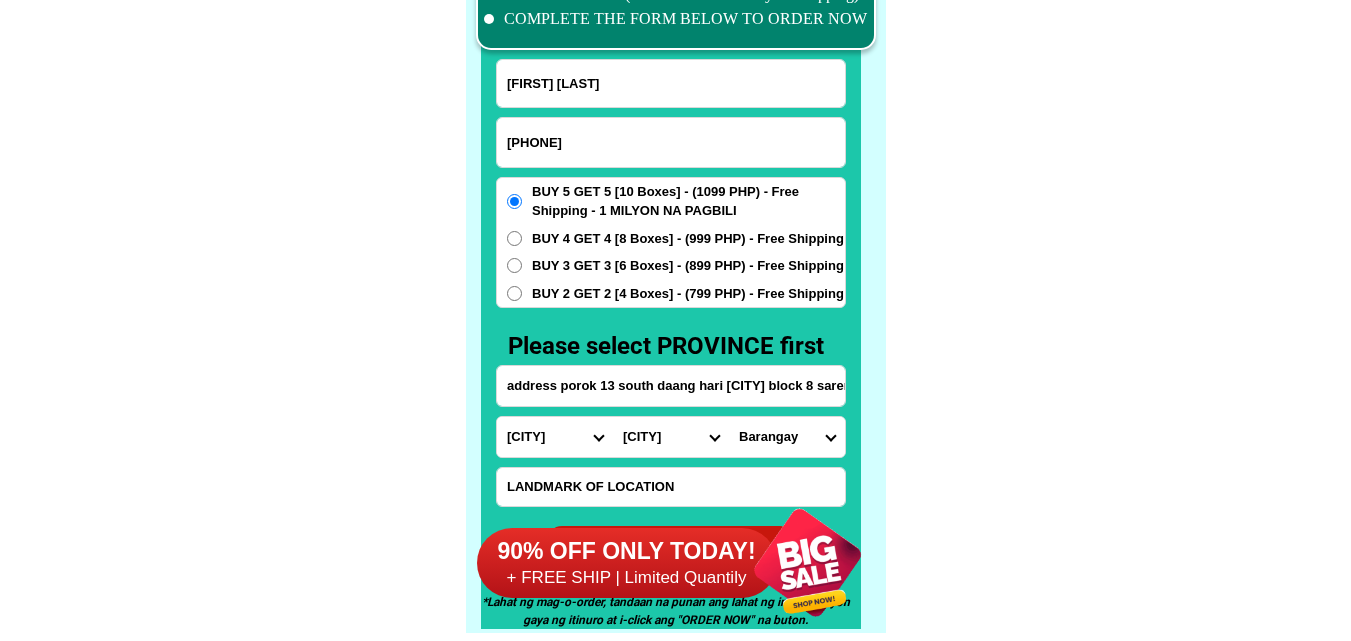 click on "[CITY], [CITY] [CITY] [CITY] [CITY] [CITY] [CITY] [CITY] [CITY] [CITY] [CITY] [CITY] [CITY] [CITY] [CITY] [CITY] [CITY] [CITY] [CITY] [CITY] [CITY] [CITY] [CITY] [CITY] [CITY] [CITY] [CITY] [CITY] [CITY] [CITY] [CITY] [CITY] [CITY] [CITY]" at bounding box center (671, 437) 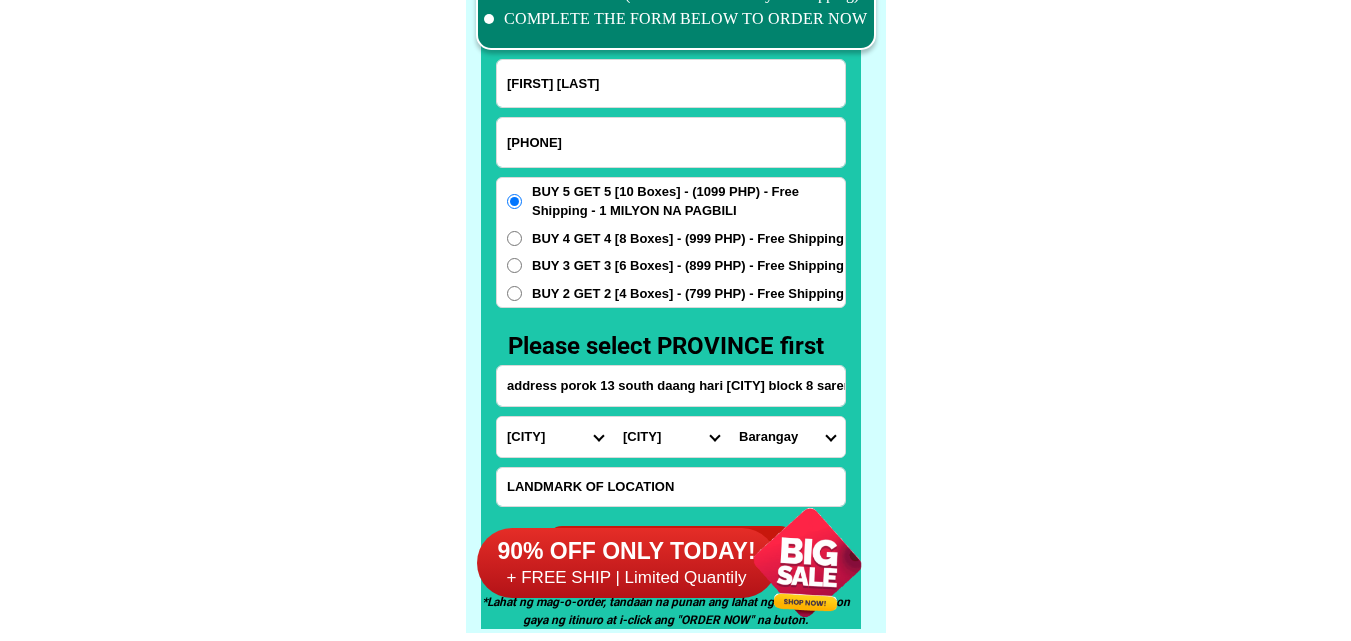 click on "Barangay [CITY] [CITY] [CITY] [CITY] [CITY] [CITY] [CITY] [CITY] [CITY] [CITY] [CITY] [CITY] [CITY] [CITY] [CITY] [CITY] [CITY] [CITY] [CITY] [CITY] [CITY] [CITY] [CITY] [CITY] [CITY] [CITY] [CITY] [CITY] [CITY] [CITY] [CITY] [CITY] [CITY] [CITY] [CITY]" at bounding box center (787, 437) 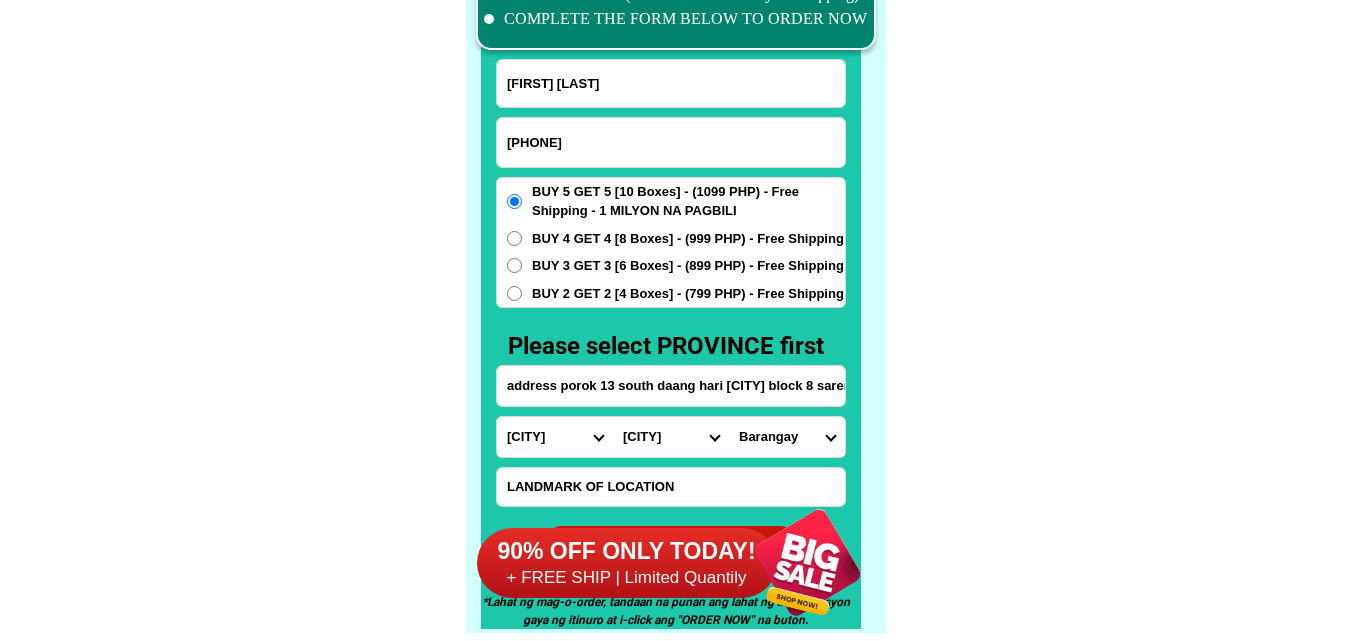 select on "[NUMBER]" 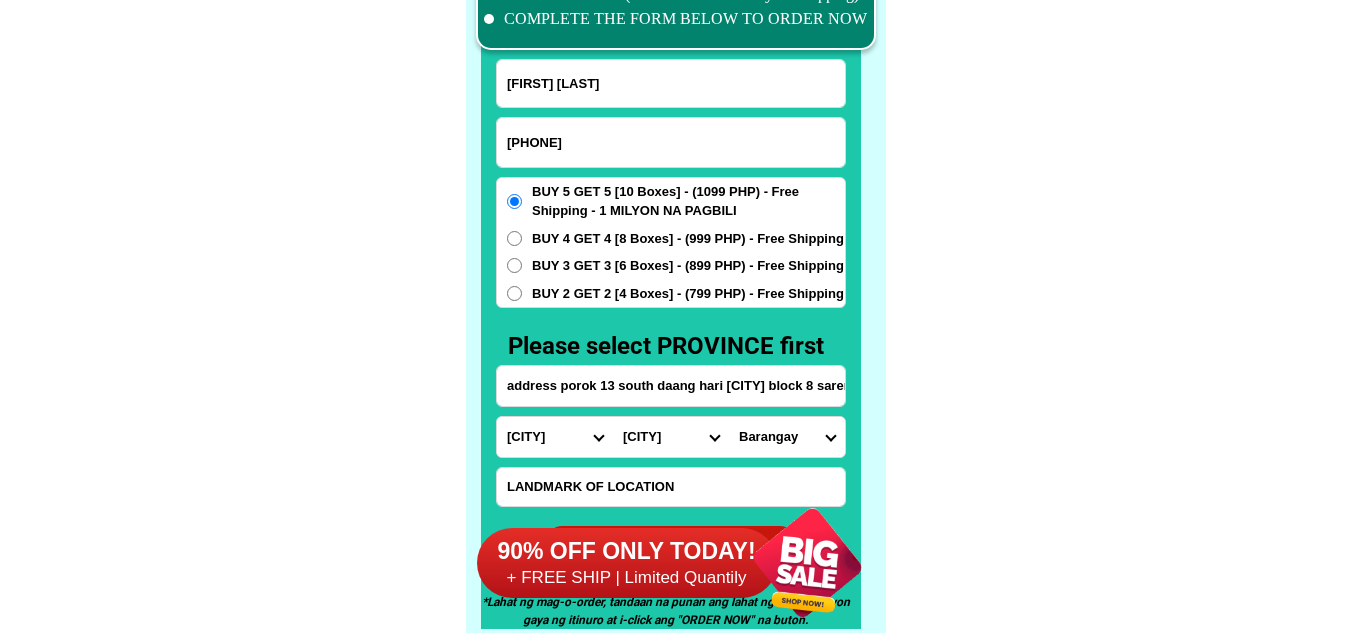 click on "Barangay [CITY] [CITY] [CITY] [CITY] [CITY] [CITY] [CITY] [CITY] [CITY] [CITY] [CITY] [CITY] [CITY] [CITY] [CITY] [CITY] [CITY] [CITY] [CITY] [CITY] [CITY] [CITY] [CITY] [CITY] [CITY] [CITY] [CITY] [CITY] [CITY] [CITY] [CITY] [CITY] [CITY] [CITY] [CITY]" at bounding box center (787, 437) 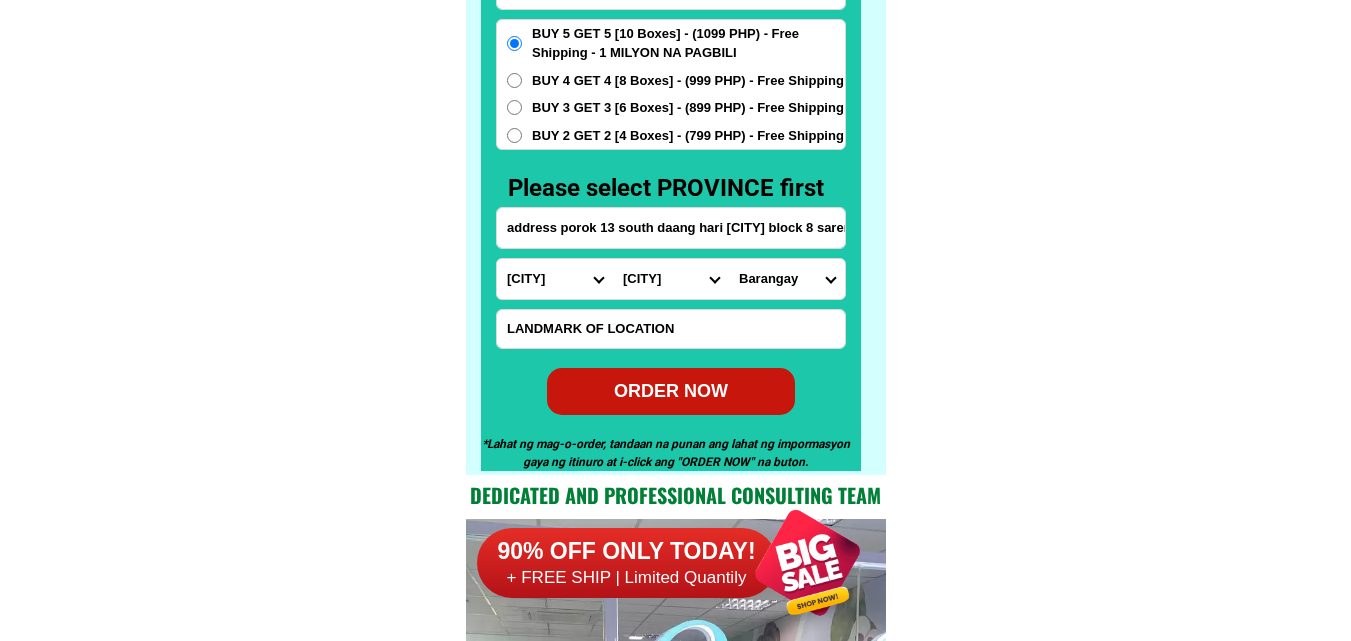 scroll, scrollTop: 15816, scrollLeft: 0, axis: vertical 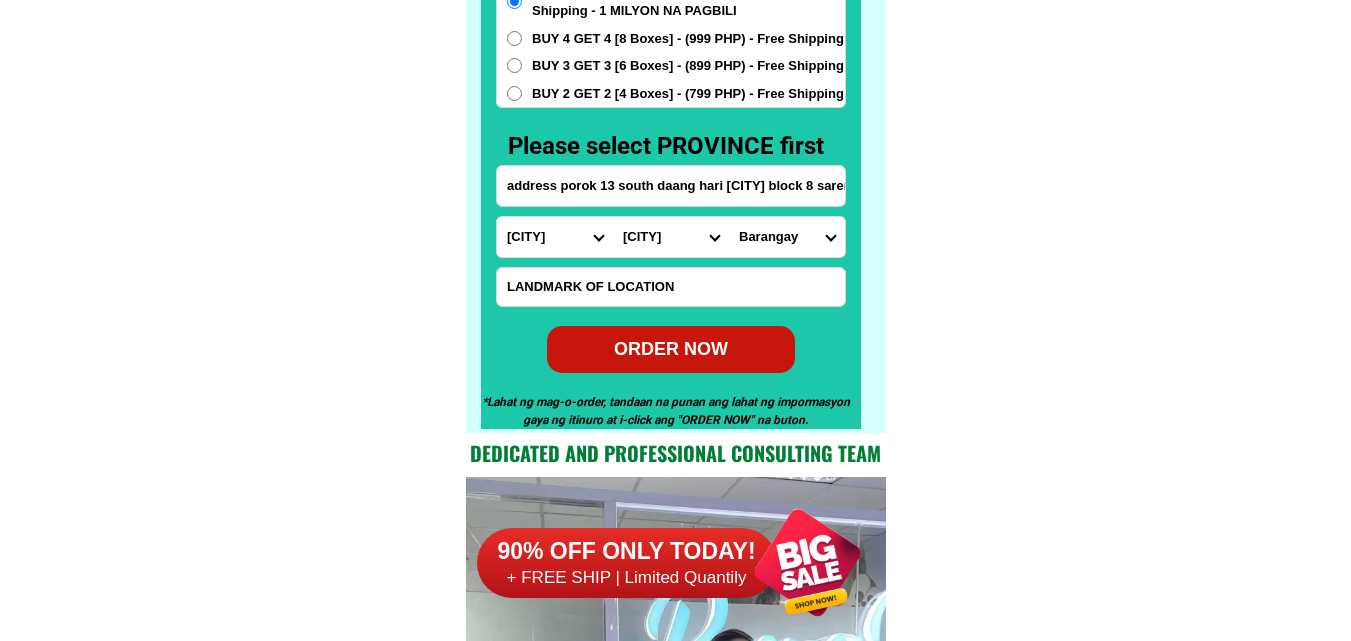 click on "ORDER NOW" at bounding box center [670, 349] 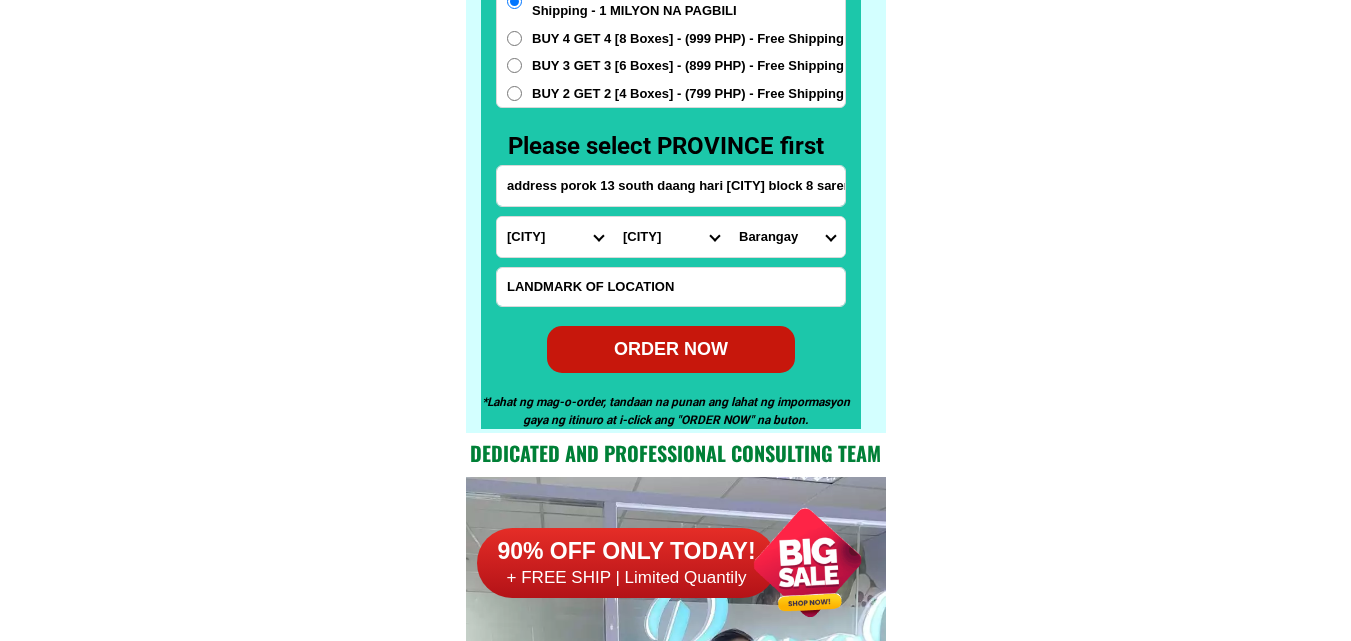 radio on "true" 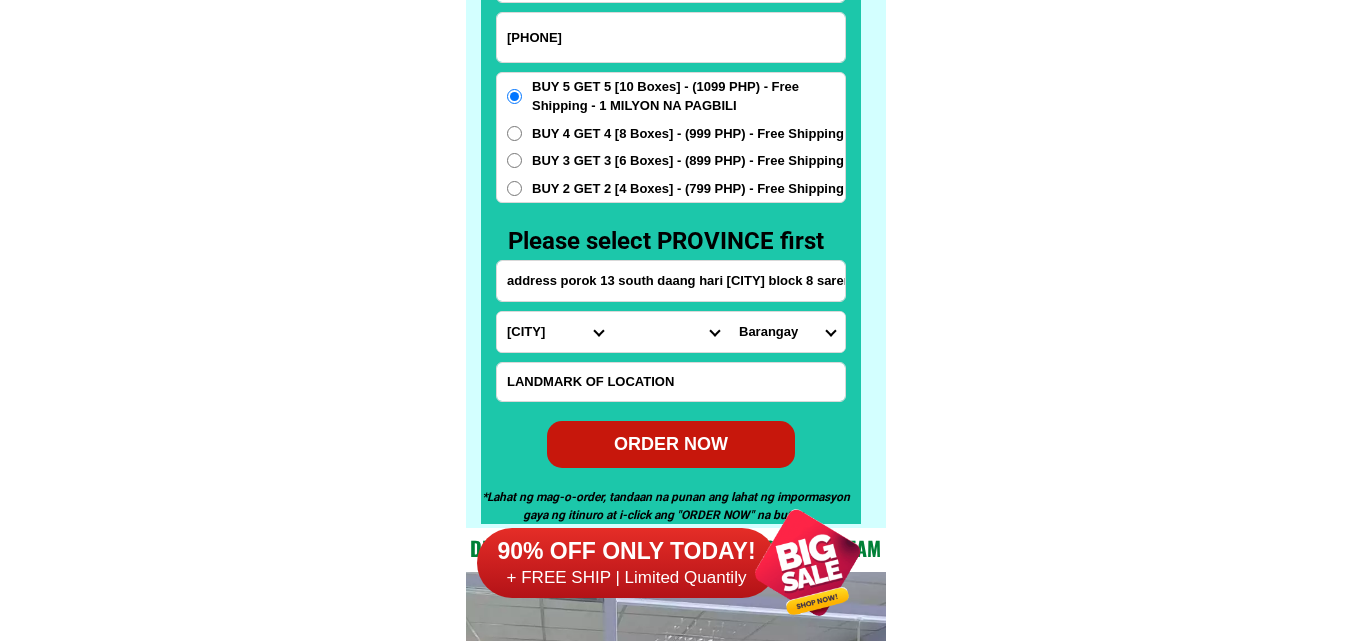 scroll, scrollTop: 15716, scrollLeft: 0, axis: vertical 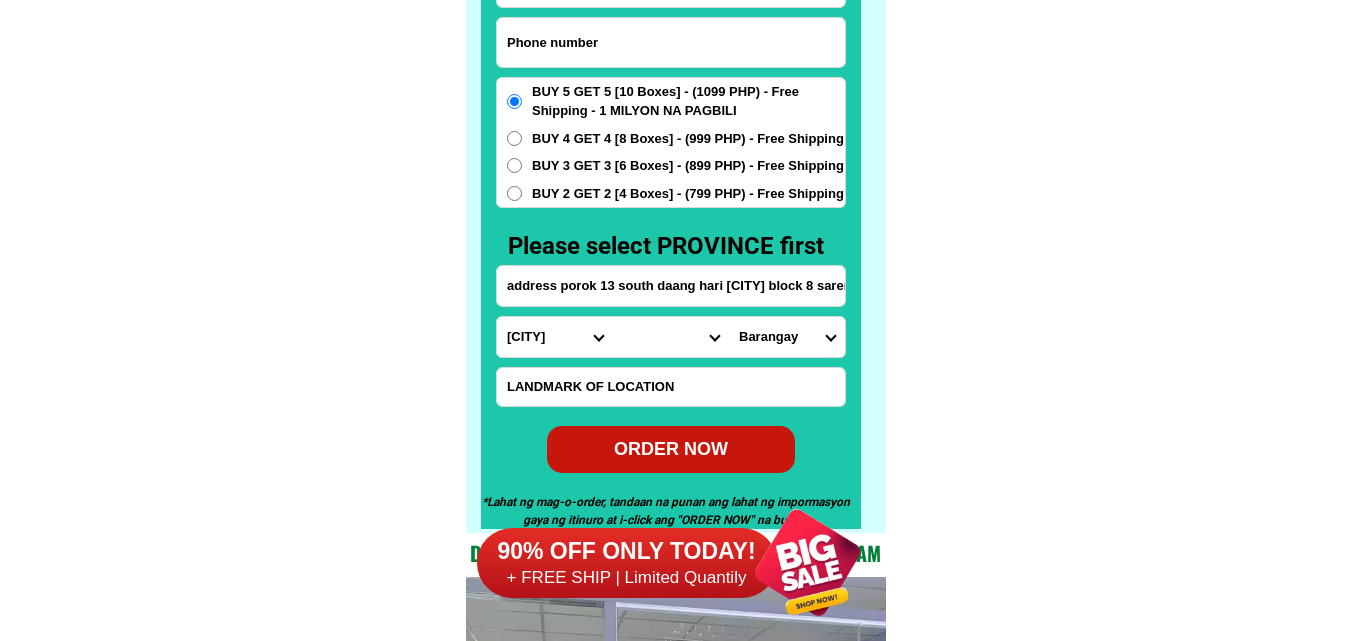 paste on "[PHONE]" 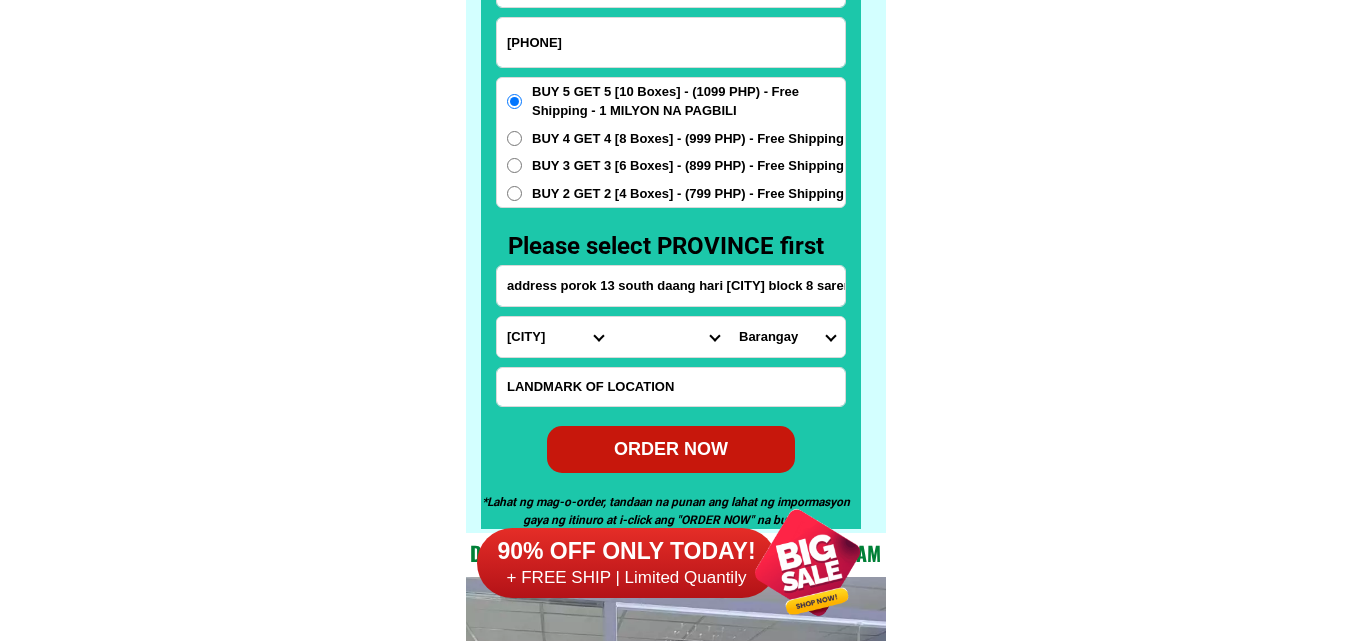 drag, startPoint x: 615, startPoint y: 47, endPoint x: 510, endPoint y: 0, distance: 115.03912 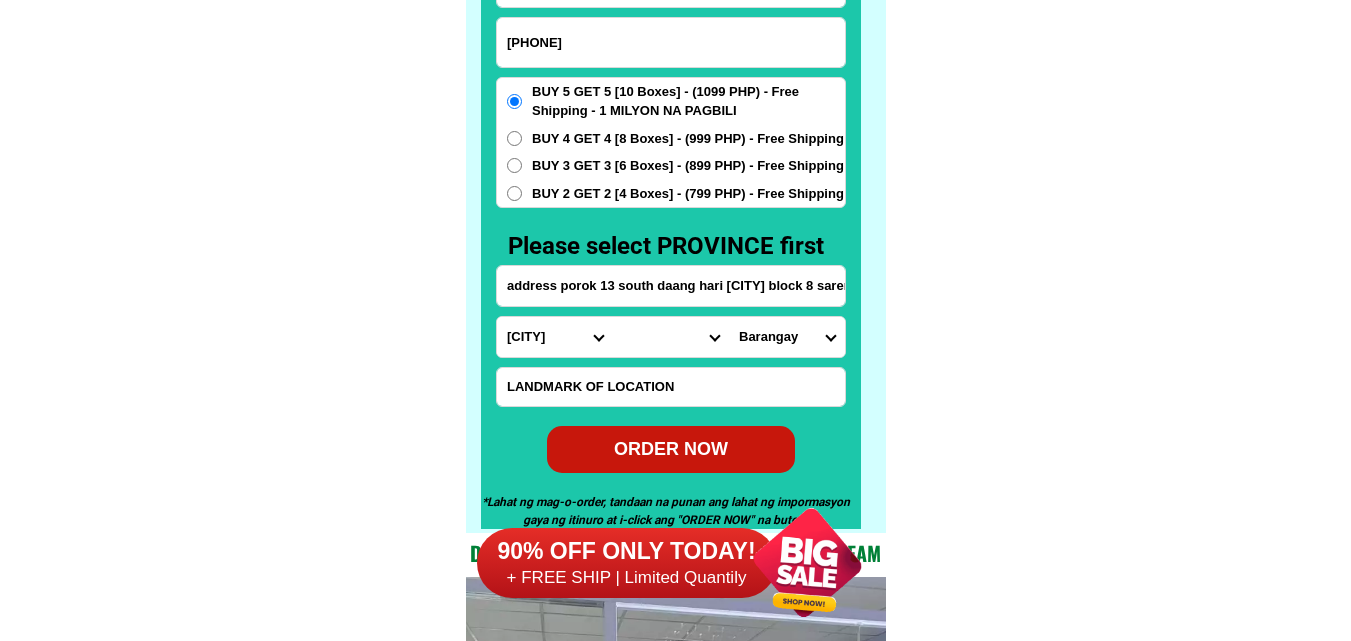 click on "[PHONE]" at bounding box center (671, 42) 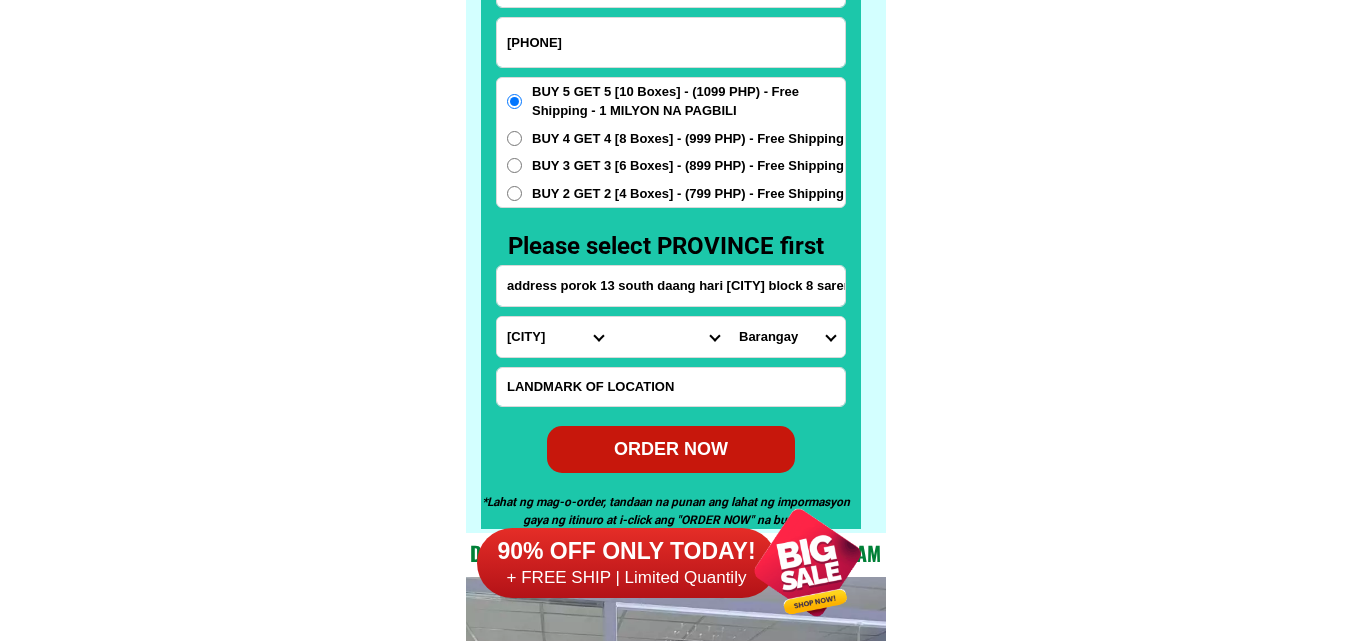 type on "[PHONE]" 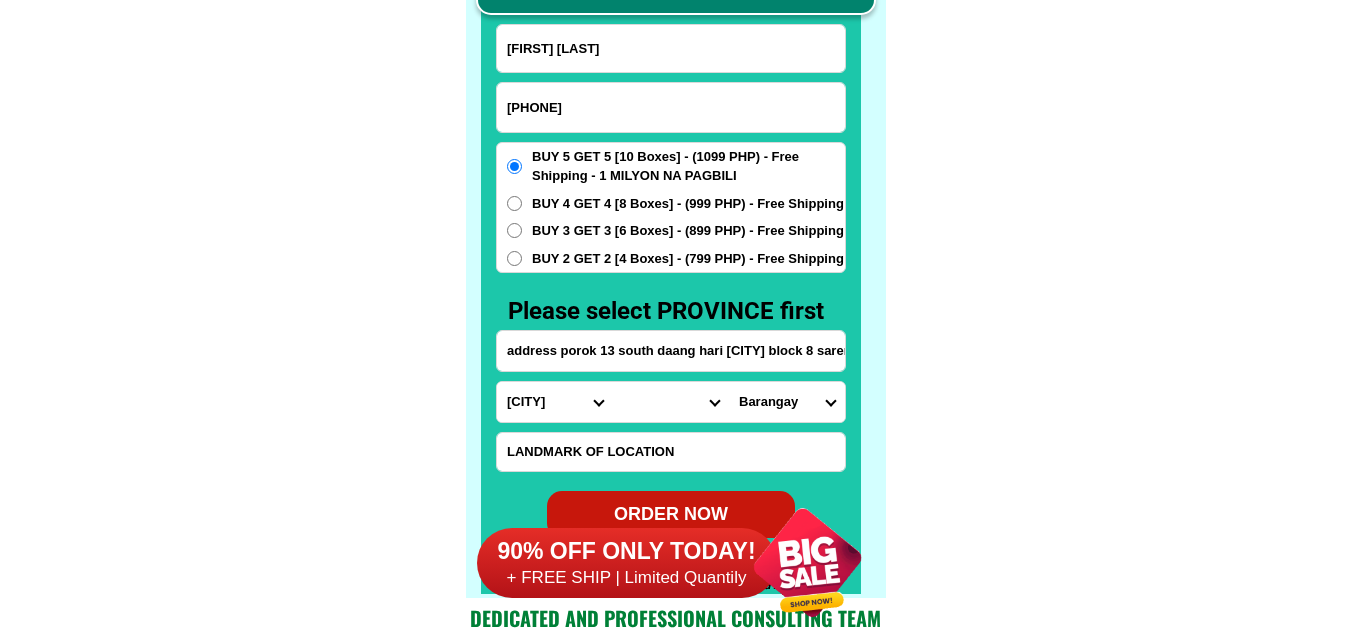 scroll, scrollTop: 15616, scrollLeft: 0, axis: vertical 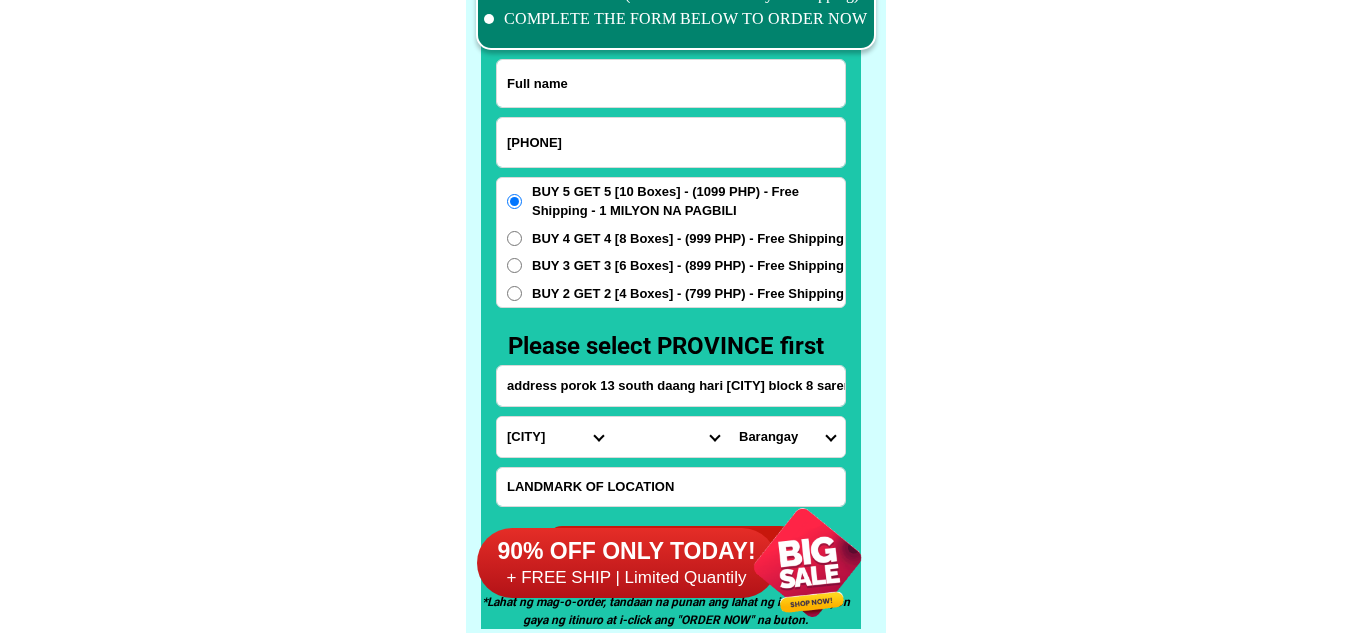 paste on "[FIRST] [LAST]" 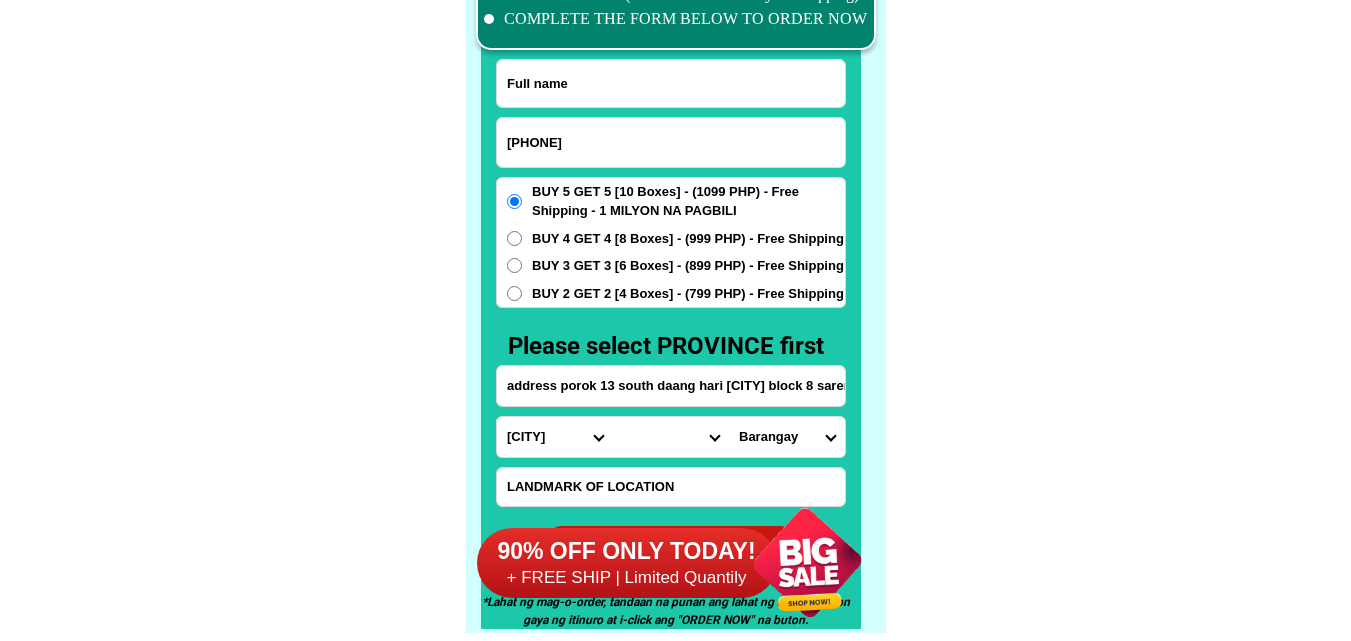 click at bounding box center [671, 83] 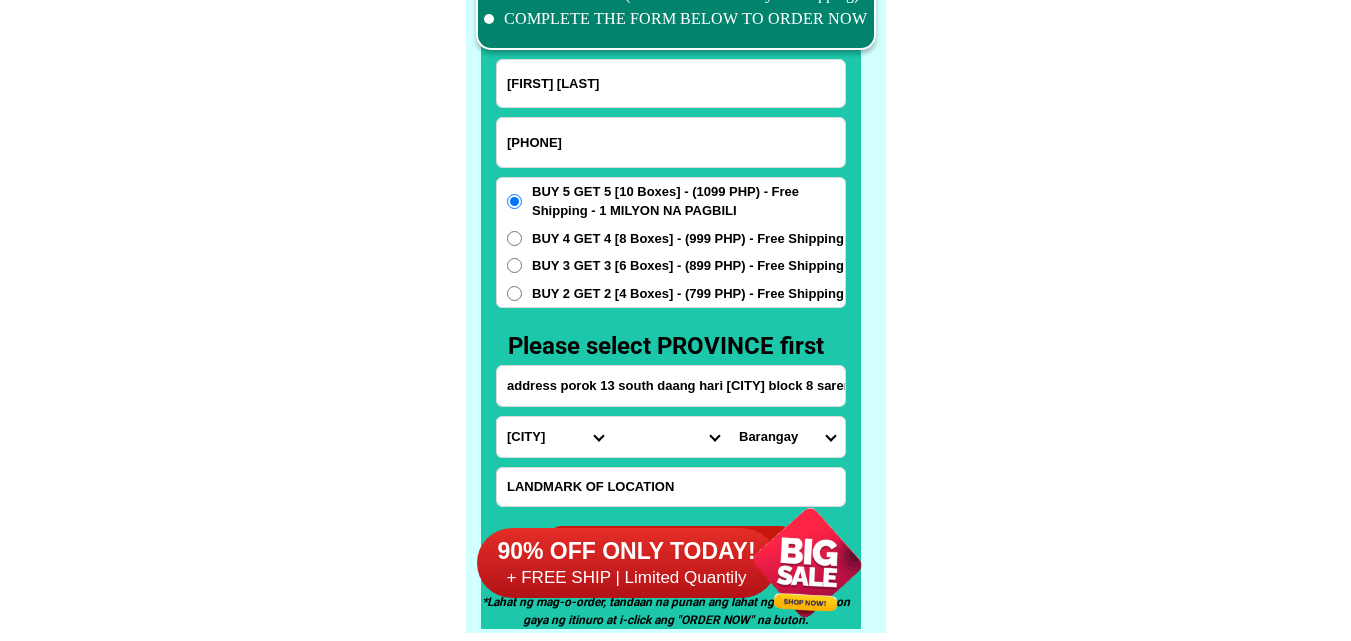 type on "[FIRST] [LAST]" 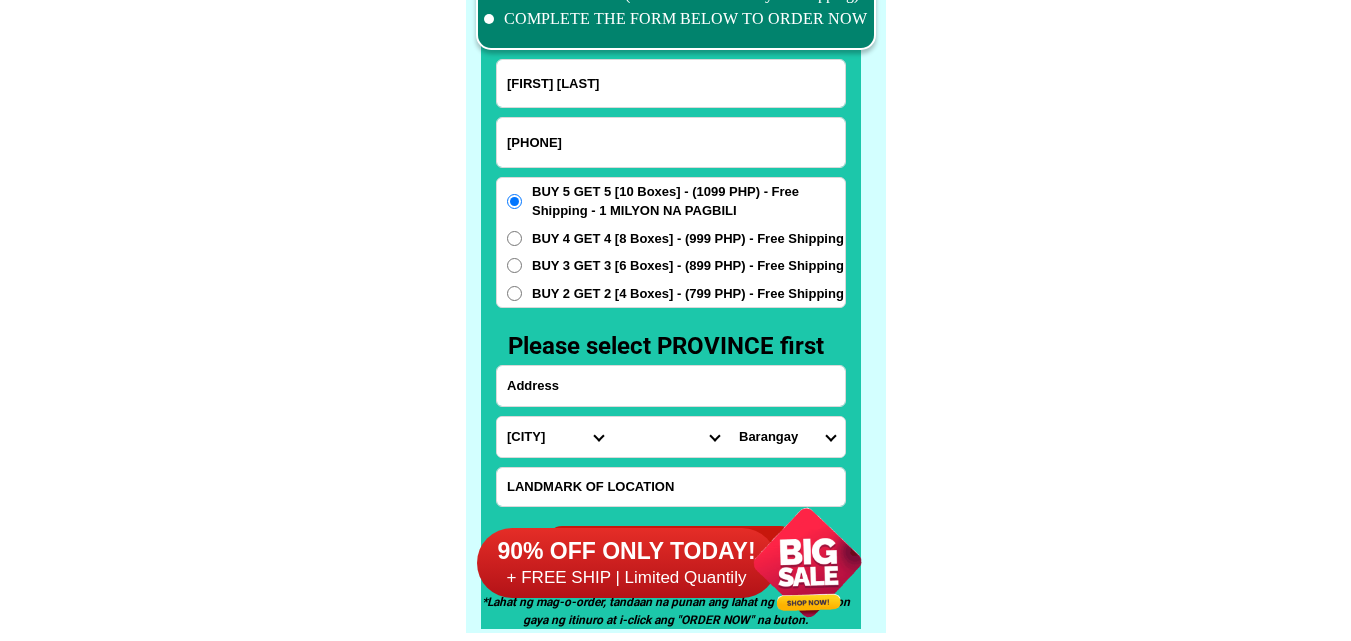 paste on "[ADDRESS]" 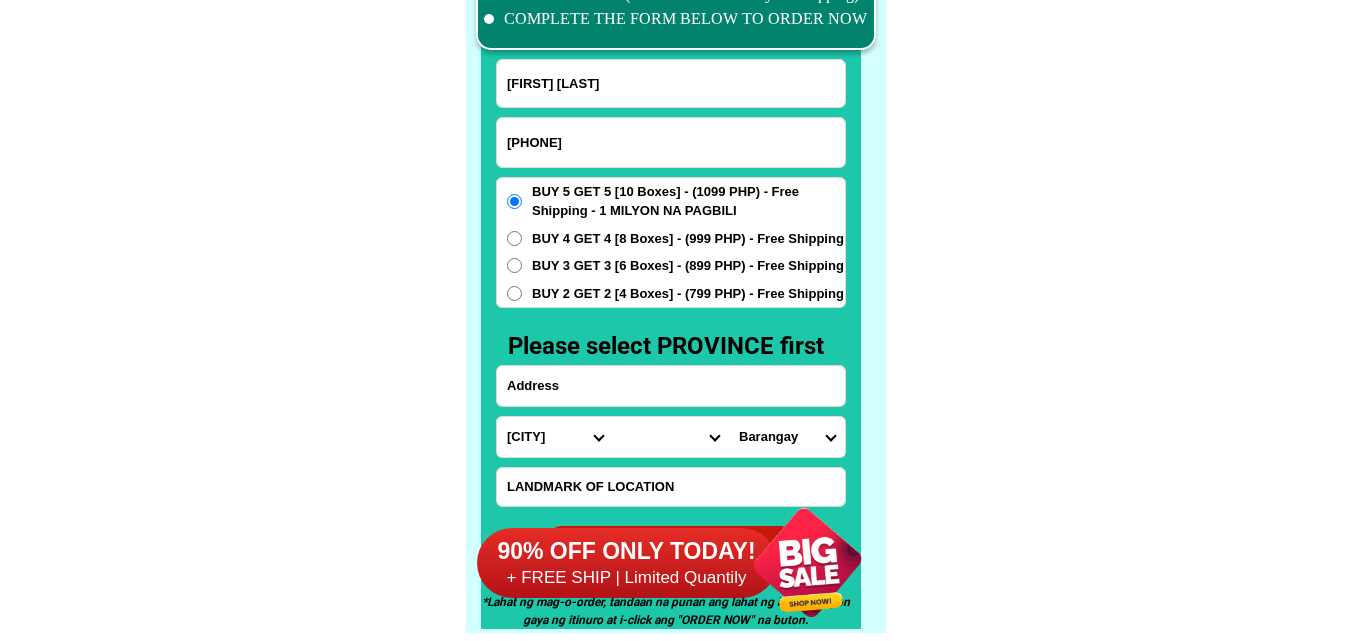 click at bounding box center [671, 386] 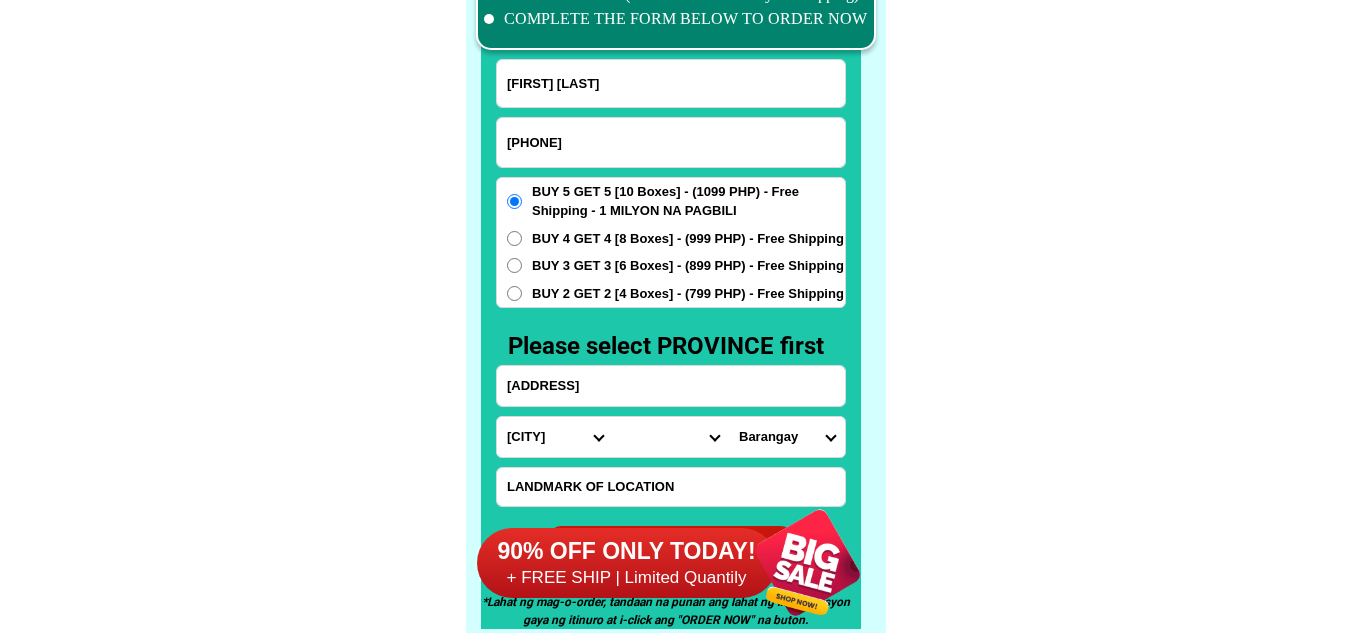 type on "[ADDRESS]" 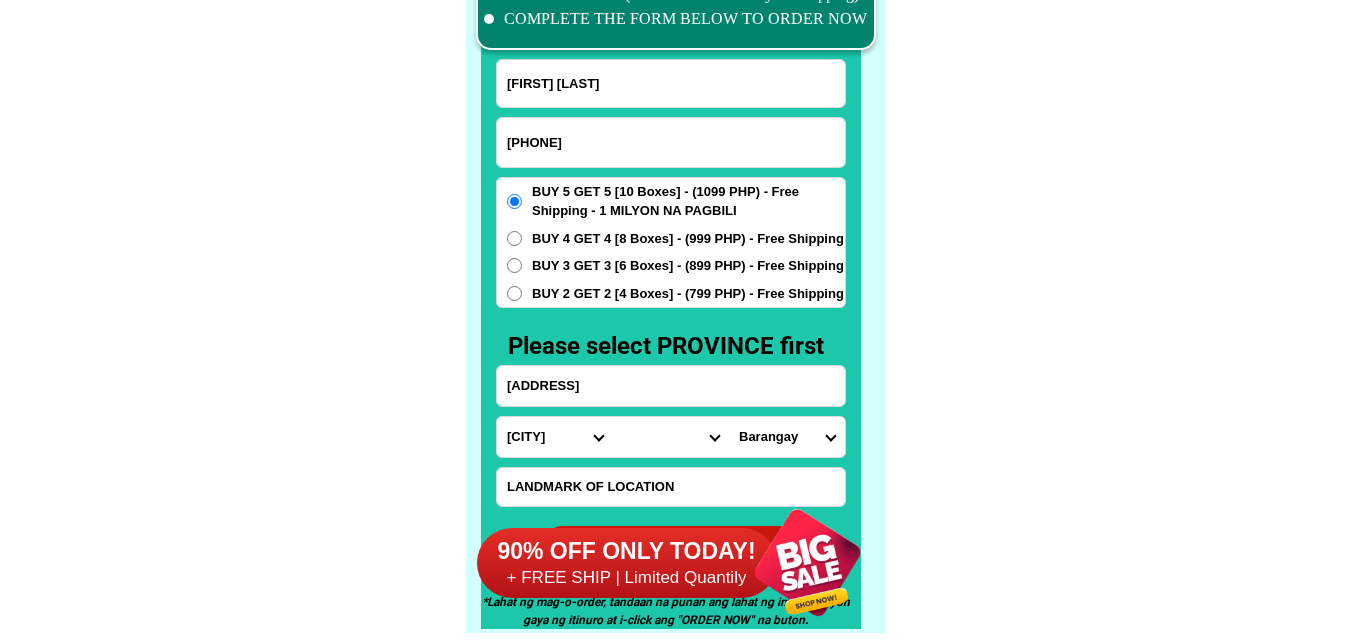 click on "Province Abra Agusan-del-norte Agusan-del-sur Aklan Albay Antique Apayao Aurora Basilan Bataan Batanes Batangas Benguet Biliran Bohol Bukidnon Bulacan Cagayan Camarines-norte Camarines-sur Camiguin Capiz Catanduanes Cavite Cebu Cotabato Davao-de-oro Davao-del-norte Davao-del-sur Davao-occidental Davao-oriental Dinagat-islands Eastern-samar Guimaras Ifugao Ilocos-norte Ilocos-sur Iloilo Isabela Kalinga La-union Laguna Lanao-del-norte Lanao-del-sur Leyte Maguindanao Marinduque Masbate Metro-manila Misamis-occidental Misamis-oriental Mountain-province Negros-occidental Negros-oriental Northern-samar Nueva-ecija Nueva-vizcaya Occidental-mindoro Oriental-mindoro Palawan Pampanga Pangasinan Quezon Quirino Rizal Romblon Sarangani Siquijor Sorsogon South-cotabato Southern-leyte Sultan-kudarat Sulu Surigao-del-norte Surigao-del-sur Tarlac Tawi-tawi Western-samar Zambales Zamboanga-del-norte Zamboanga-del-sur Zamboanga-sibugay" at bounding box center (555, 437) 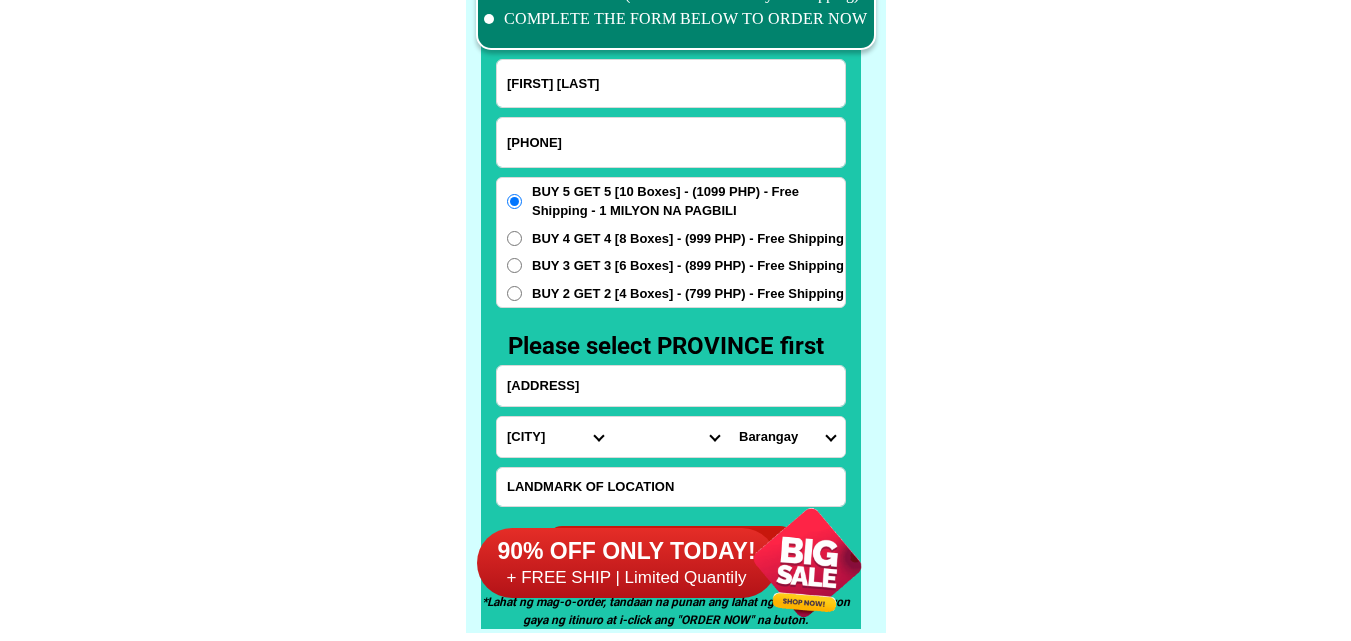 select on "63_247" 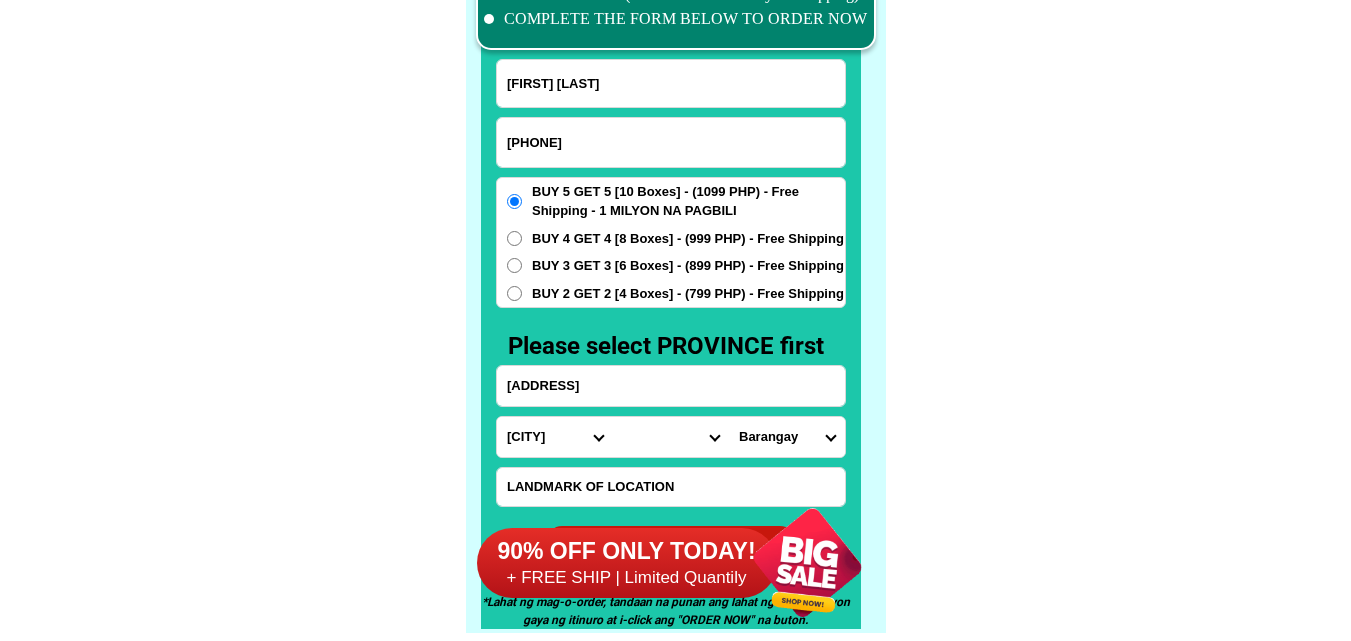 click on "Province Abra Agusan-del-norte Agusan-del-sur Aklan Albay Antique Apayao Aurora Basilan Bataan Batanes Batangas Benguet Biliran Bohol Bukidnon Bulacan Cagayan Camarines-norte Camarines-sur Camiguin Capiz Catanduanes Cavite Cebu Cotabato Davao-de-oro Davao-del-norte Davao-del-sur Davao-occidental Davao-oriental Dinagat-islands Eastern-samar Guimaras Ifugao Ilocos-norte Ilocos-sur Iloilo Isabela Kalinga La-union Laguna Lanao-del-norte Lanao-del-sur Leyte Maguindanao Marinduque Masbate Metro-manila Misamis-occidental Misamis-oriental Mountain-province Negros-occidental Negros-oriental Northern-samar Nueva-ecija Nueva-vizcaya Occidental-mindoro Oriental-mindoro Palawan Pampanga Pangasinan Quezon Quirino Rizal Romblon Sarangani Siquijor Sorsogon South-cotabato Southern-leyte Sultan-kudarat Sulu Surigao-del-norte Surigao-del-sur Tarlac Tawi-tawi Western-samar Zambales Zamboanga-del-norte Zamboanga-del-sur Zamboanga-sibugay" at bounding box center (555, 437) 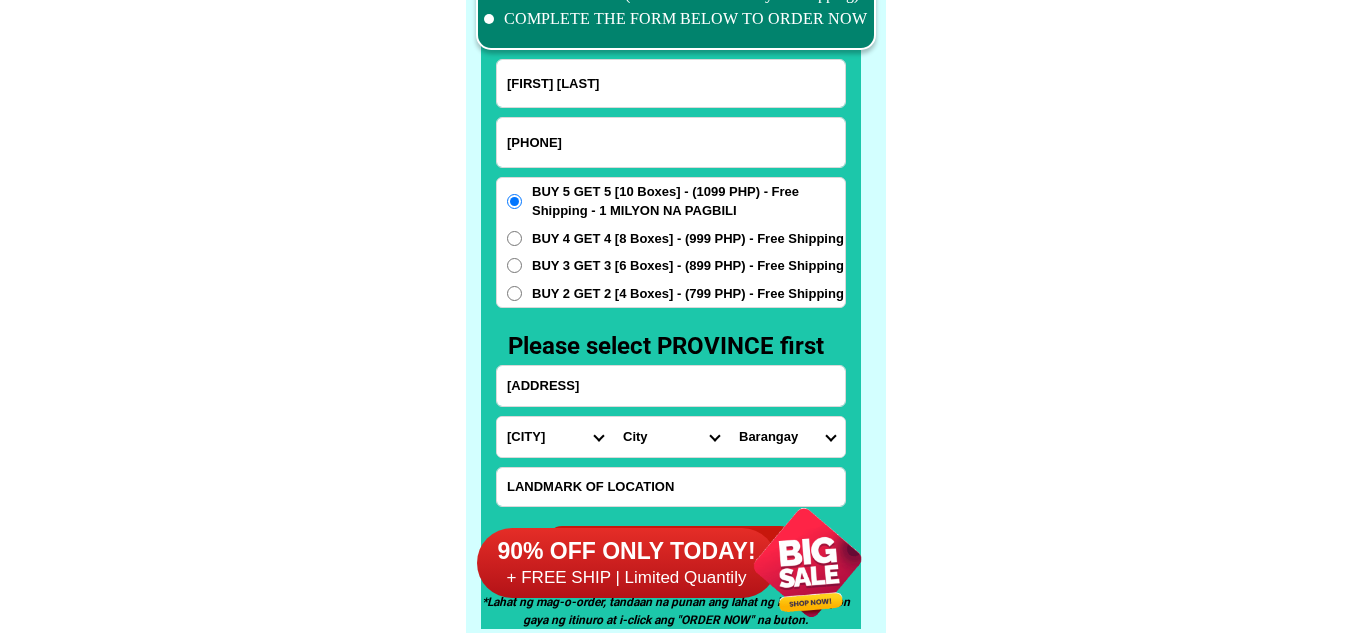 click on "City Agno Aguilar Alaminos-city Asingan Balungao Bani Basista Bautista Bayambang Binalonan Binmaley Bolinao Bugallon Calasiao Dagupan-city Dasol Labrador Laoac Lingayen Malasiqui Manaoag Mangaldan Mangatarem Mapandan Natividad Pangasinan-alcala Pangasinan-anda Pangasinan-burgos Pangasinan-infanta Pangasinan-mabini Pangasinan-san-carlos-city Pangasinan-san-jacinto Pangasinan-san-manuel Pangasinan-san-nicolas Pangasinan-san-quintin Pangasinan-santa-barbara Pangasinan-santa-maria Pangasinan-santo-tomas Pangasinan-sison Pozorrubio Rosales San-fabian Sual Tayug Umingan Urbiztondo Urdaneta-city Villasis" at bounding box center (671, 437) 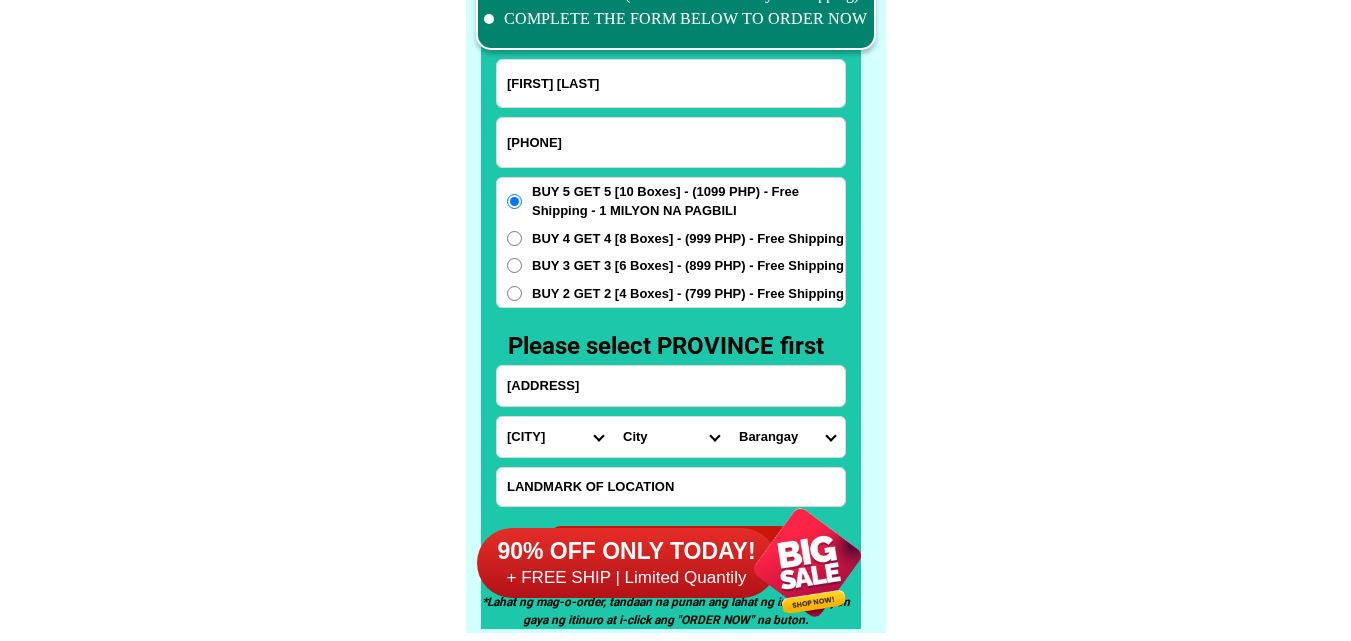 select on "[PHONE]" 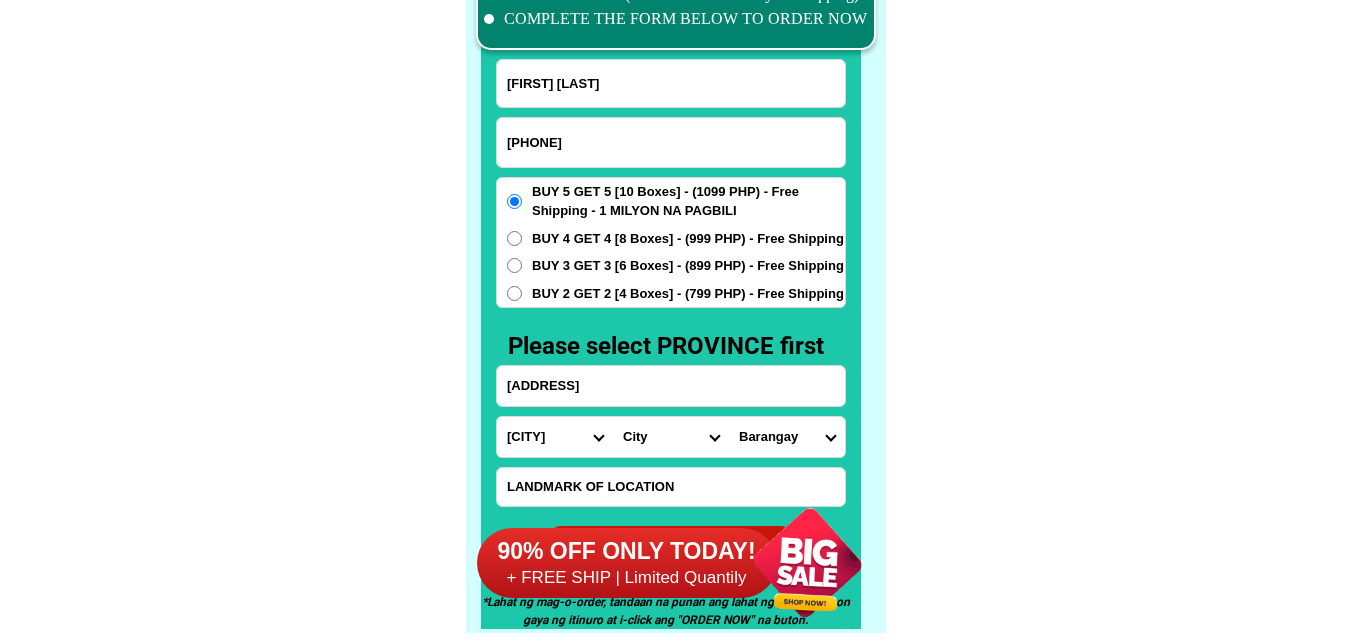 click on "City Agno Aguilar Alaminos-city Asingan Balungao Bani Basista Bautista Bayambang Binalonan Binmaley Bolinao Bugallon Calasiao Dagupan-city Dasol Labrador Laoac Lingayen Malasiqui Manaoag Mangaldan Mangatarem Mapandan Natividad Pangasinan-alcala Pangasinan-anda Pangasinan-burgos Pangasinan-infanta Pangasinan-mabini Pangasinan-san-carlos-city Pangasinan-san-jacinto Pangasinan-san-manuel Pangasinan-san-nicolas Pangasinan-san-quintin Pangasinan-santa-barbara Pangasinan-santa-maria Pangasinan-santo-tomas Pangasinan-sison Pozorrubio Rosales San-fabian Sual Tayug Umingan Urbiztondo Urdaneta-city Villasis" at bounding box center [671, 437] 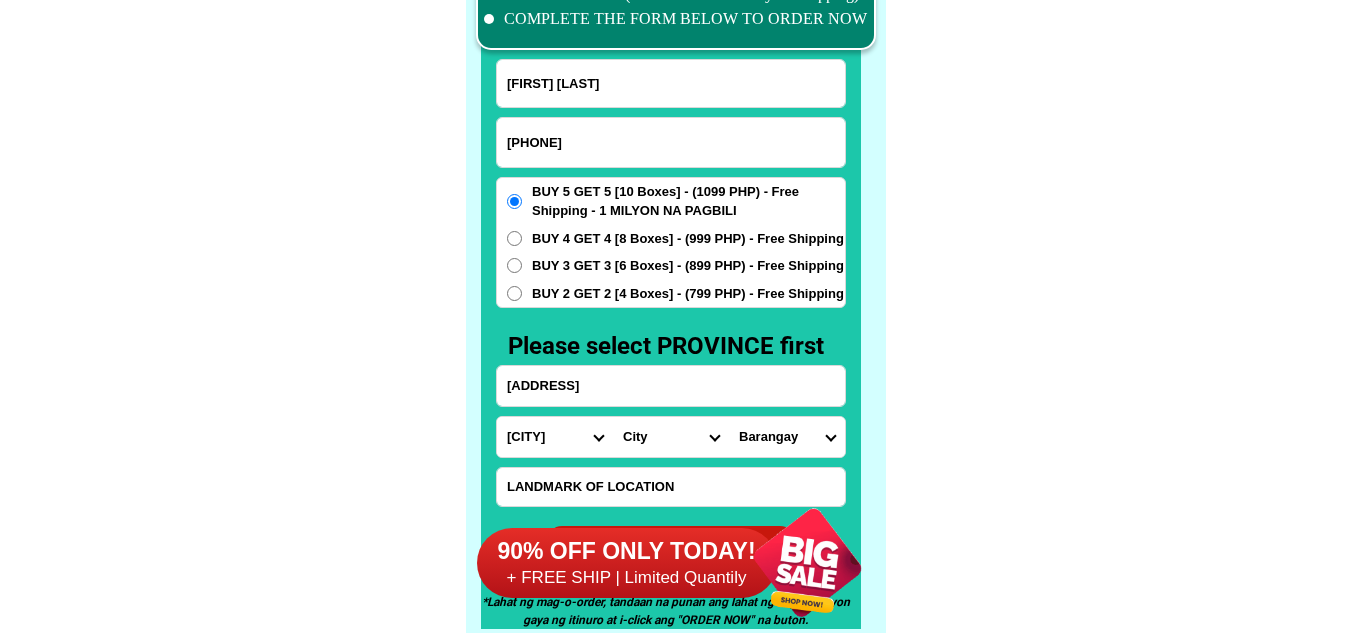 click on "Barangay Alilao Amalbalan Bobonot Eguia Gais-guipe Hermosa Macalang Magsaysay Malacapas Malimpin Osmena Petal Poblacion San vicente Tambac Tambobong Uli Viga" at bounding box center [787, 437] 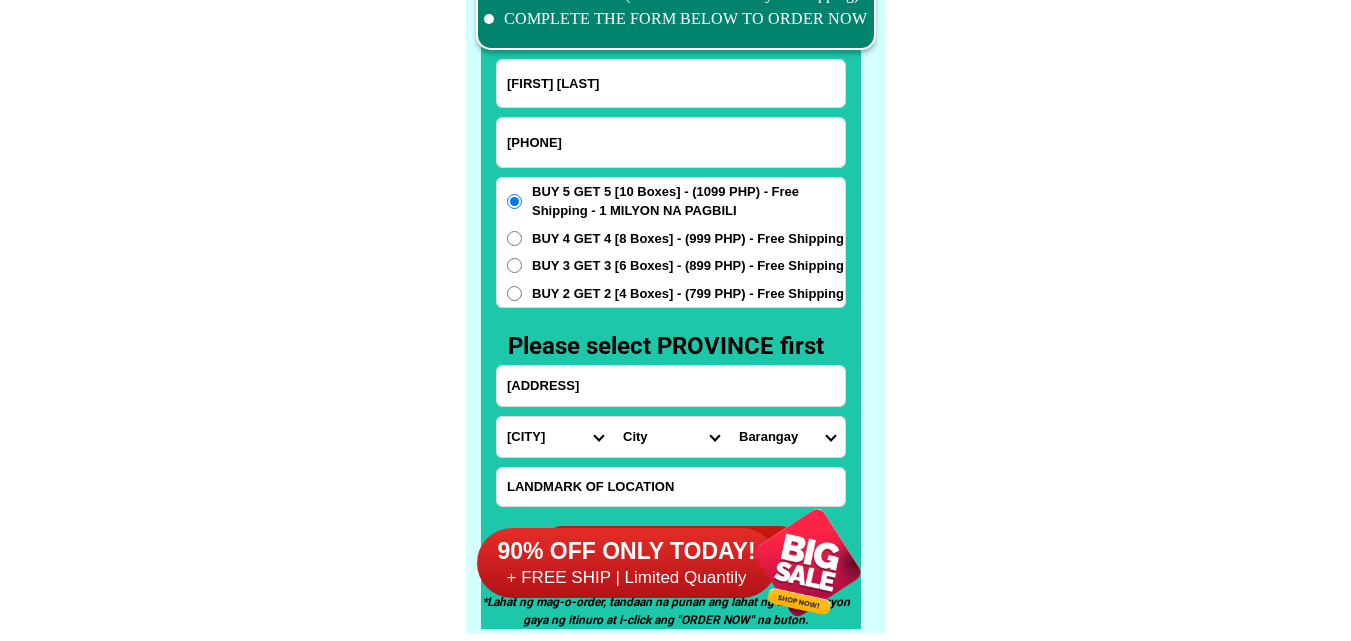 select on "[NUMBER]" 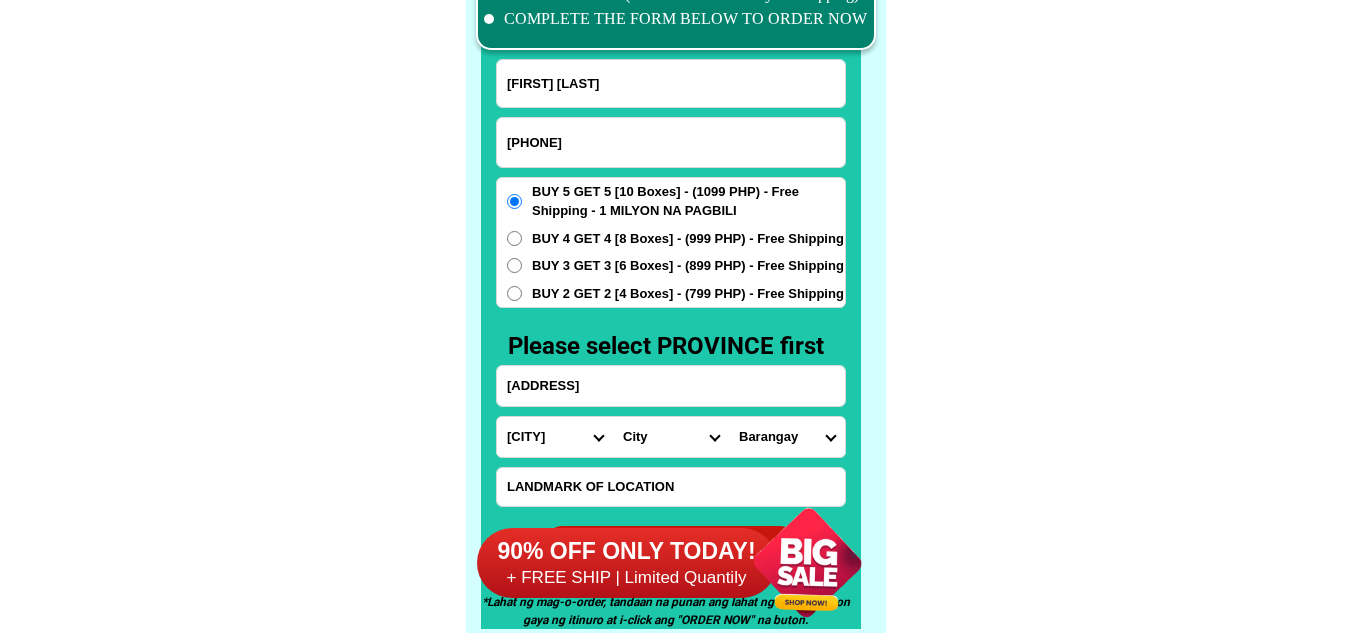 click on "Barangay Alilao Amalbalan Bobonot Eguia Gais-guipe Hermosa Macalang Magsaysay Malacapas Malimpin Osmena Petal Poblacion San vicente Tambac Tambobong Uli Viga" at bounding box center [787, 437] 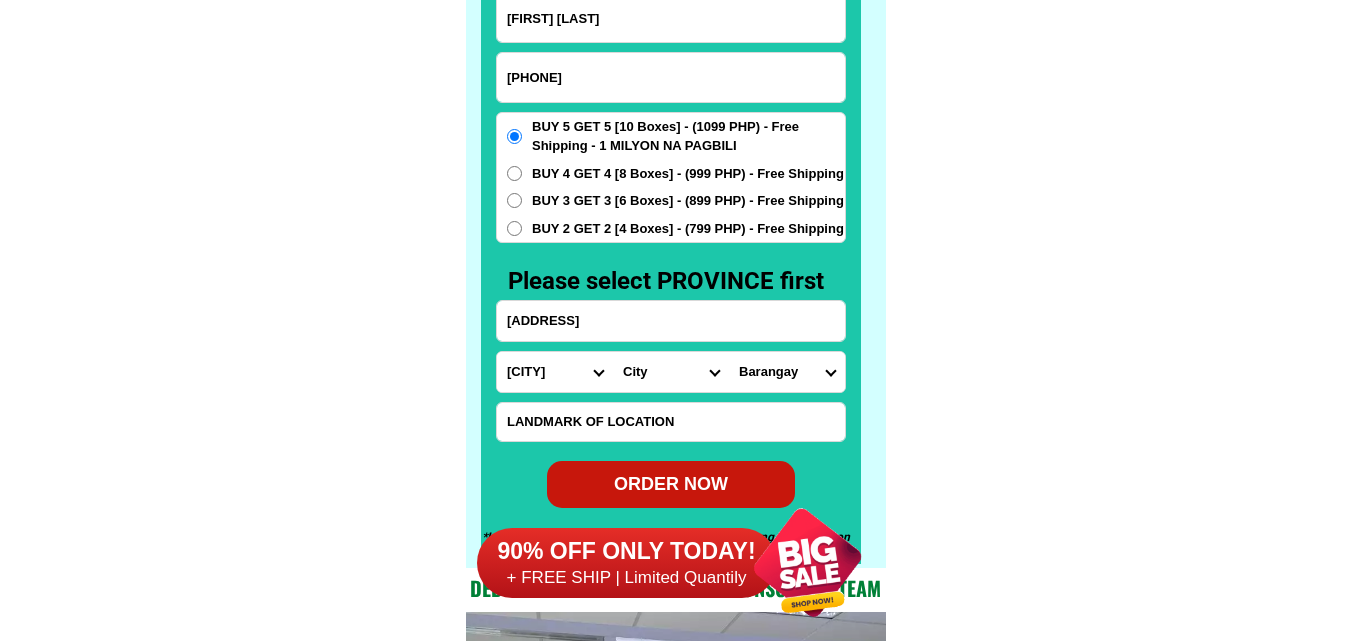 scroll, scrollTop: 15716, scrollLeft: 0, axis: vertical 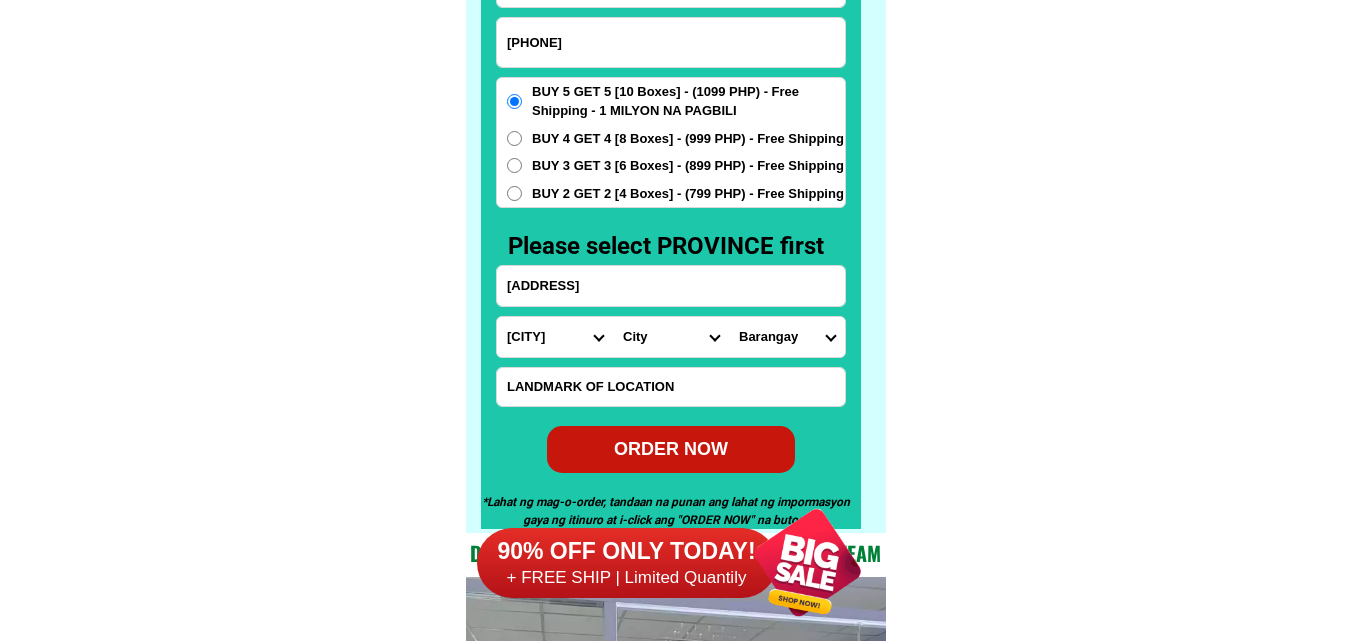 drag, startPoint x: 689, startPoint y: 440, endPoint x: 396, endPoint y: 28, distance: 505.56207 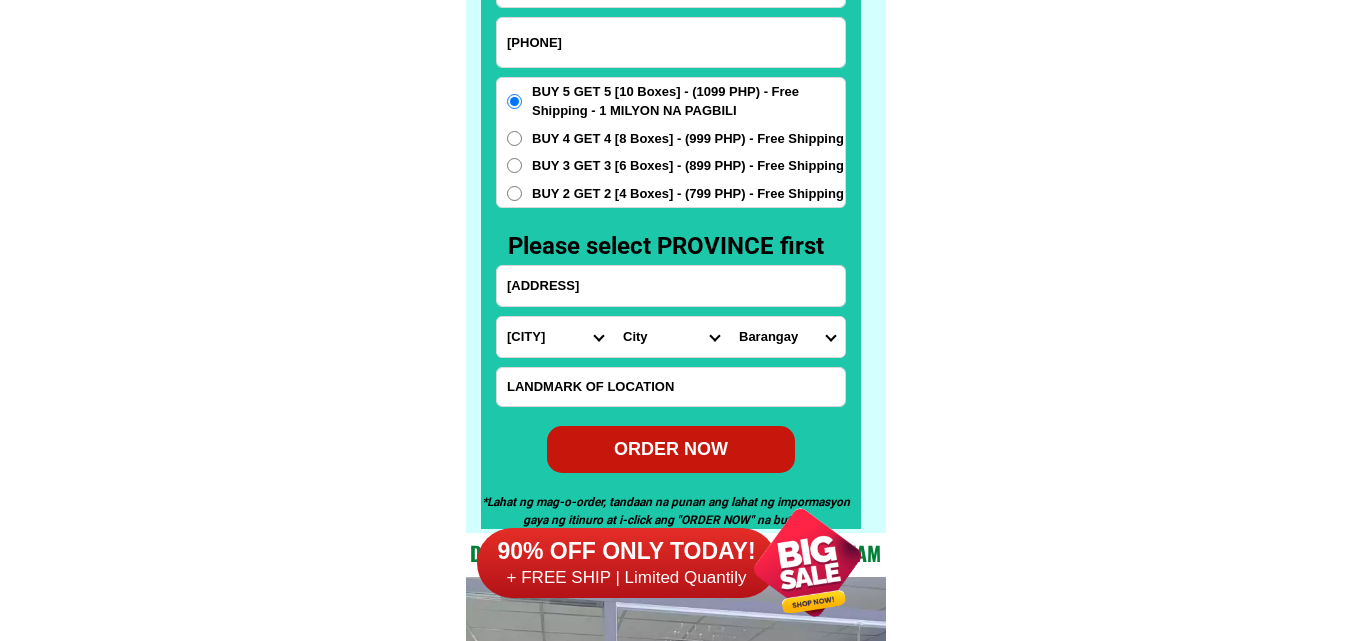 click on "ORDER NOW" at bounding box center [671, 448] 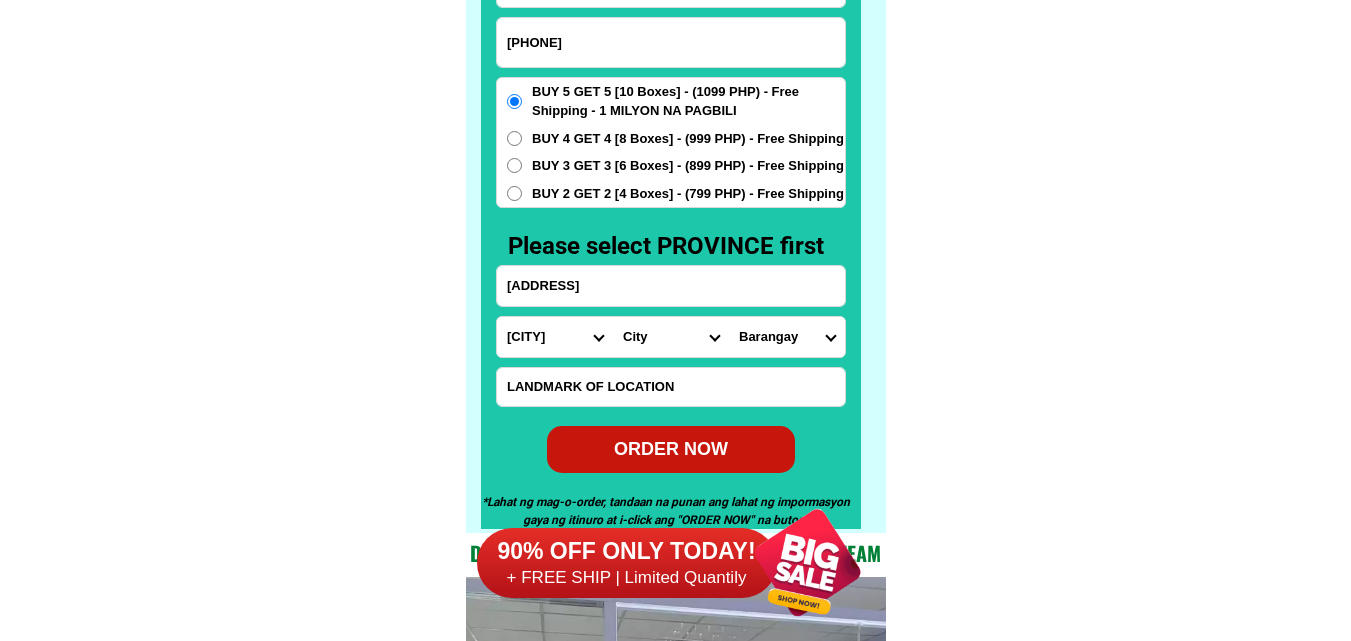 type on "[FIRST] [LAST]" 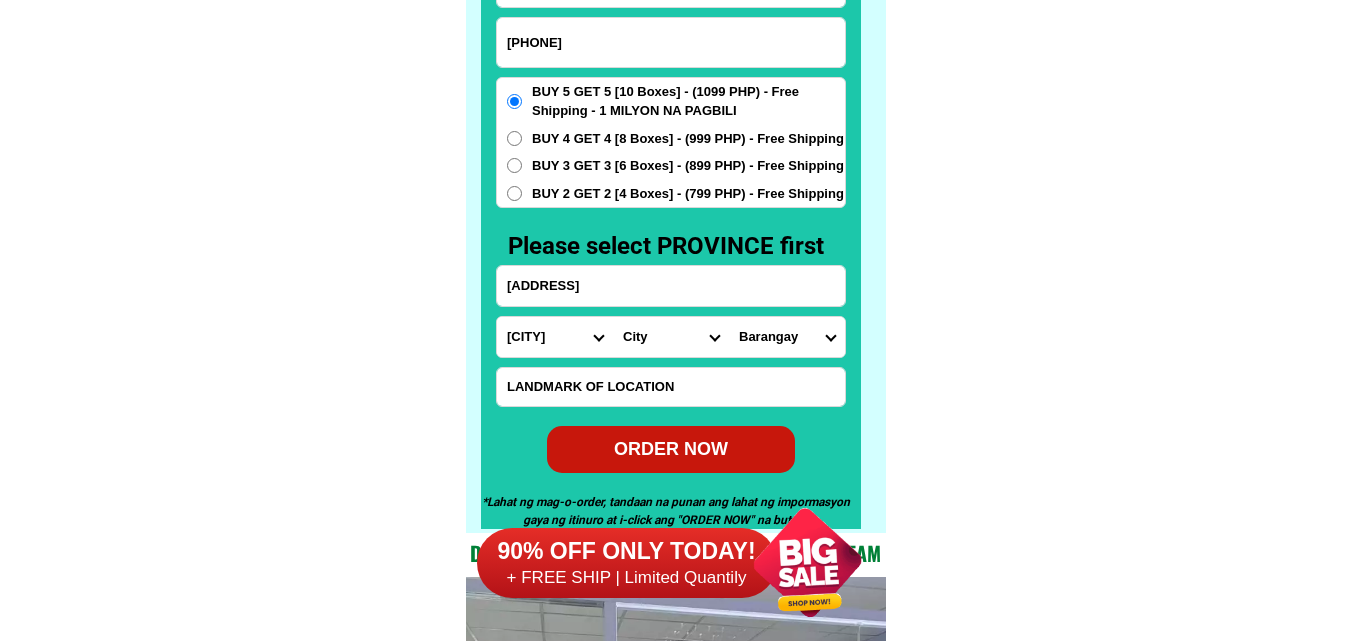 radio on "true" 